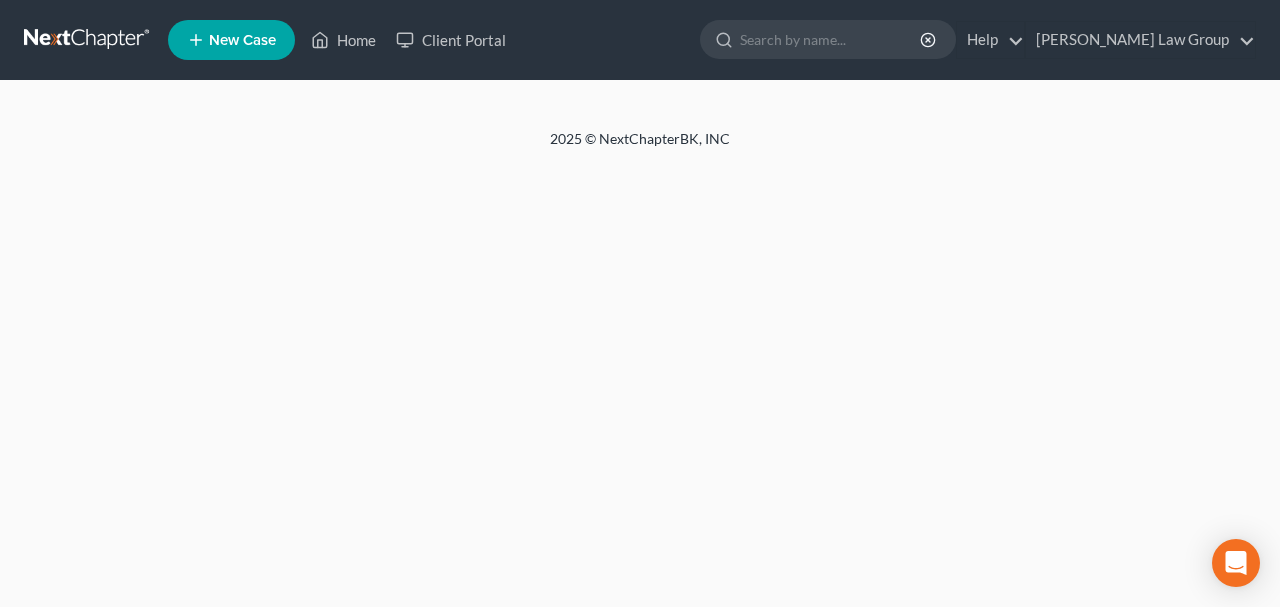 scroll, scrollTop: 0, scrollLeft: 0, axis: both 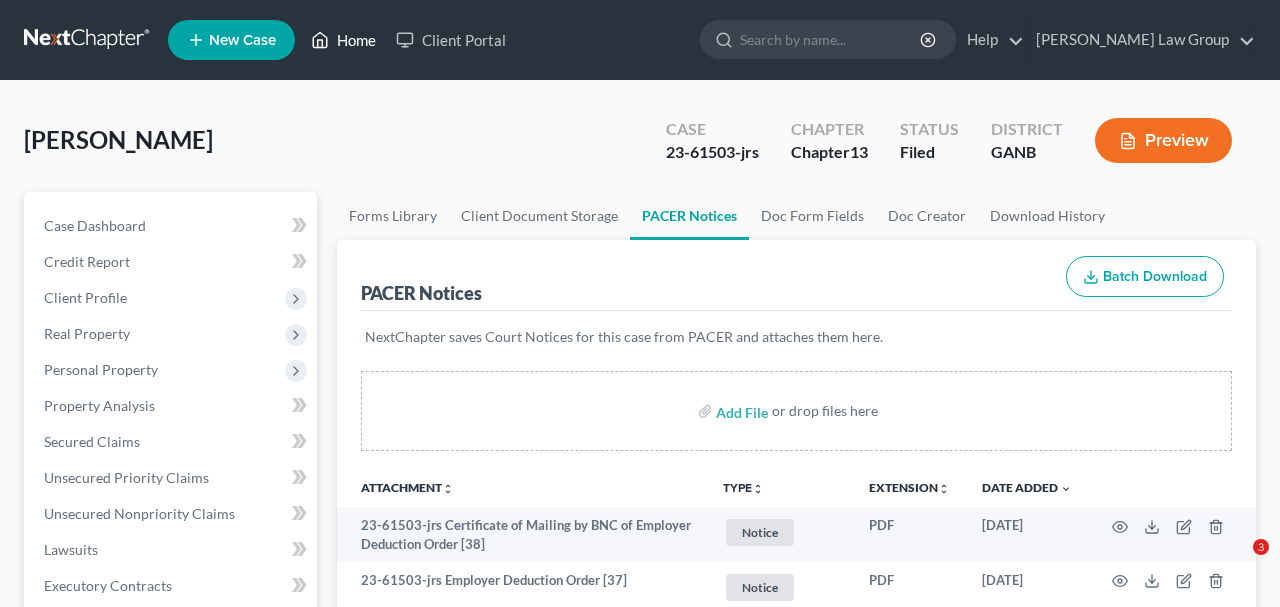 click 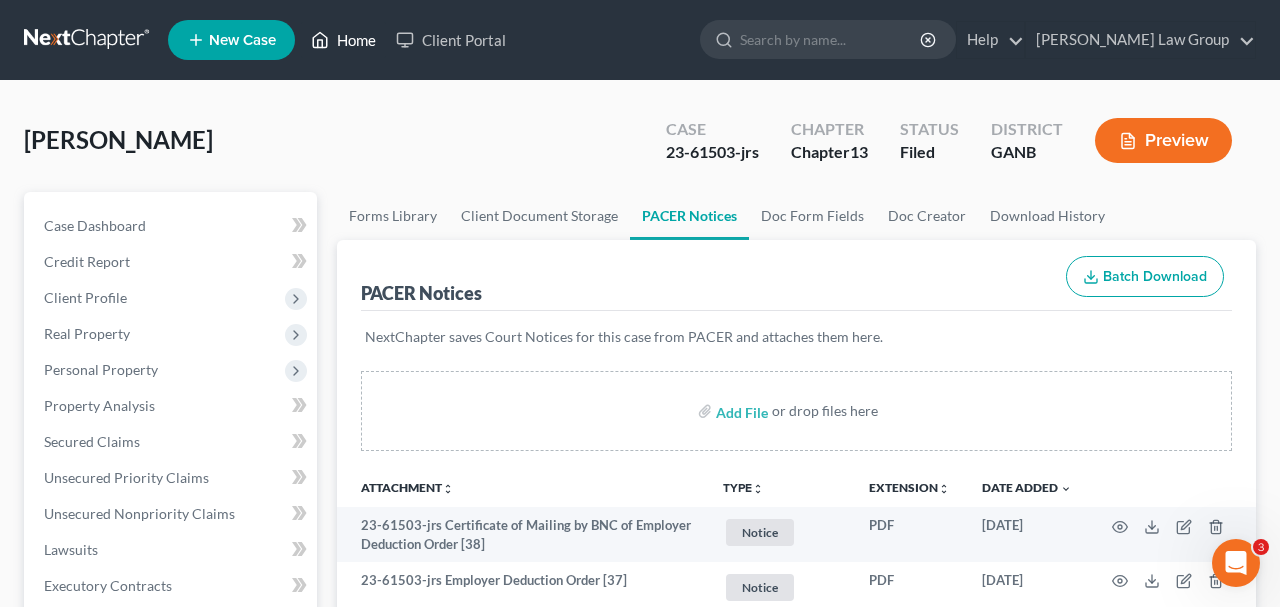 scroll, scrollTop: 0, scrollLeft: 0, axis: both 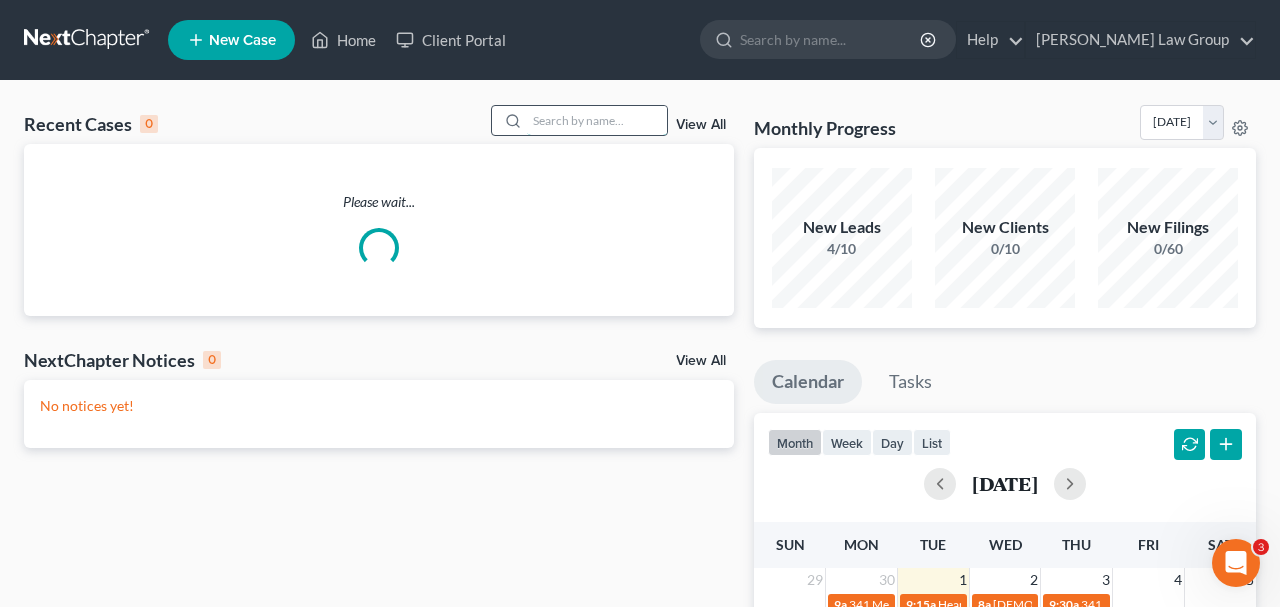 click at bounding box center [597, 120] 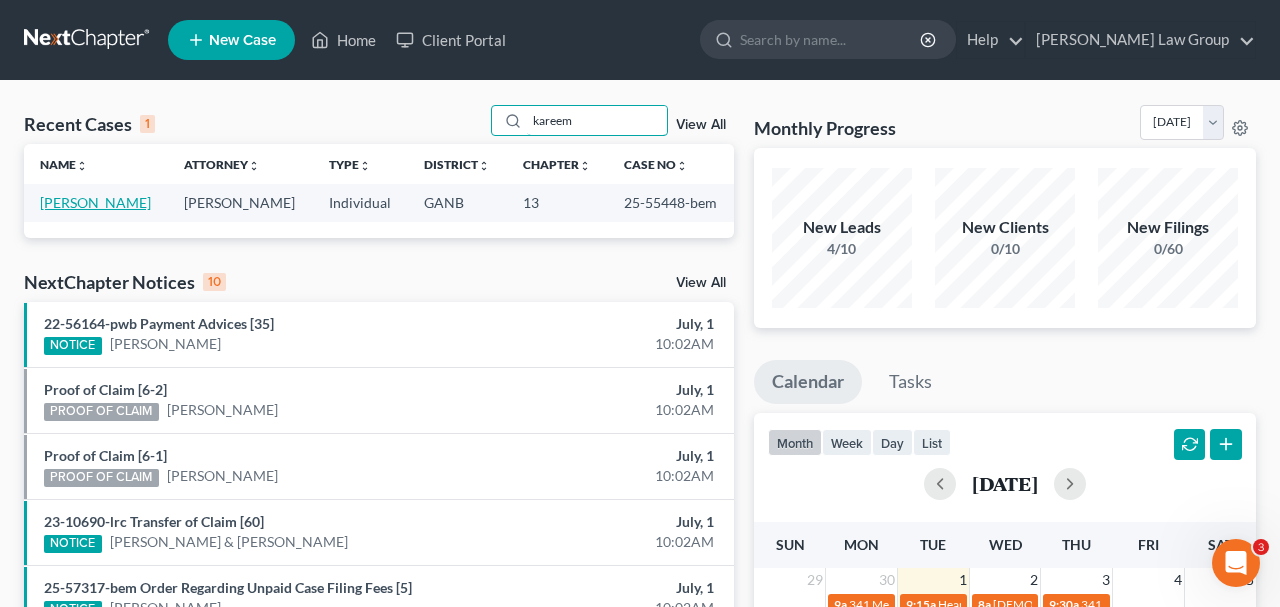 type on "kareem" 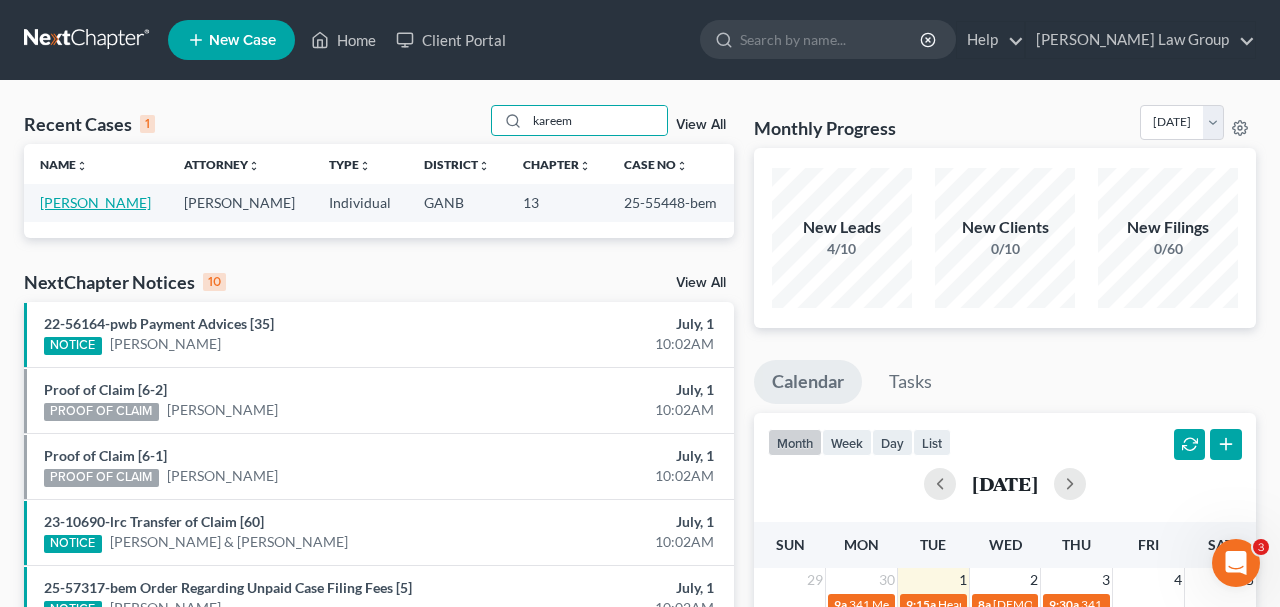 click on "[PERSON_NAME]" at bounding box center [95, 202] 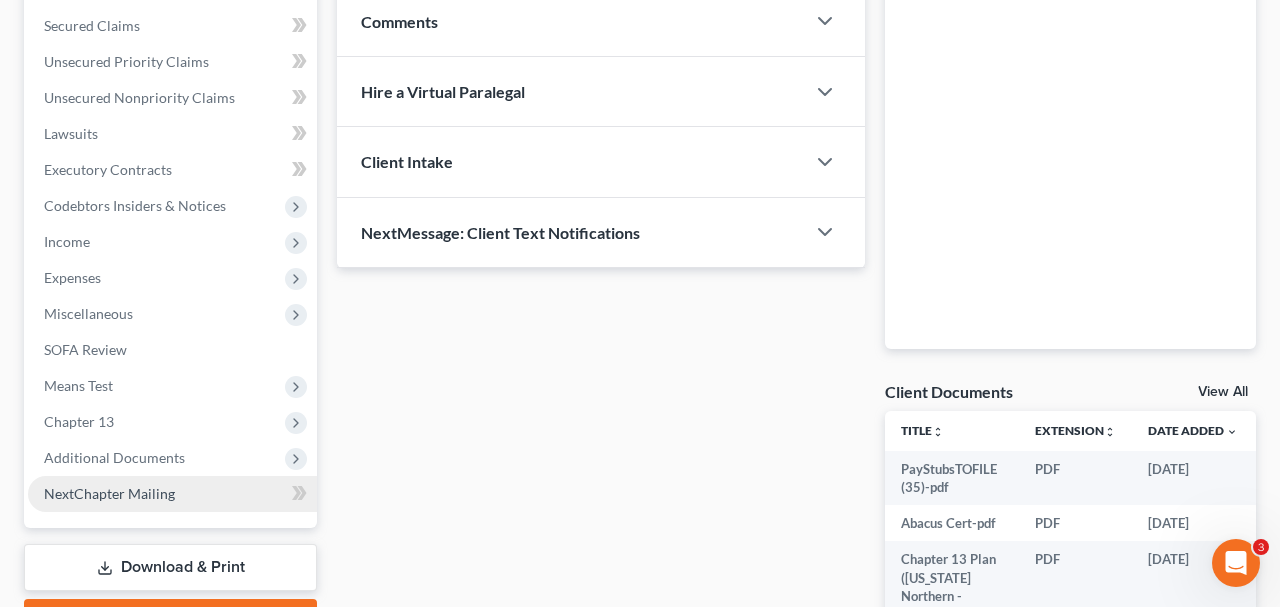 scroll, scrollTop: 421, scrollLeft: 0, axis: vertical 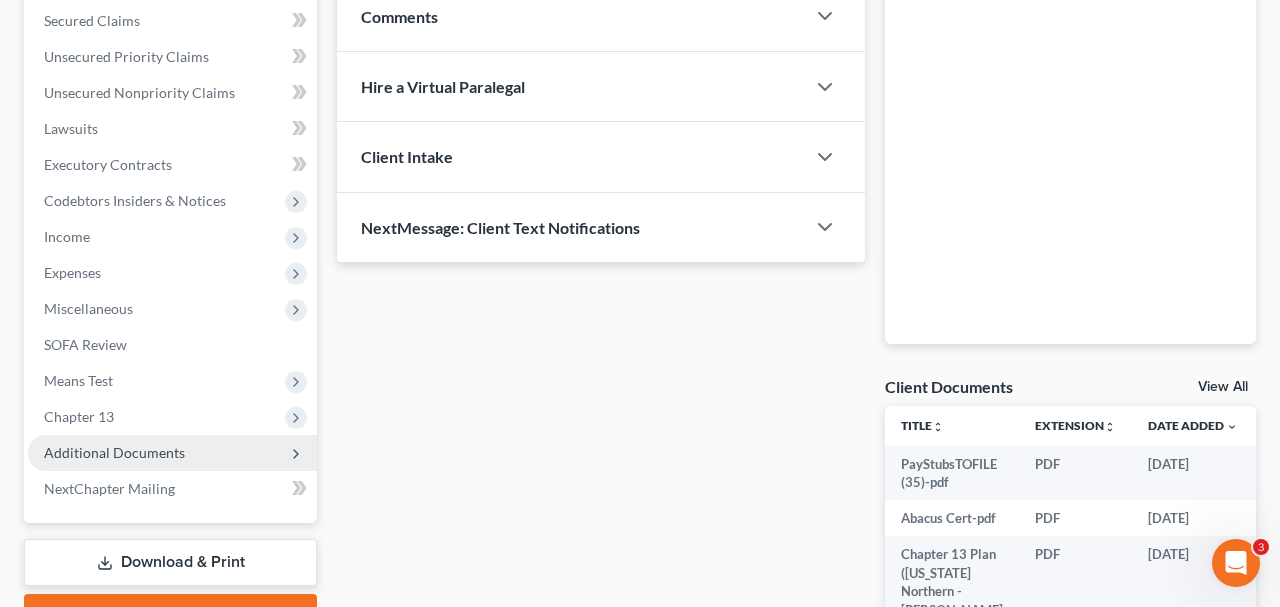 click on "Additional Documents" at bounding box center (172, 453) 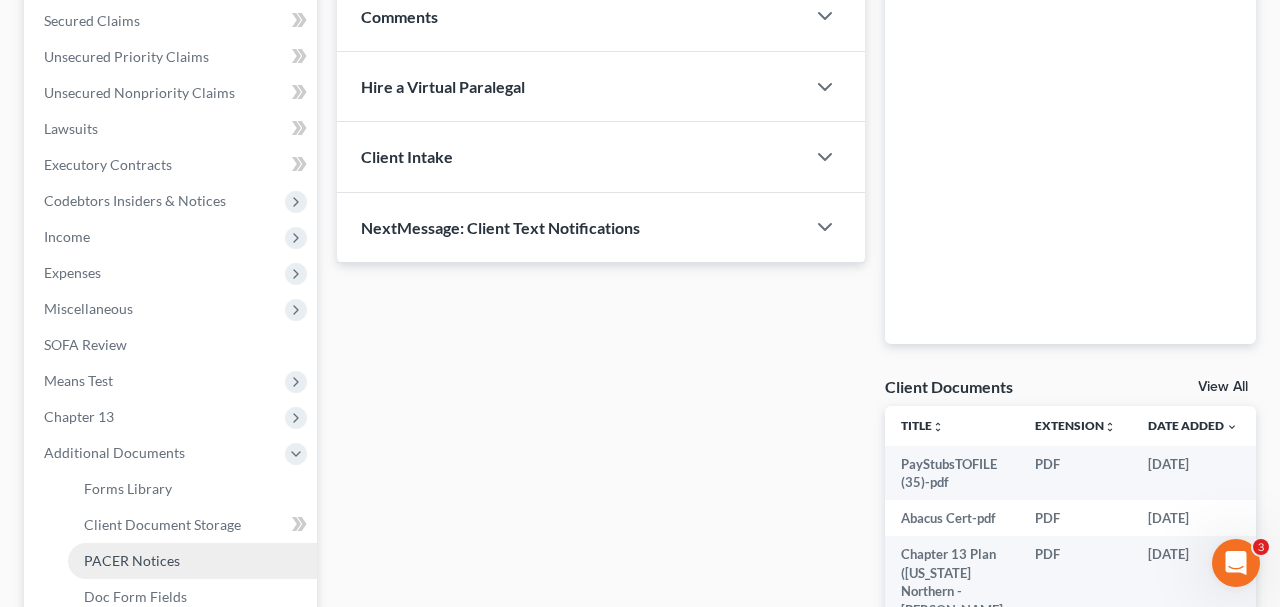 click on "PACER Notices" at bounding box center (192, 561) 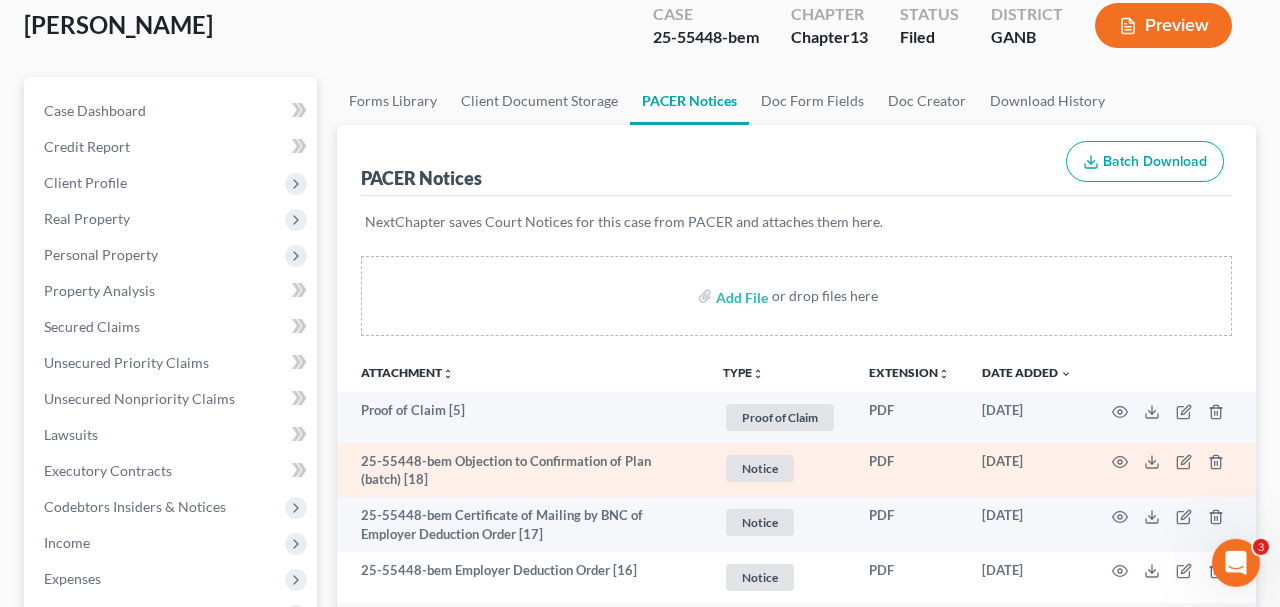 scroll, scrollTop: 110, scrollLeft: 0, axis: vertical 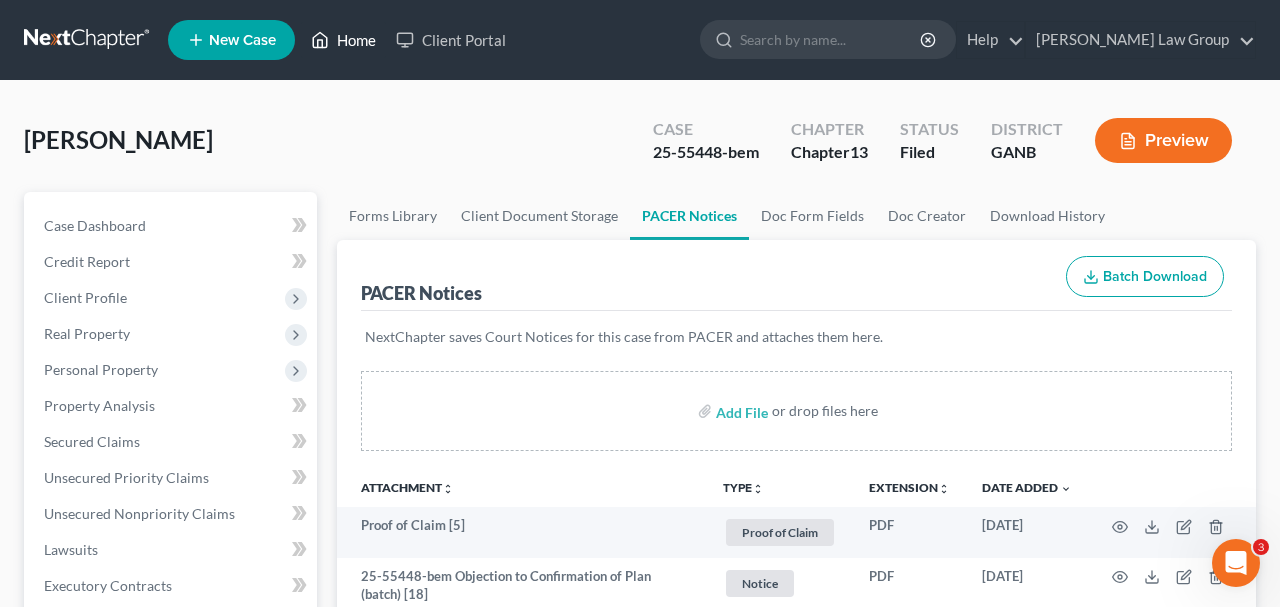 click on "Home" at bounding box center [343, 40] 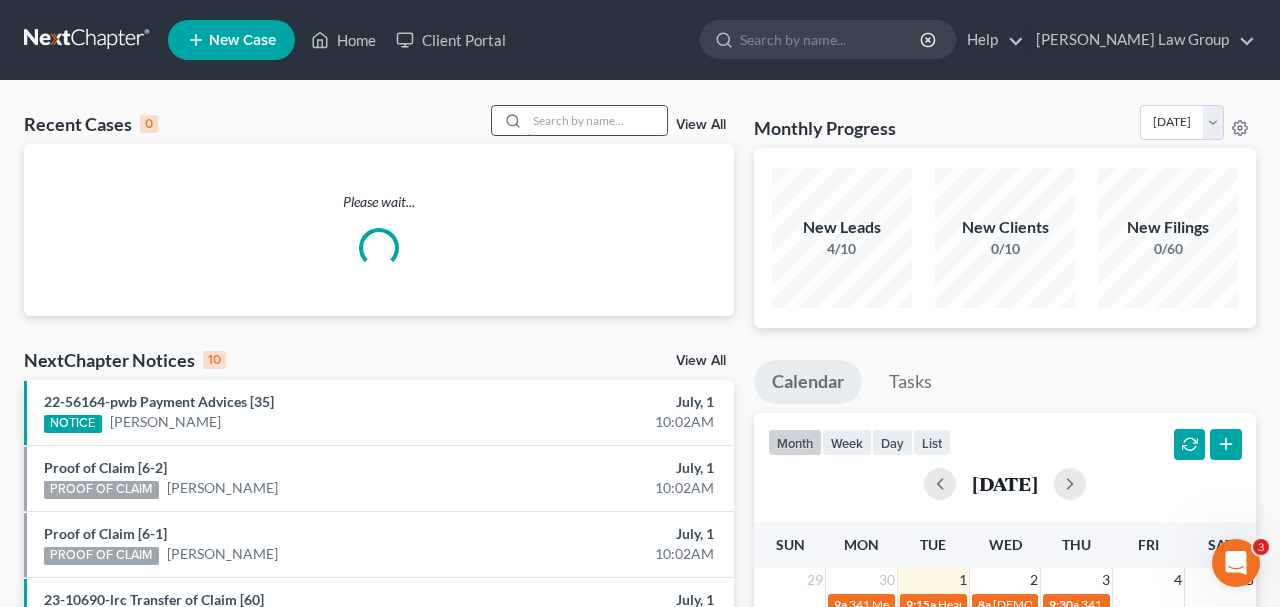 click at bounding box center [597, 120] 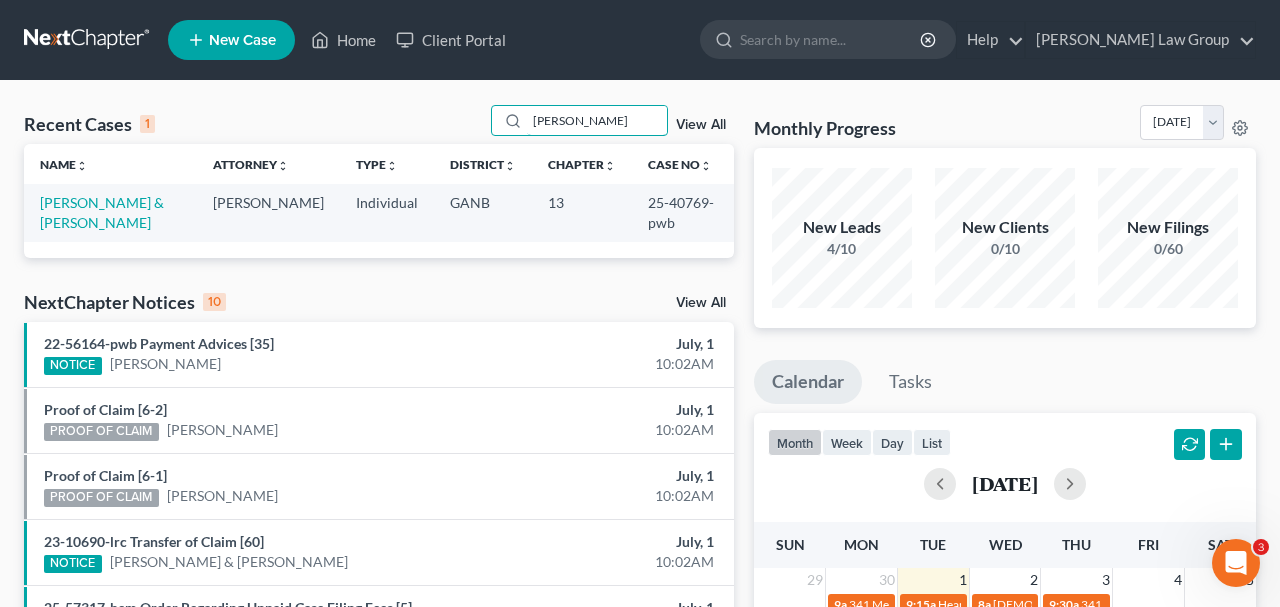 type on "hines" 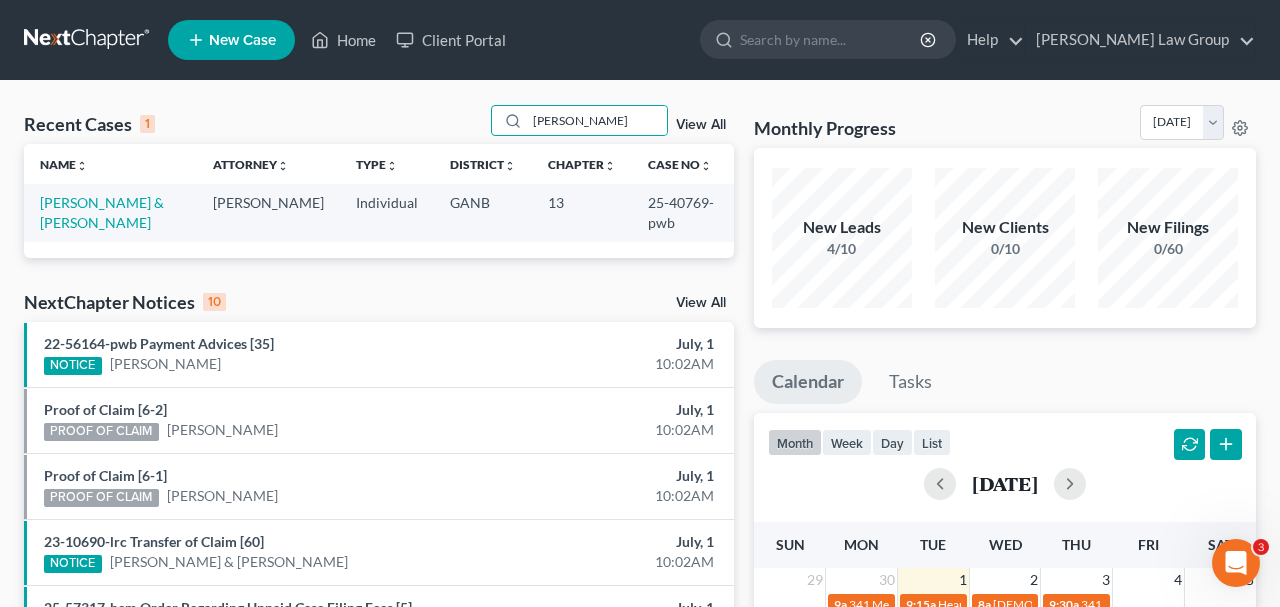 click on "[PERSON_NAME] & [PERSON_NAME]" at bounding box center (110, 212) 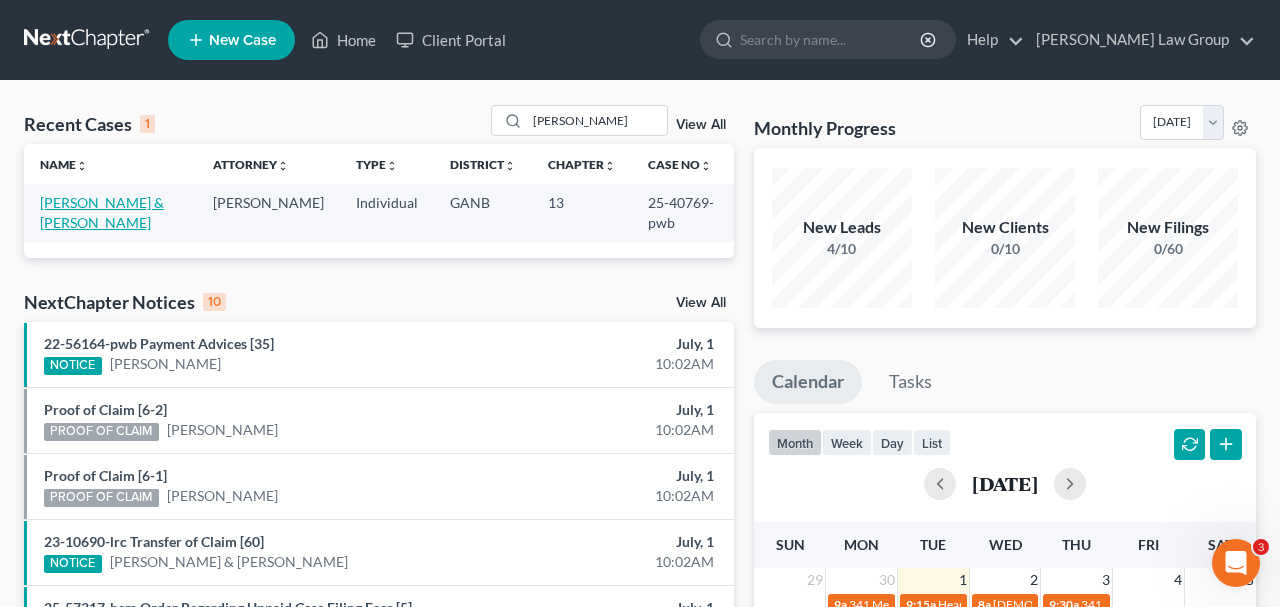 click on "[PERSON_NAME] & [PERSON_NAME]" at bounding box center [102, 212] 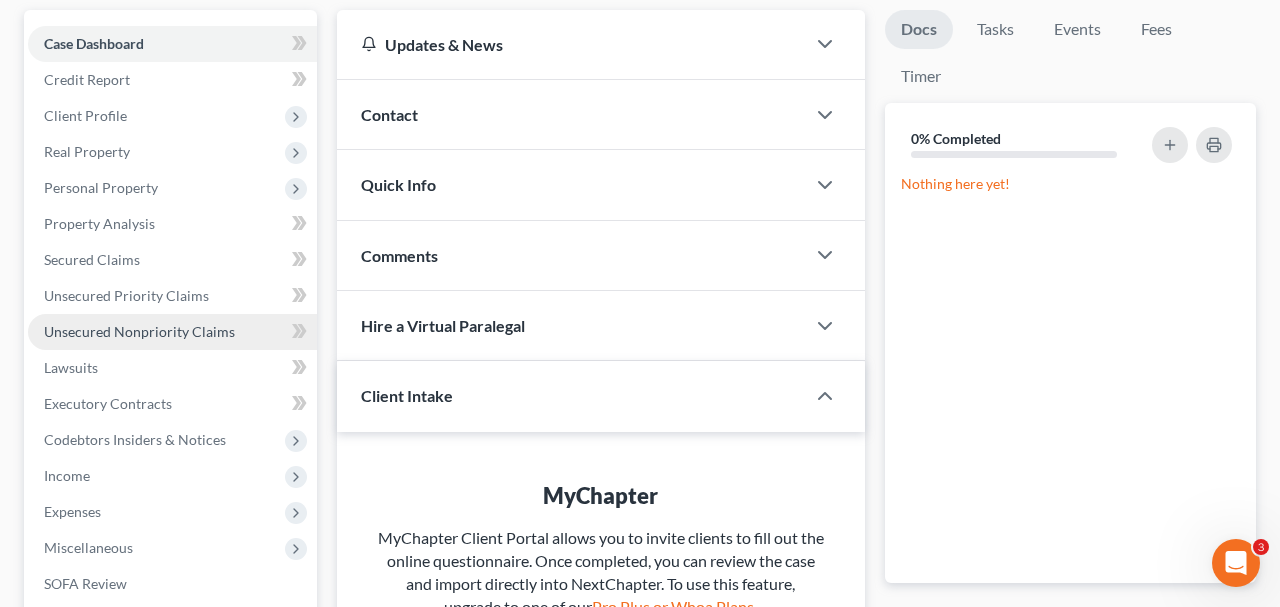 scroll, scrollTop: 370, scrollLeft: 0, axis: vertical 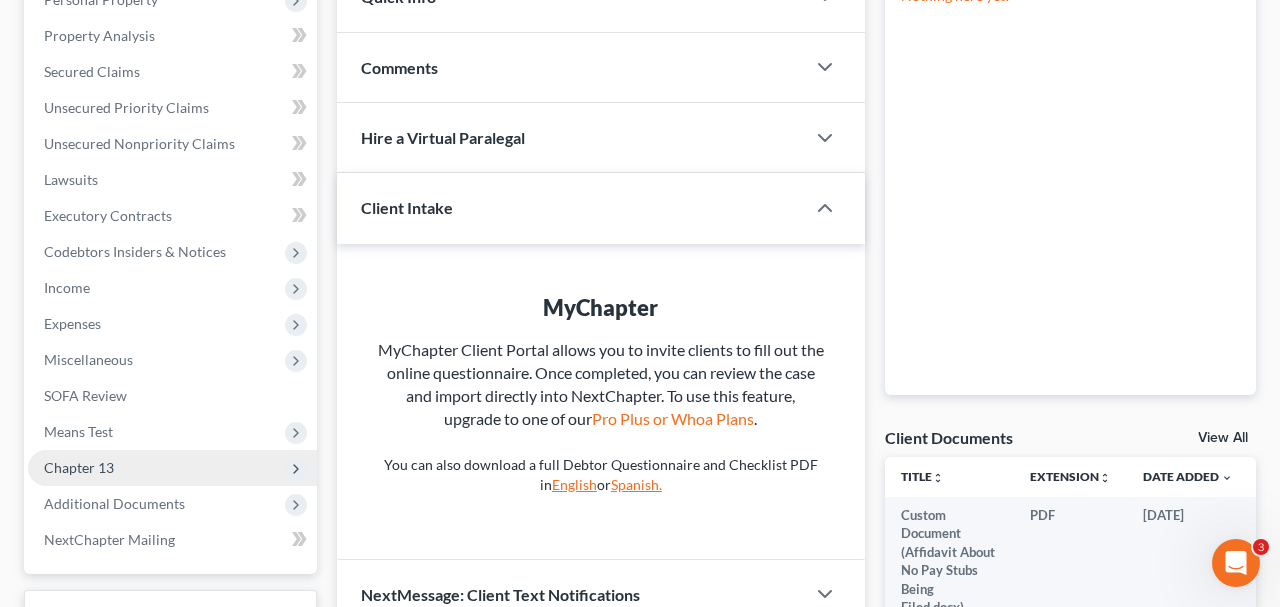 click on "Chapter 13" at bounding box center (172, 468) 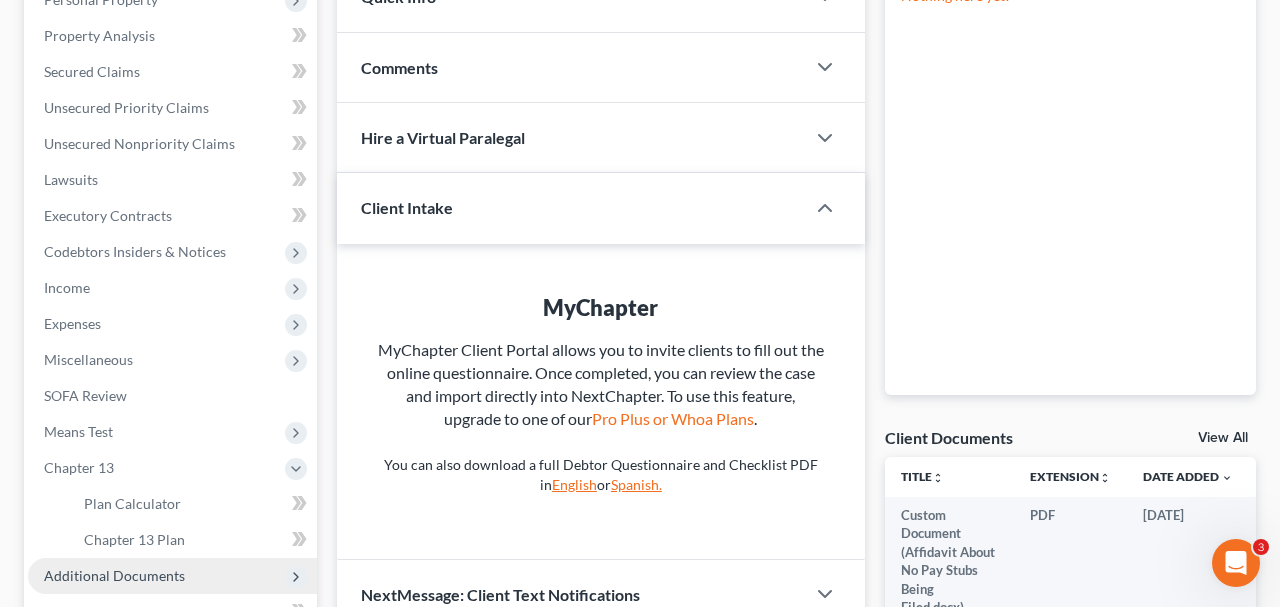 click on "Additional Documents" at bounding box center [114, 575] 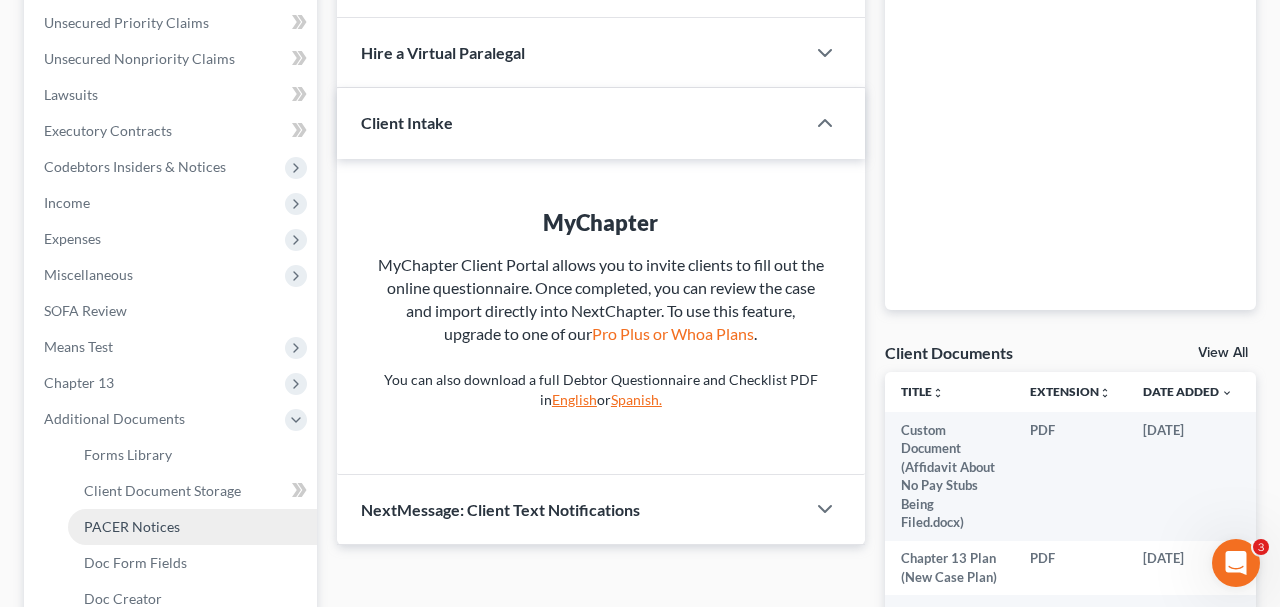 click on "PACER Notices" at bounding box center [132, 526] 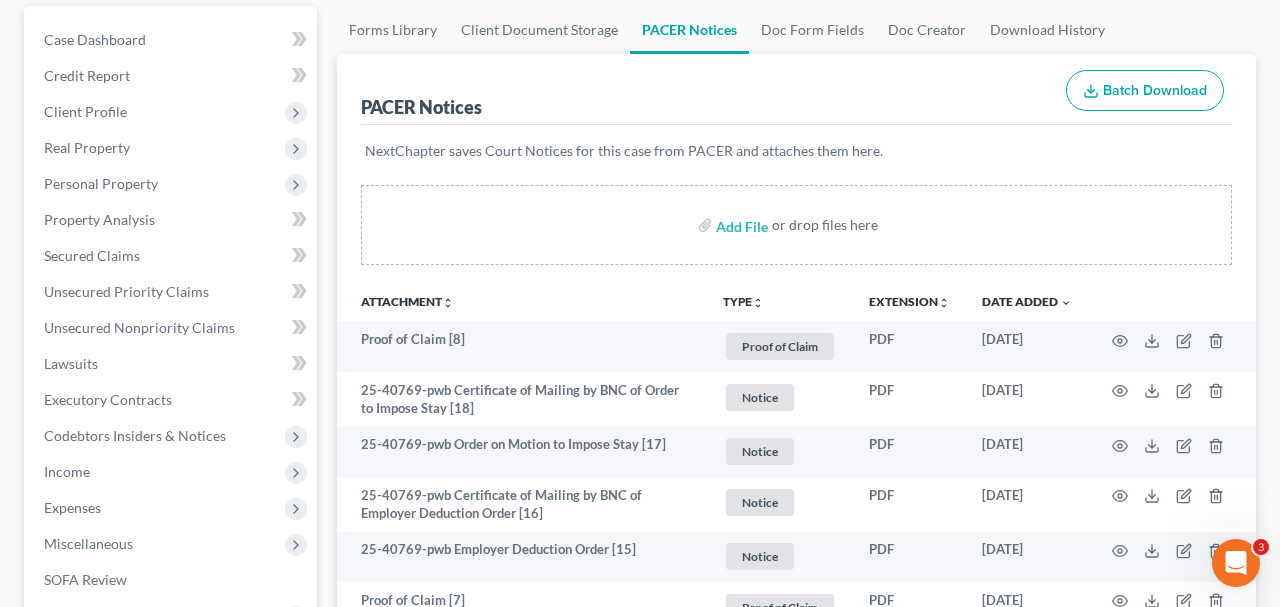 scroll, scrollTop: 208, scrollLeft: 0, axis: vertical 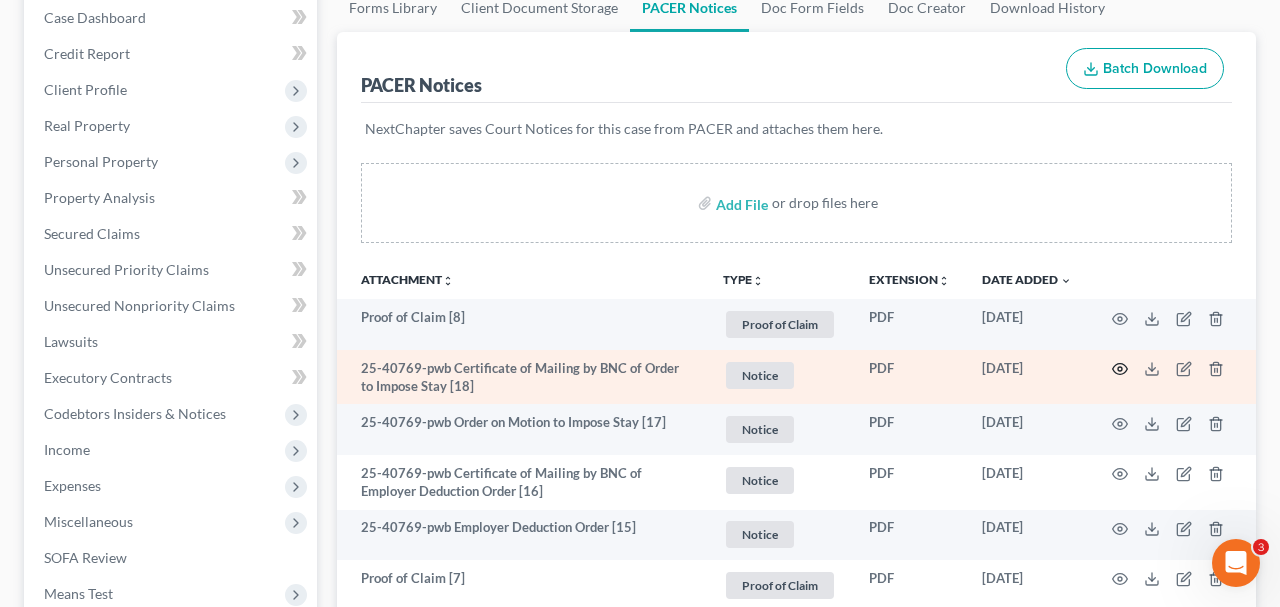 click 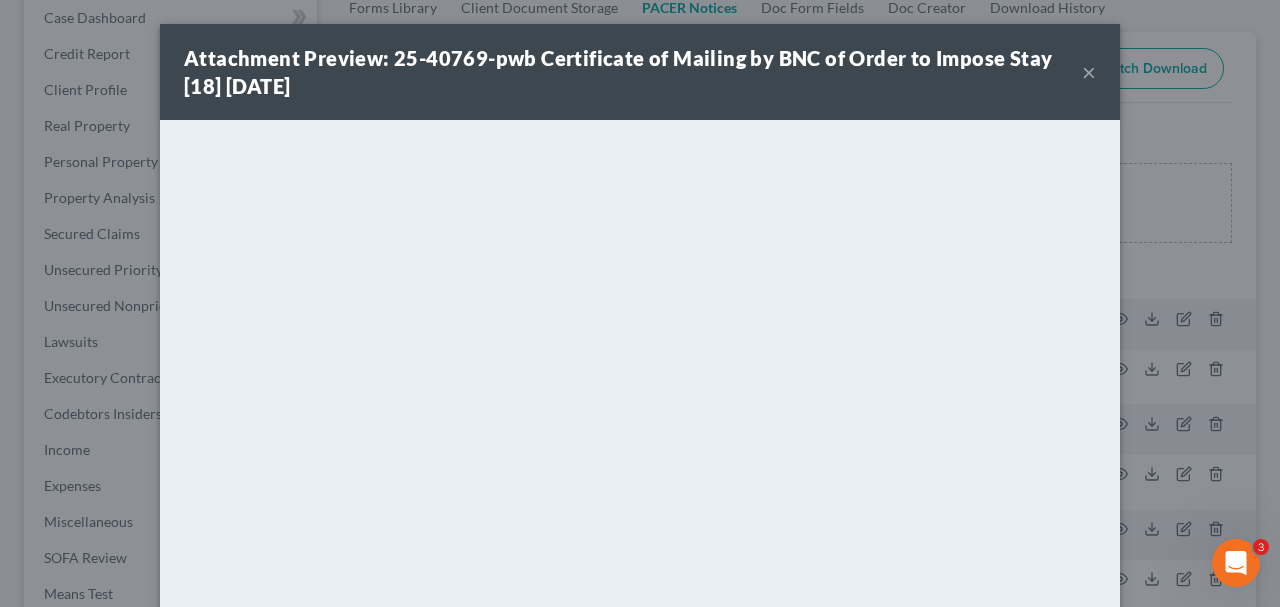 click on "×" at bounding box center [1089, 72] 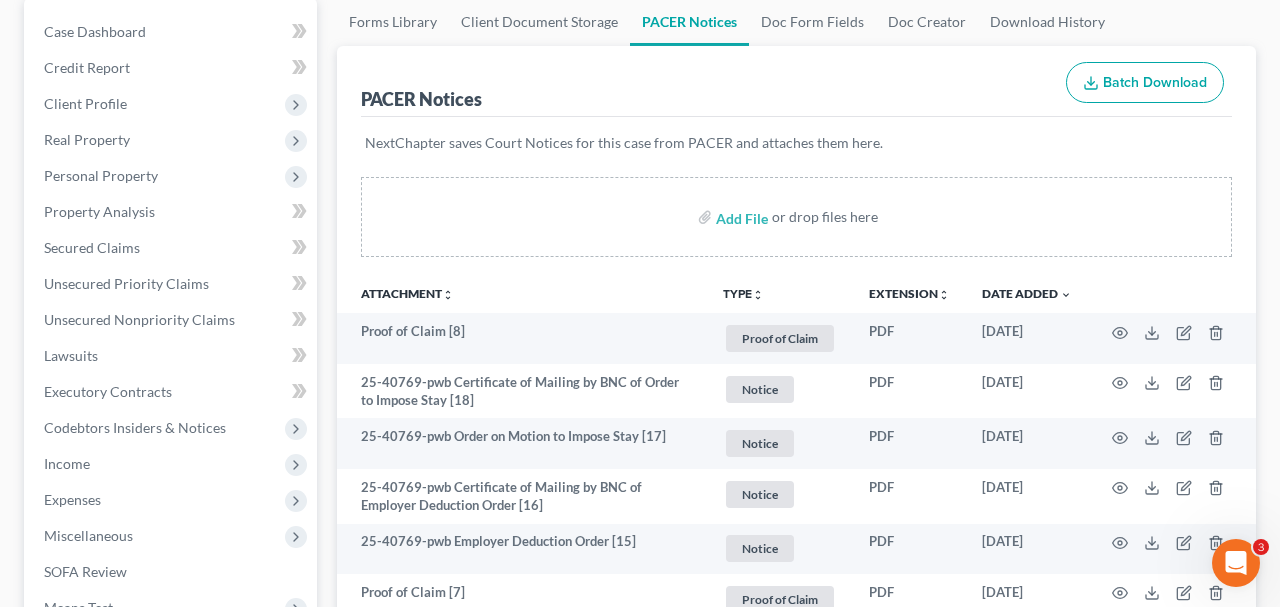 scroll, scrollTop: 0, scrollLeft: 0, axis: both 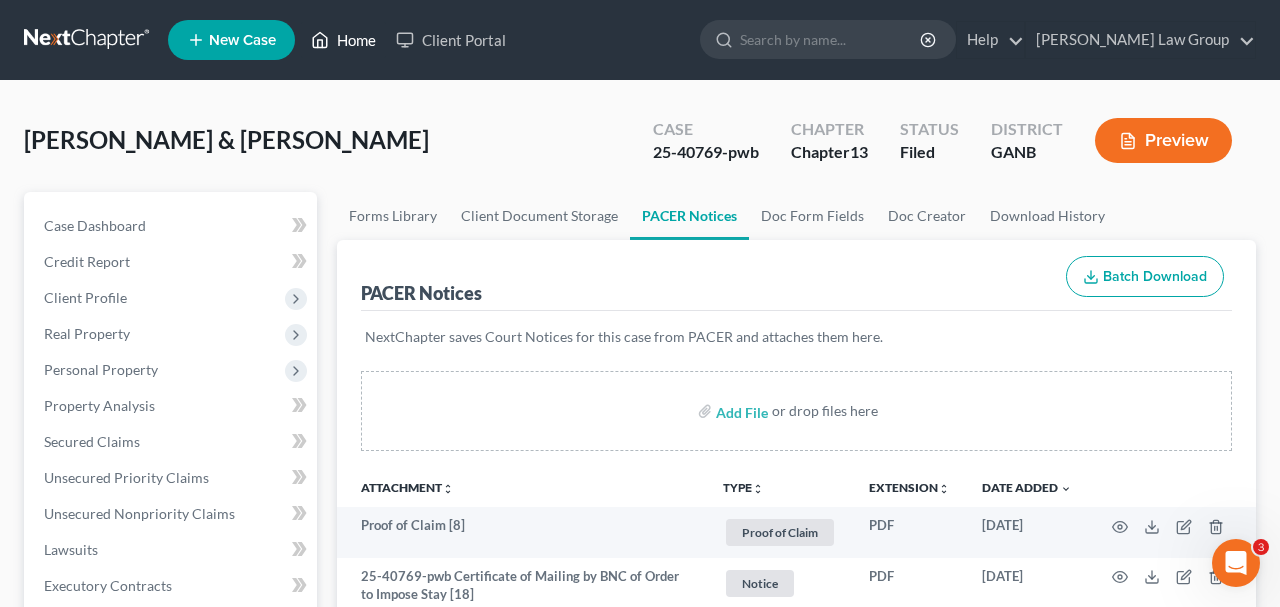 click on "Home" at bounding box center (343, 40) 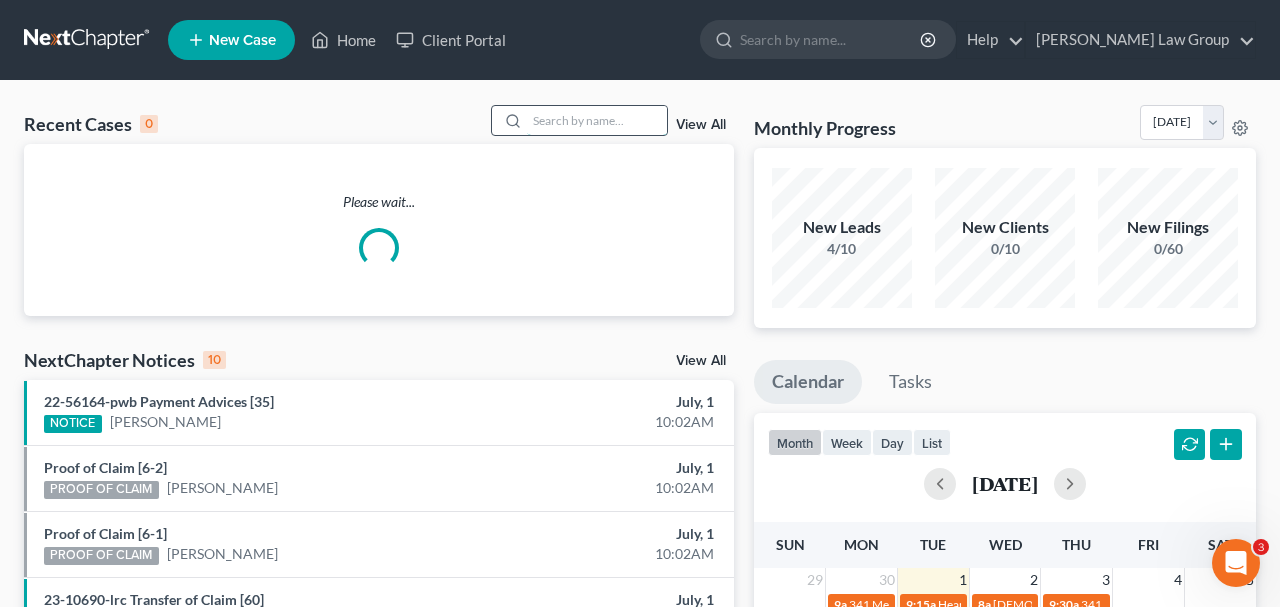 click at bounding box center [597, 120] 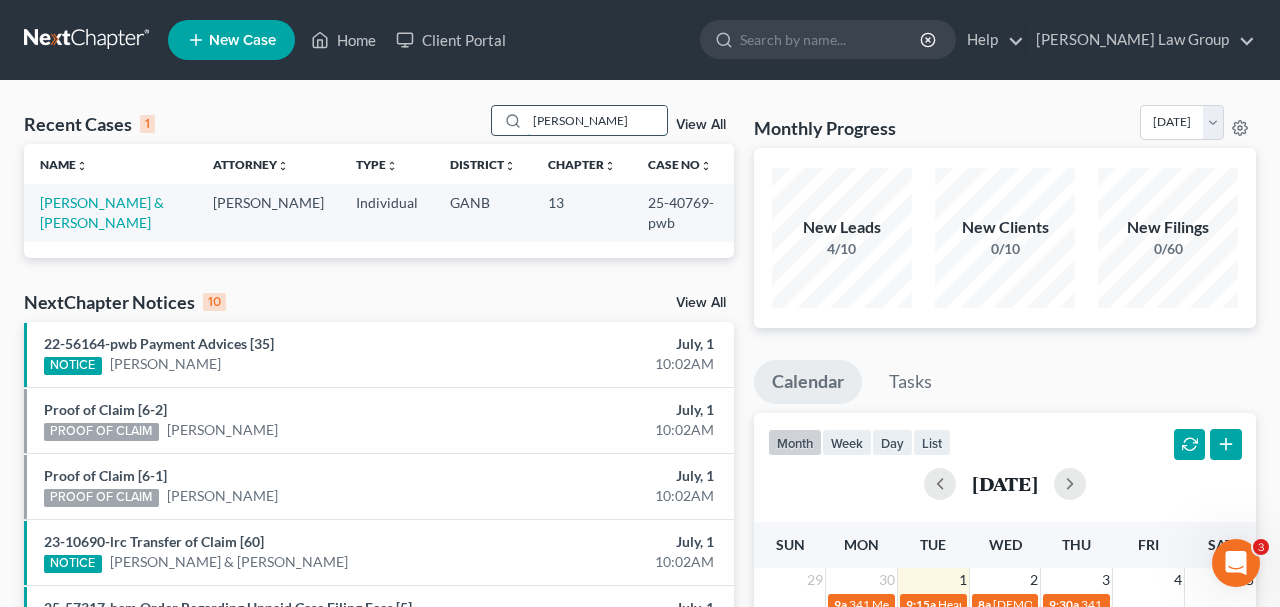 drag, startPoint x: 588, startPoint y: 121, endPoint x: 391, endPoint y: 121, distance: 197 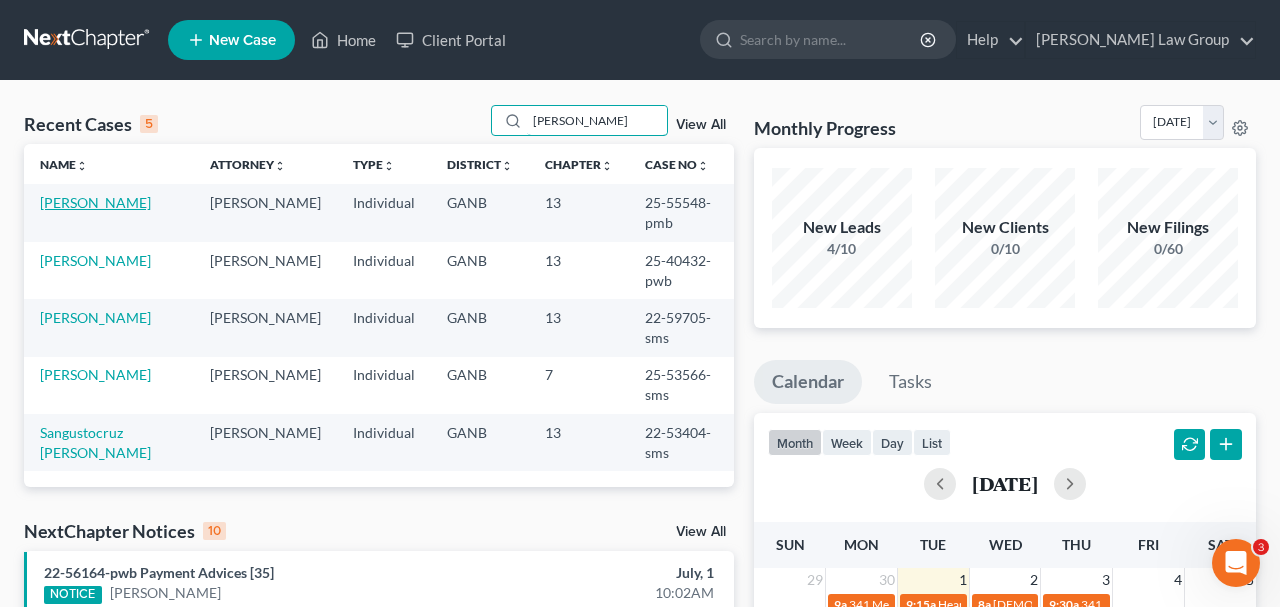type on "andrea" 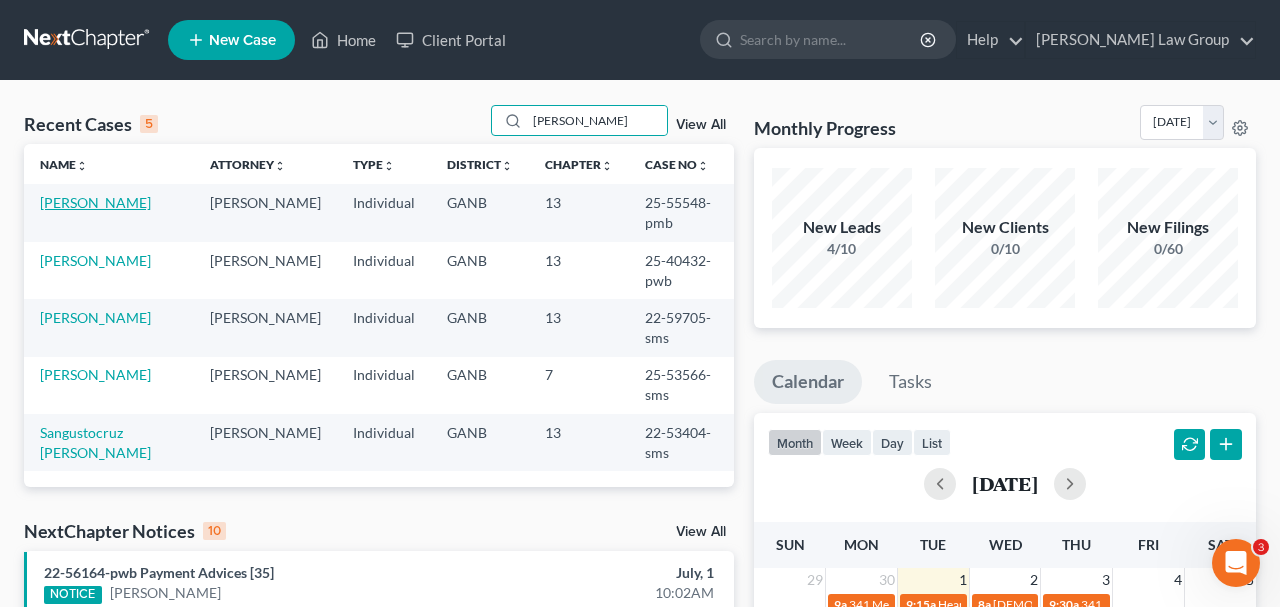 click on "[PERSON_NAME]" at bounding box center [95, 202] 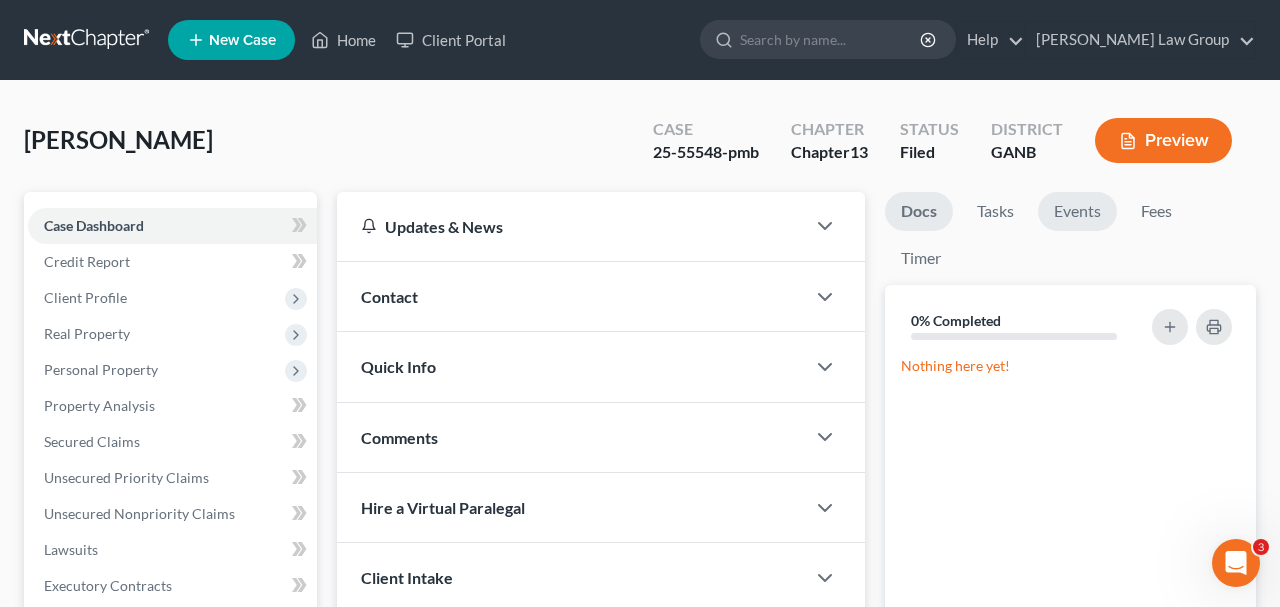 click on "Events" at bounding box center (1077, 211) 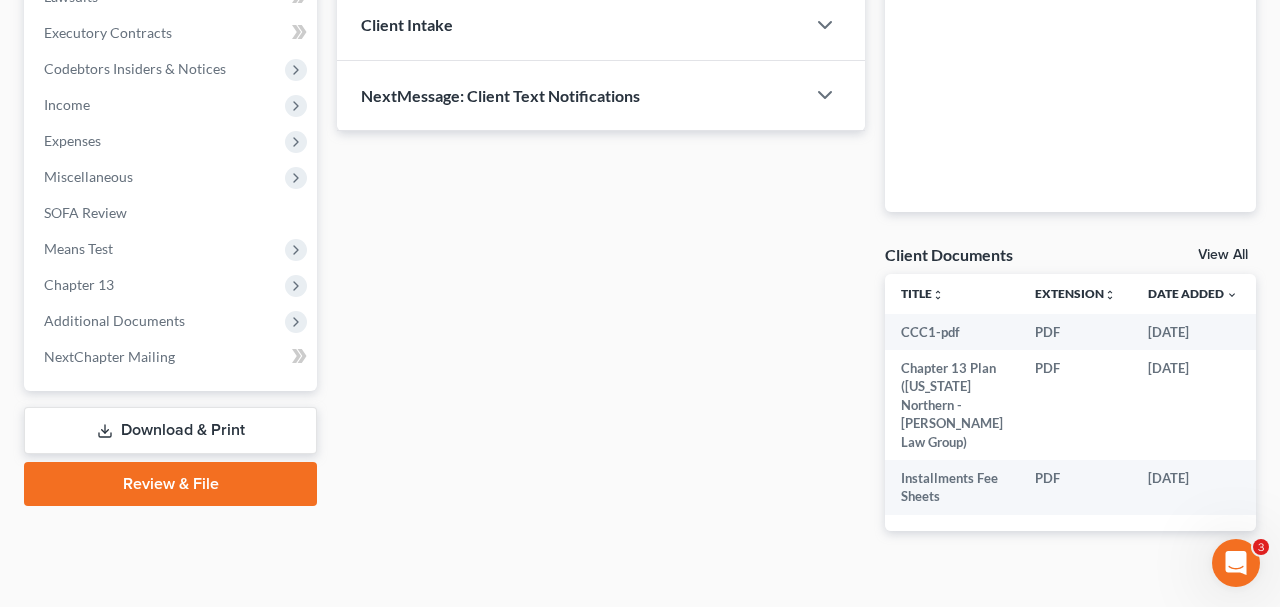 scroll, scrollTop: 603, scrollLeft: 0, axis: vertical 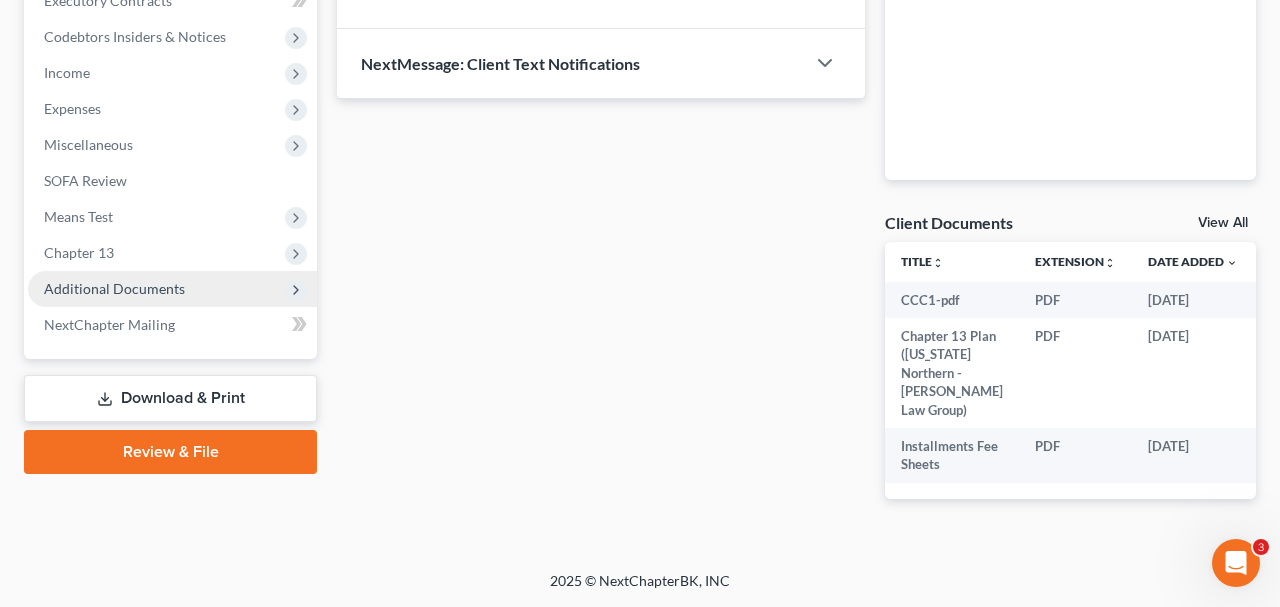 click on "Additional Documents" at bounding box center [114, 288] 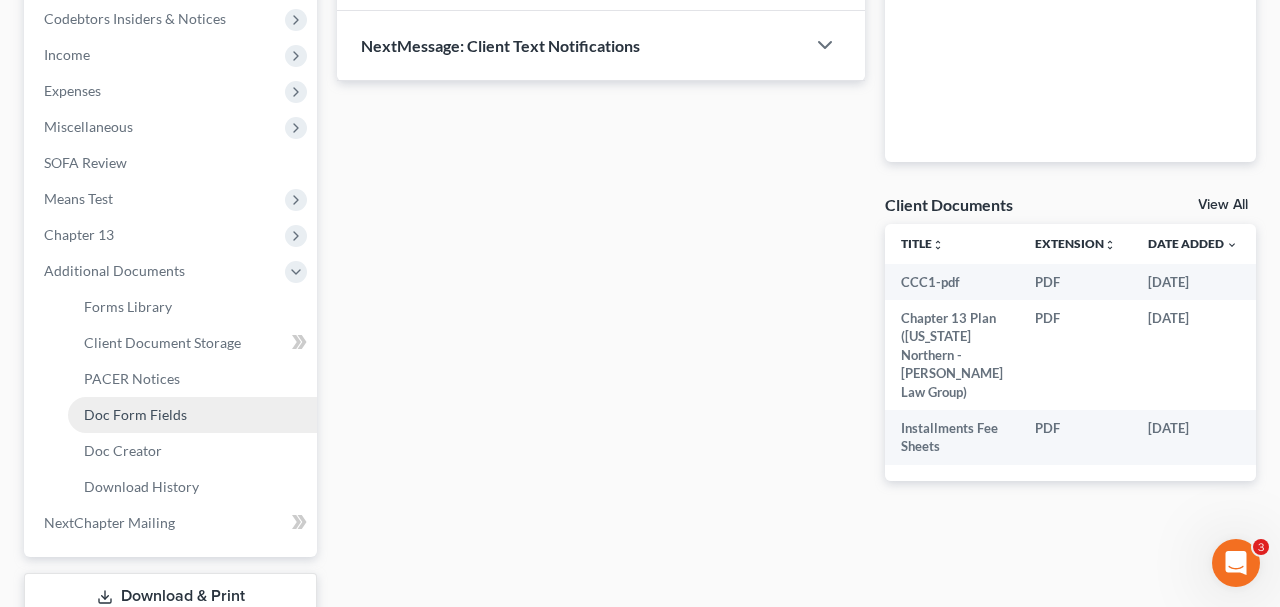click on "Doc Form Fields" at bounding box center [192, 415] 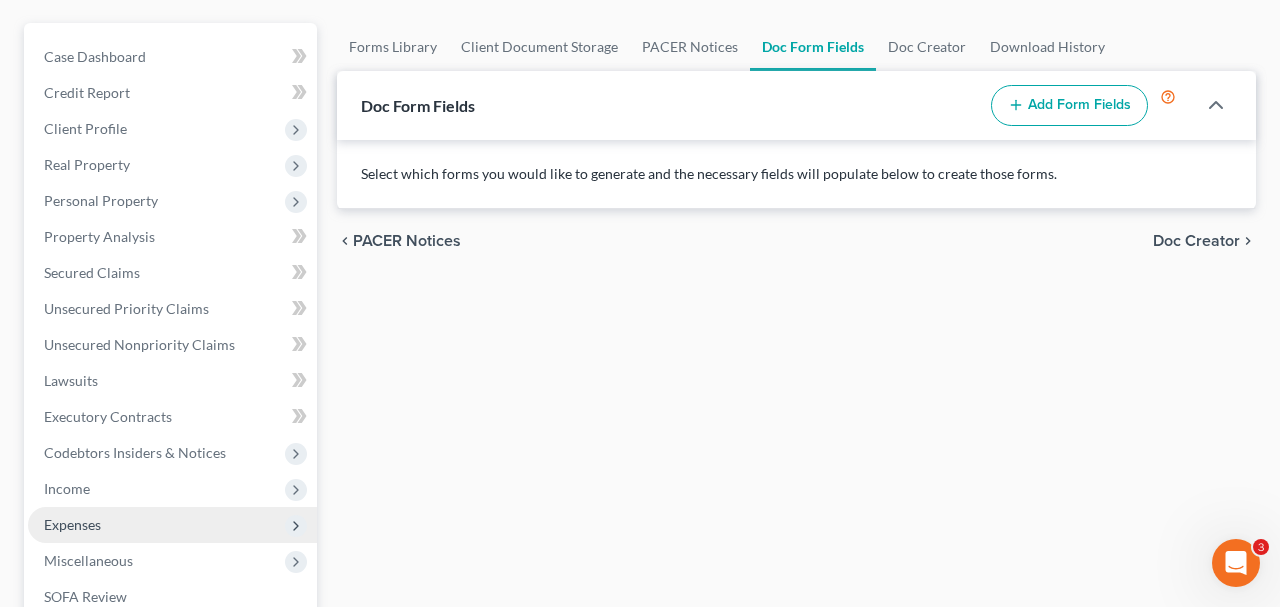 scroll, scrollTop: 0, scrollLeft: 0, axis: both 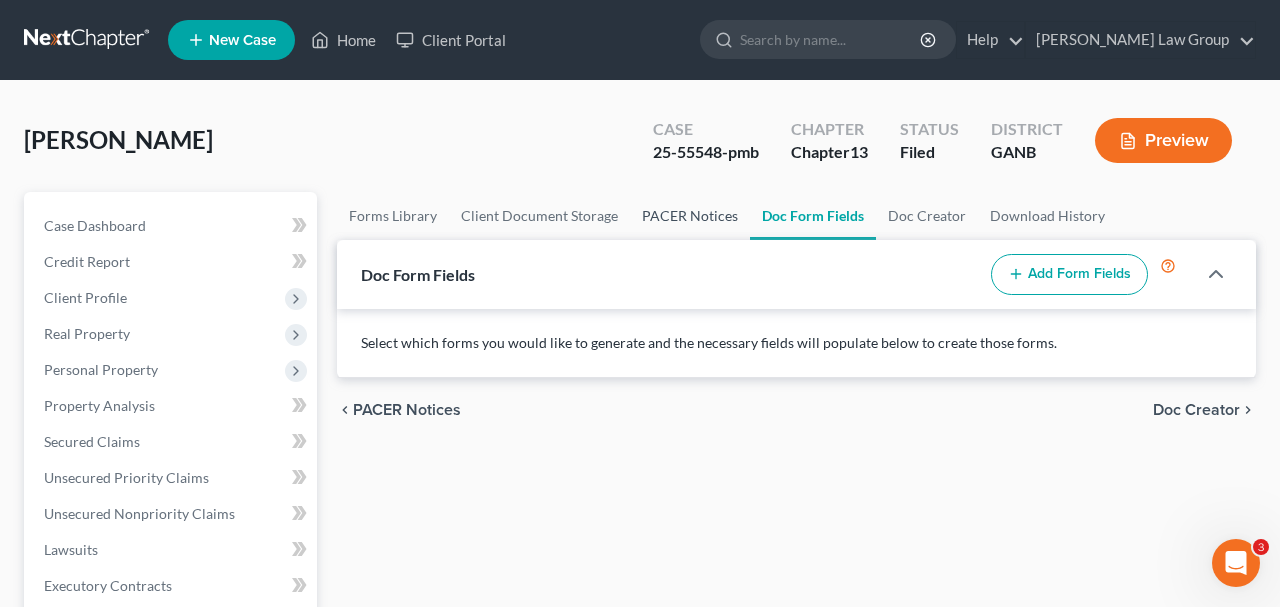 click on "PACER Notices" at bounding box center [690, 216] 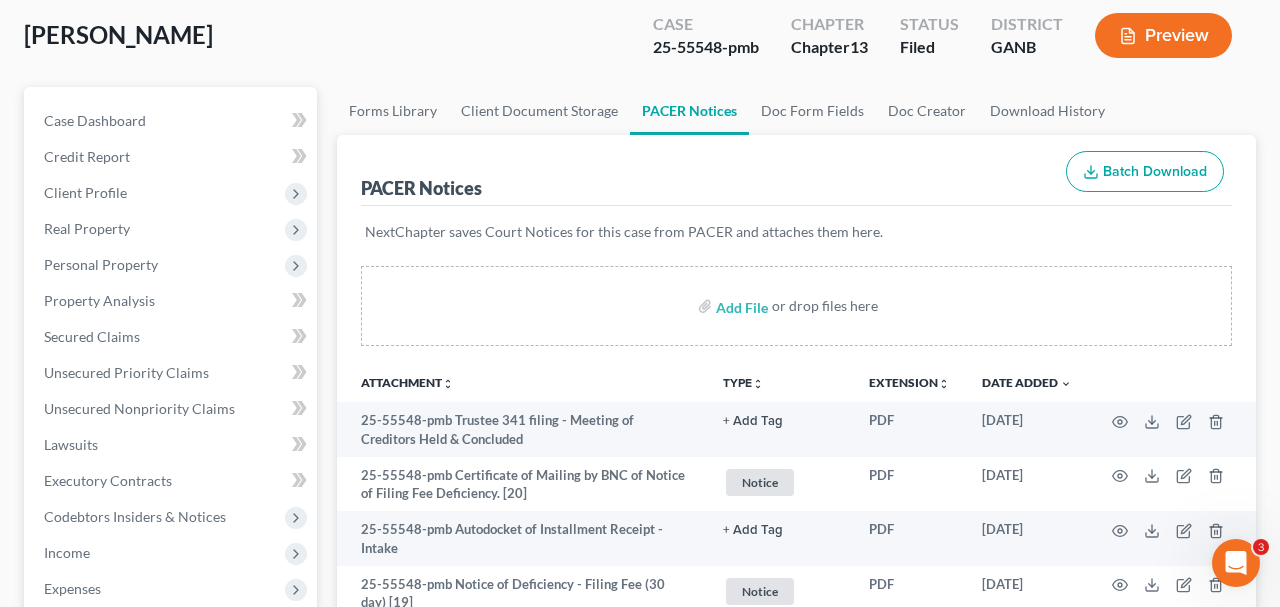 scroll, scrollTop: 132, scrollLeft: 0, axis: vertical 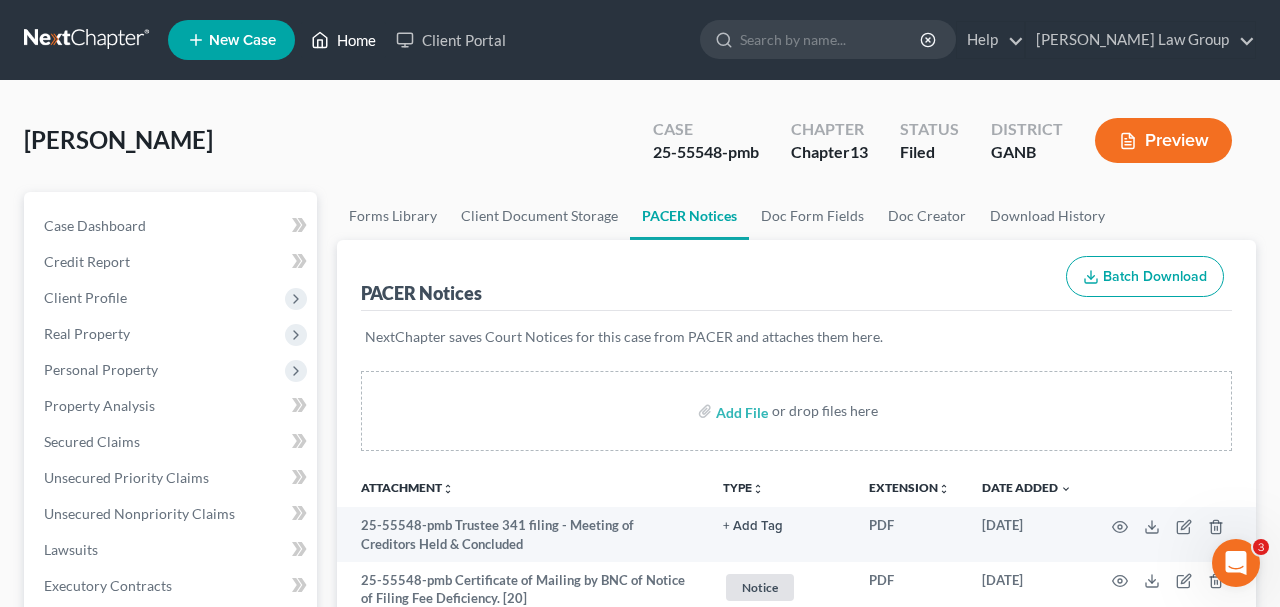click on "Home" at bounding box center [343, 40] 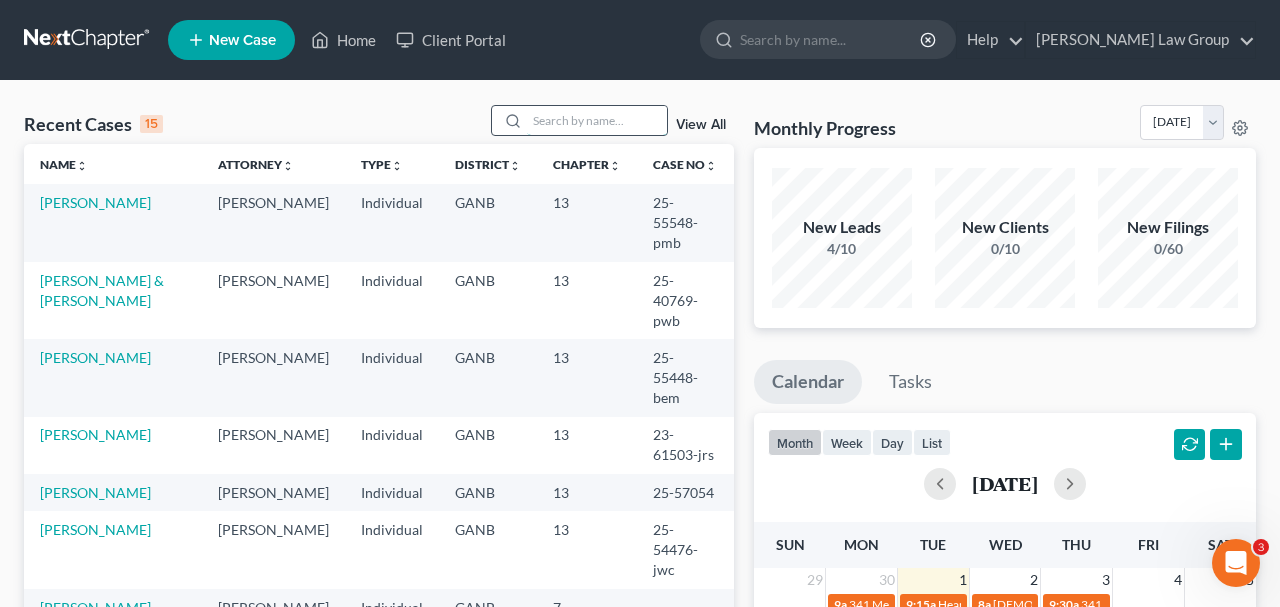 click at bounding box center [597, 120] 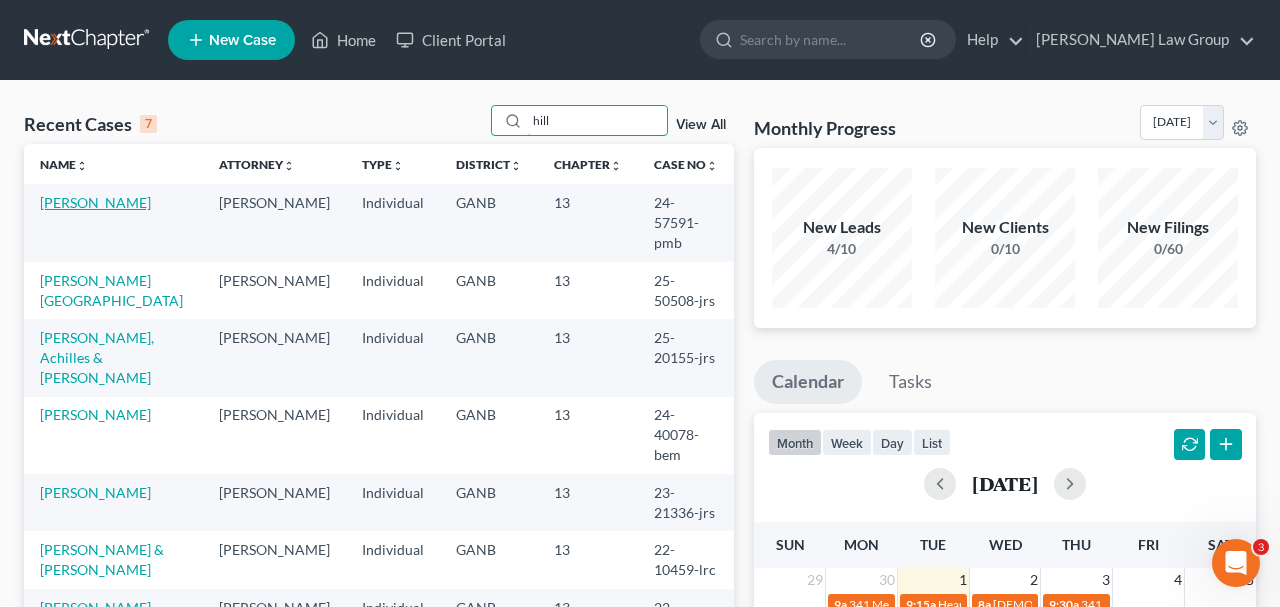type on "hill" 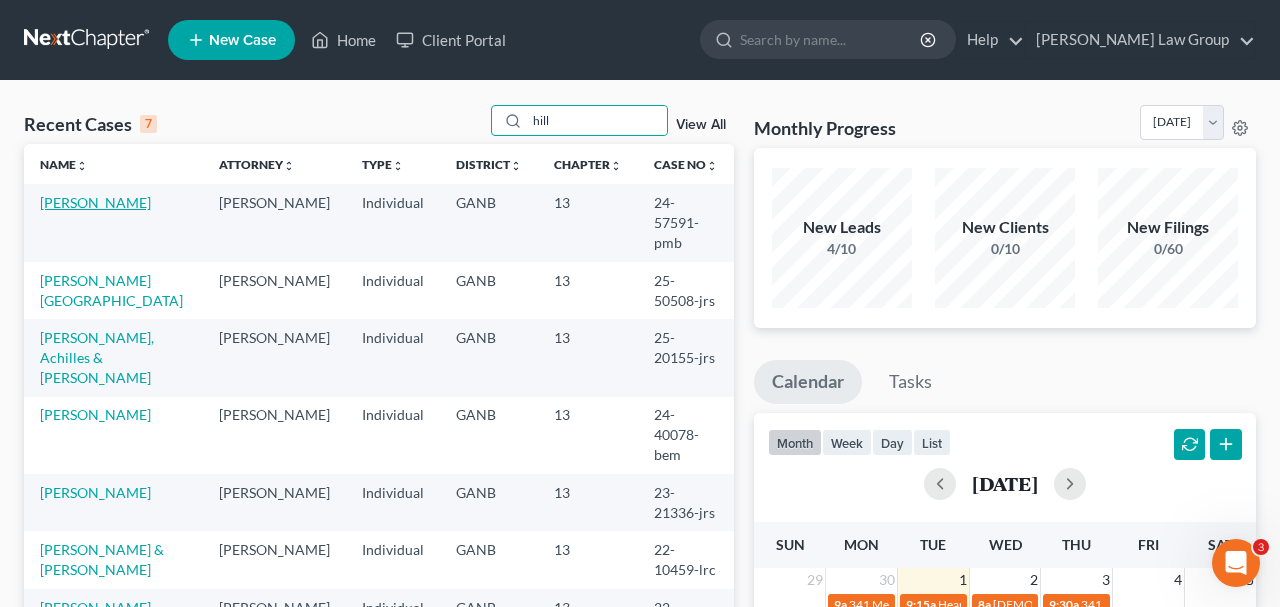 click on "[PERSON_NAME]" at bounding box center [95, 202] 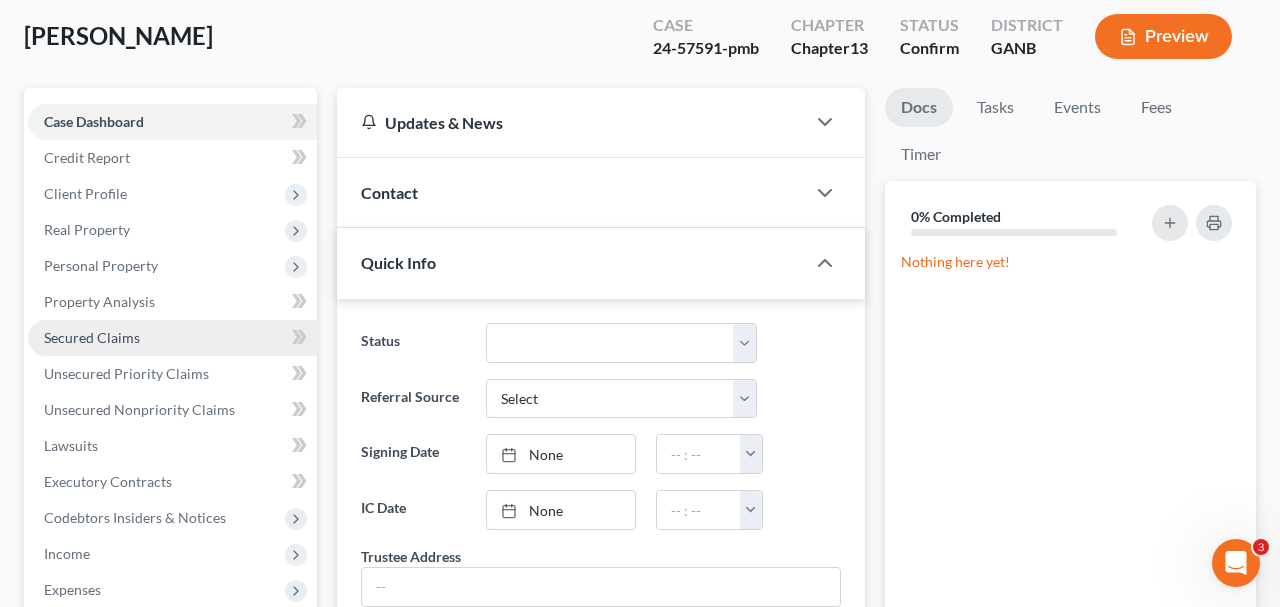 scroll, scrollTop: 115, scrollLeft: 0, axis: vertical 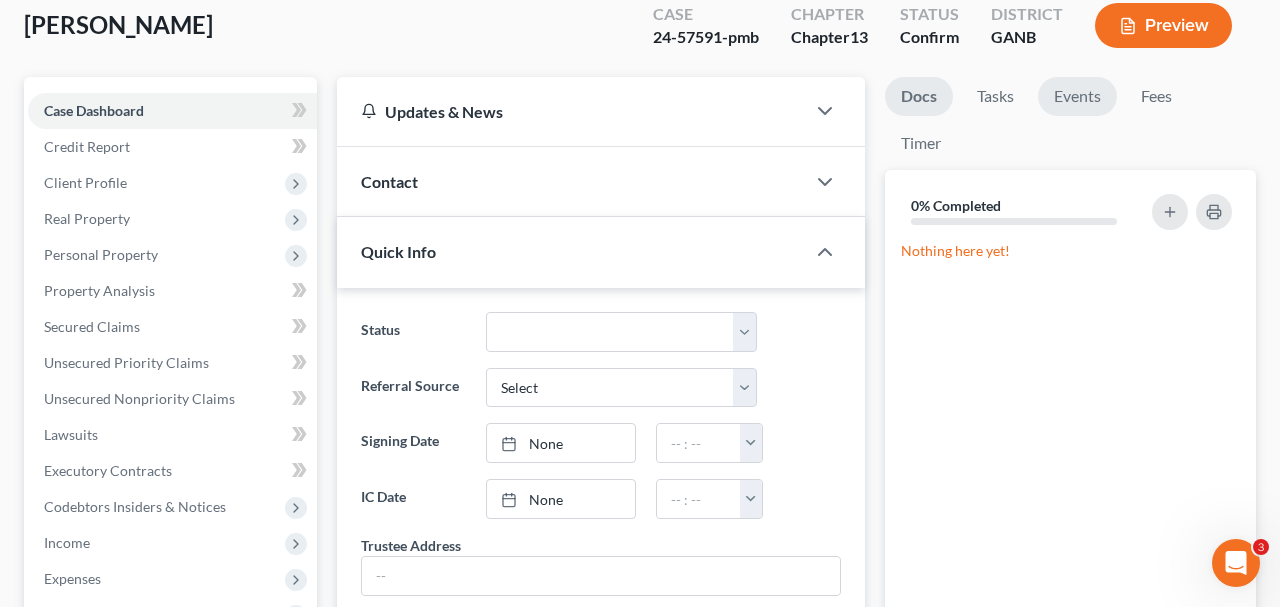 click on "Events" at bounding box center [1077, 96] 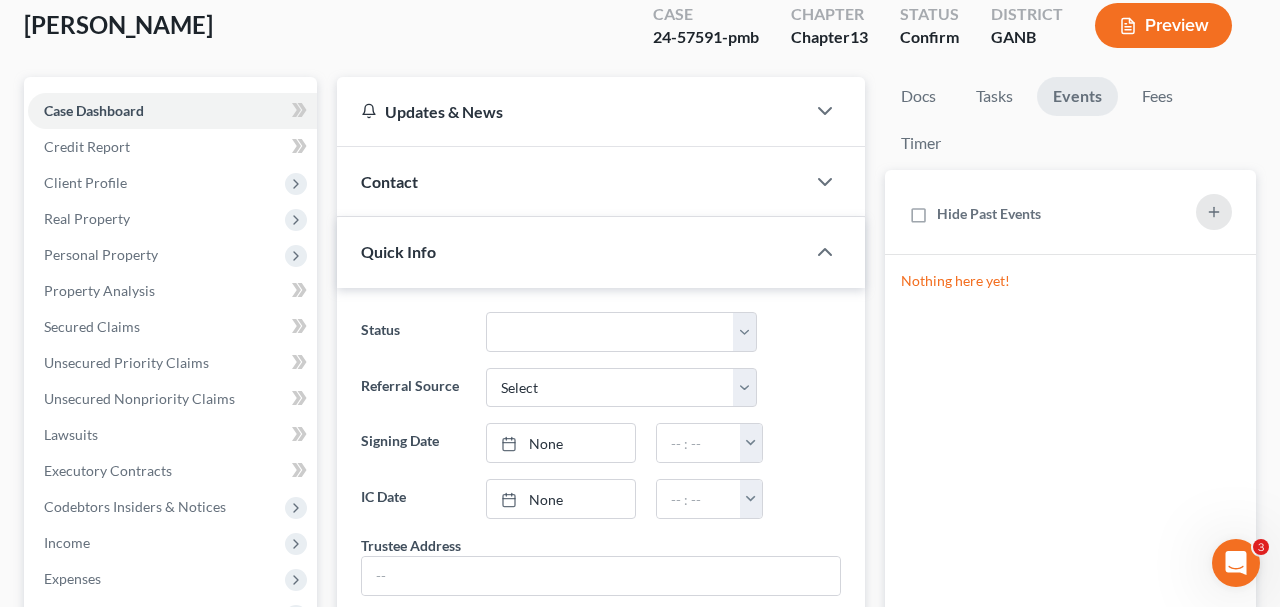 scroll, scrollTop: 0, scrollLeft: 0, axis: both 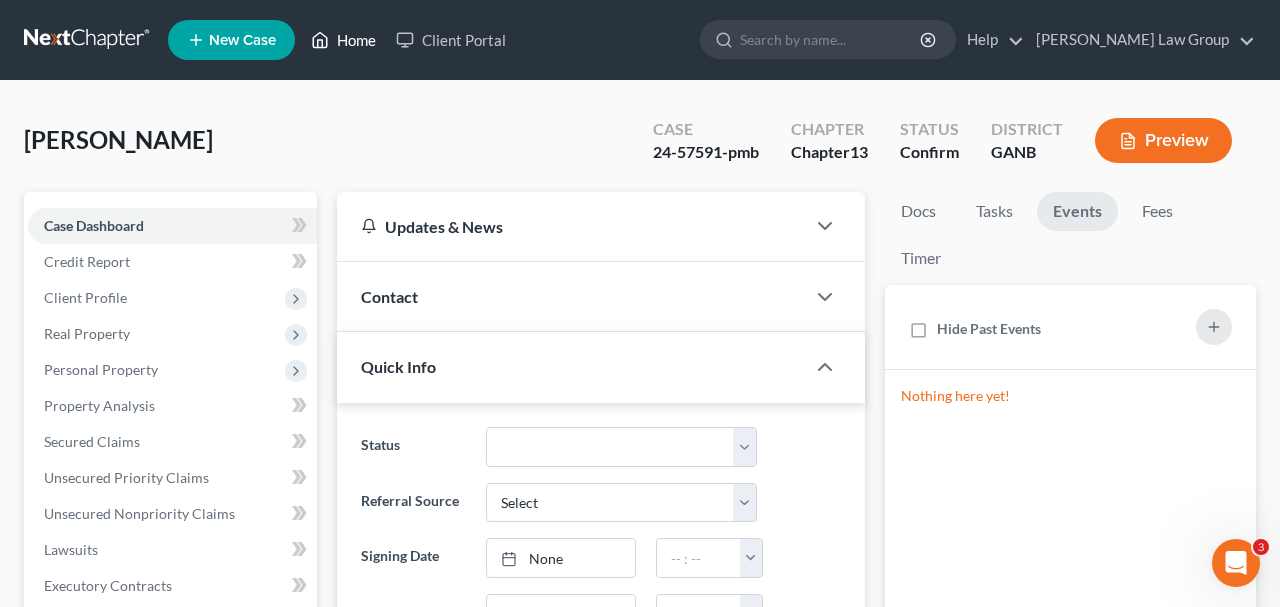 click on "Home" at bounding box center [343, 40] 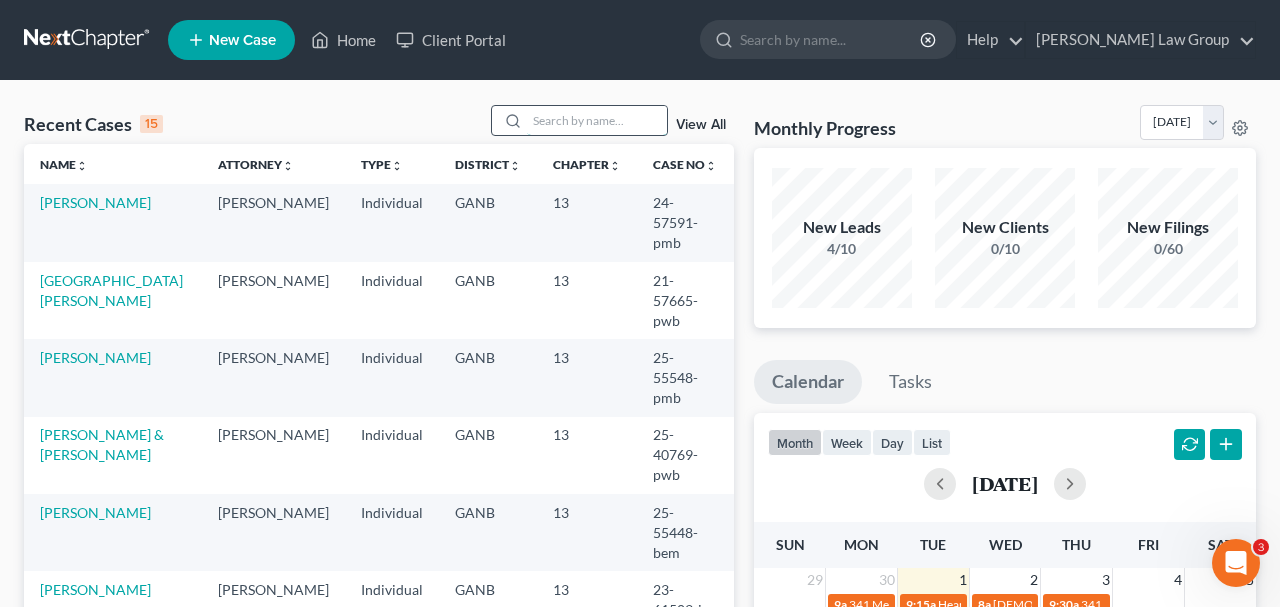 click at bounding box center (597, 120) 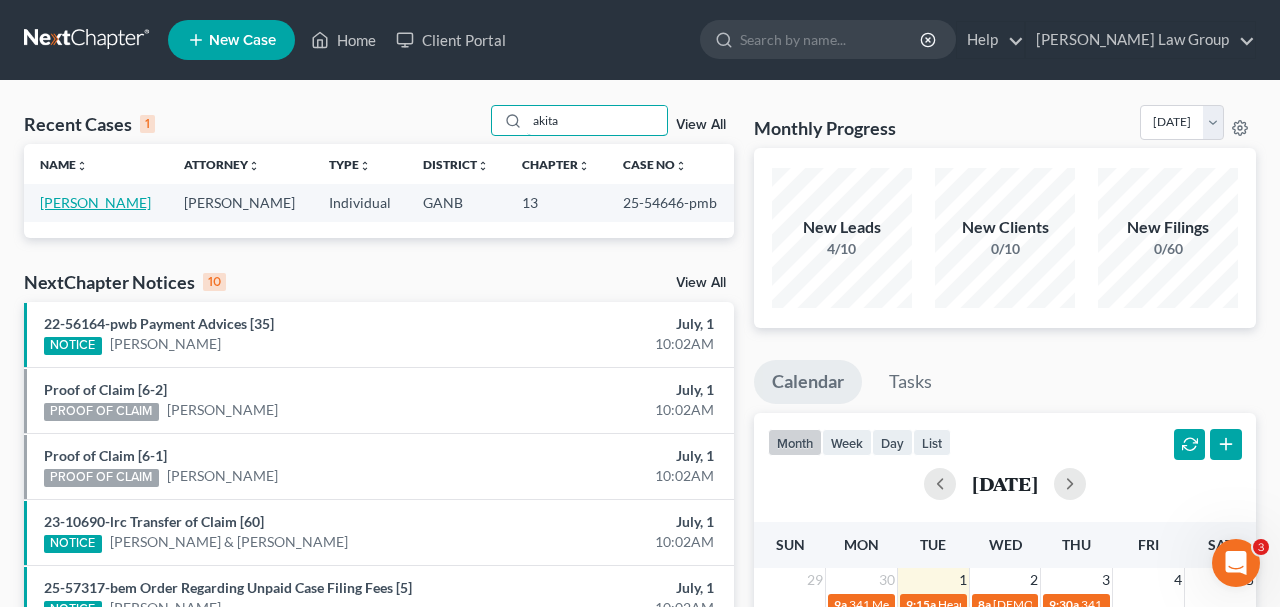 type on "akita" 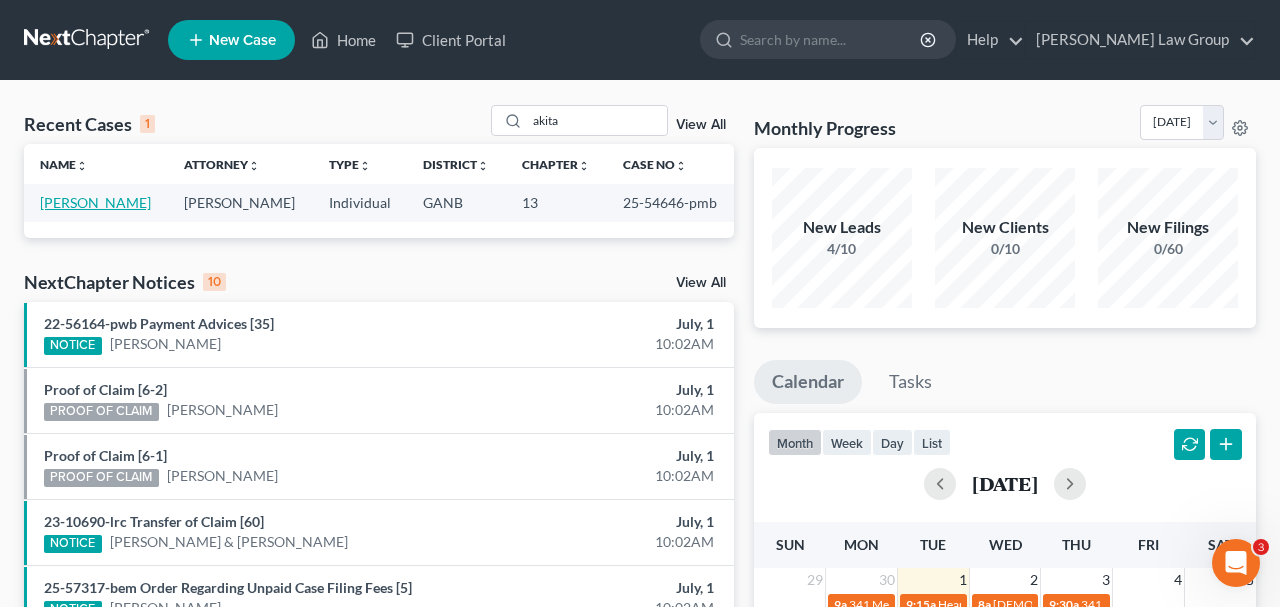 click on "[PERSON_NAME]" at bounding box center [95, 202] 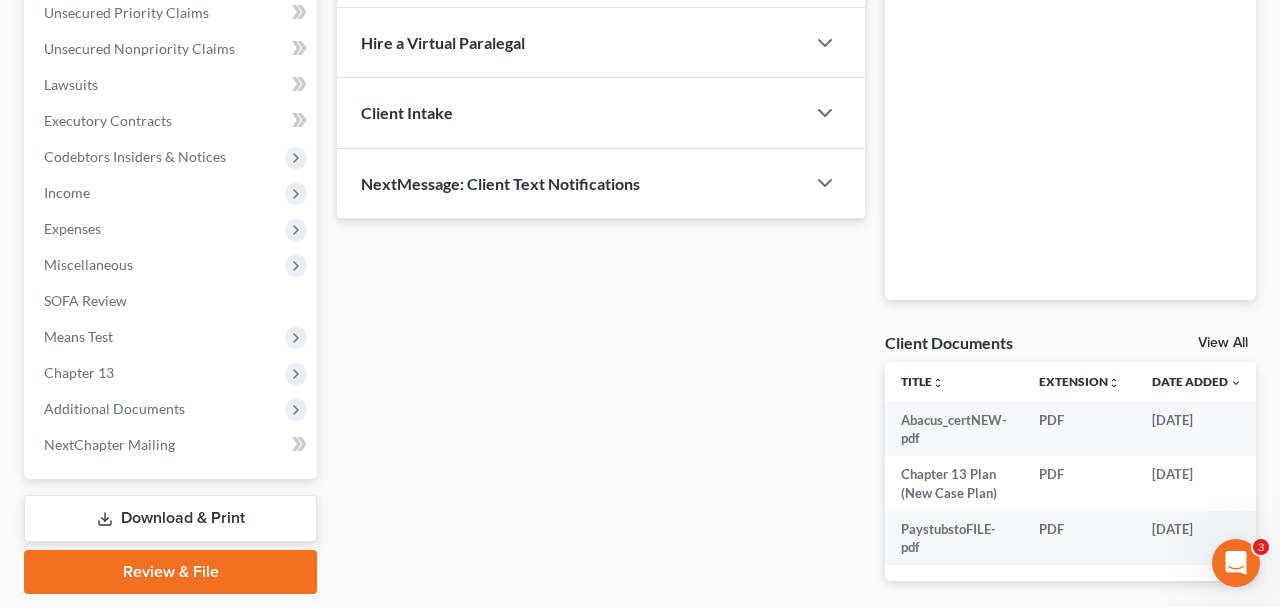 scroll, scrollTop: 547, scrollLeft: 0, axis: vertical 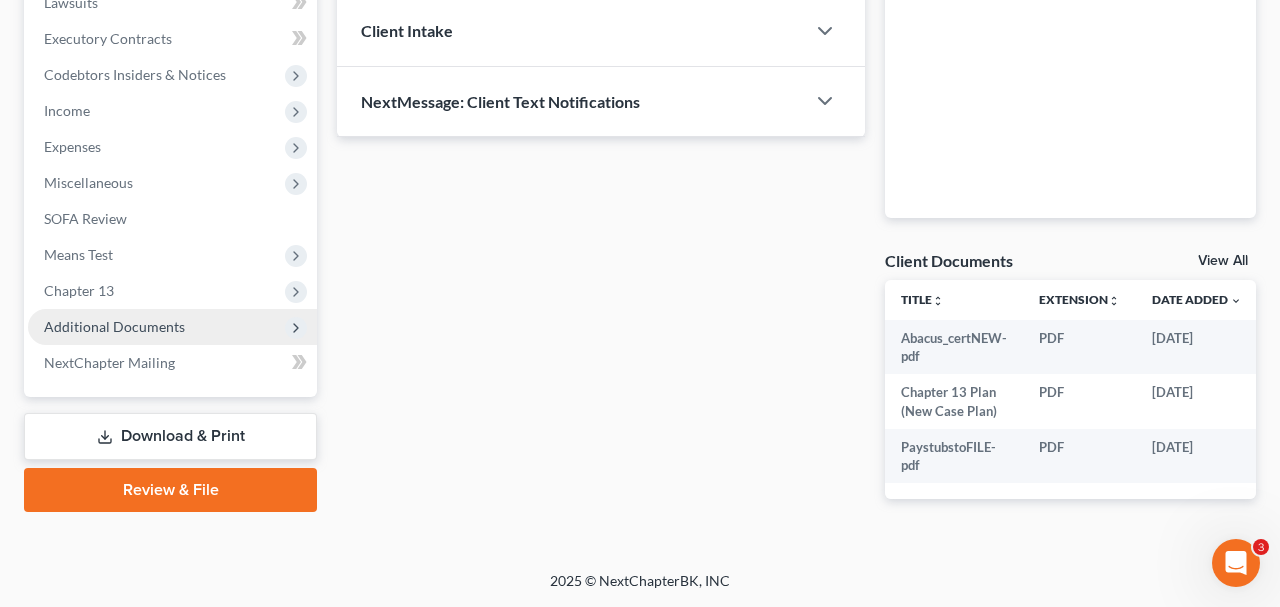 click on "Additional Documents" at bounding box center (172, 327) 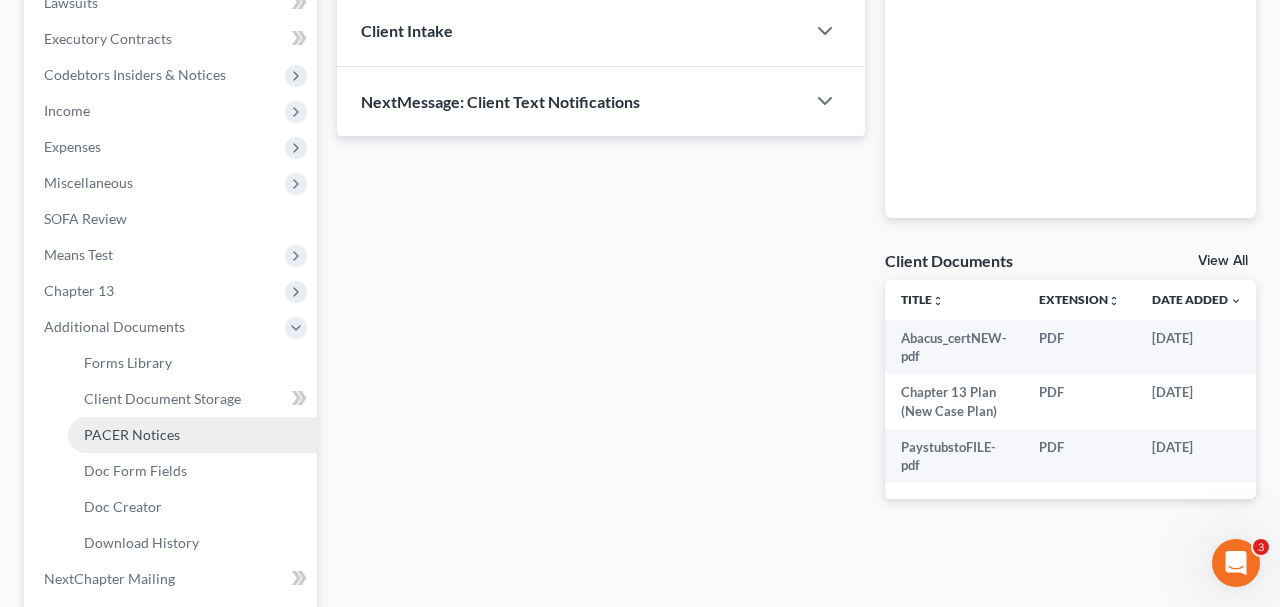 click on "PACER Notices" at bounding box center [192, 435] 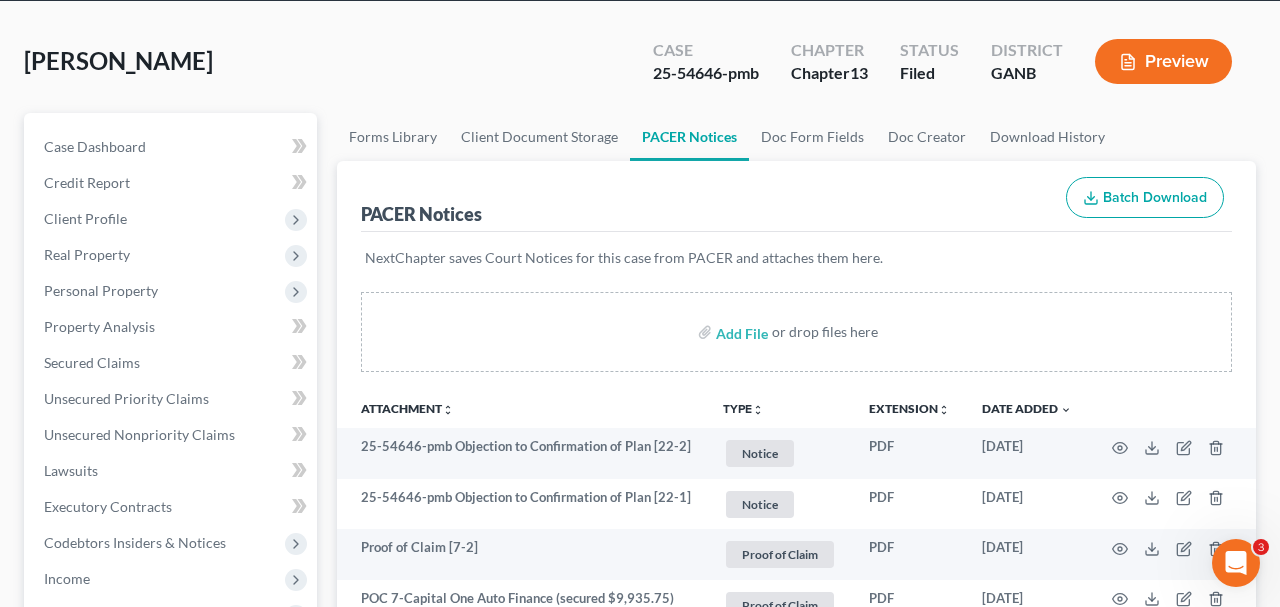 scroll, scrollTop: 84, scrollLeft: 0, axis: vertical 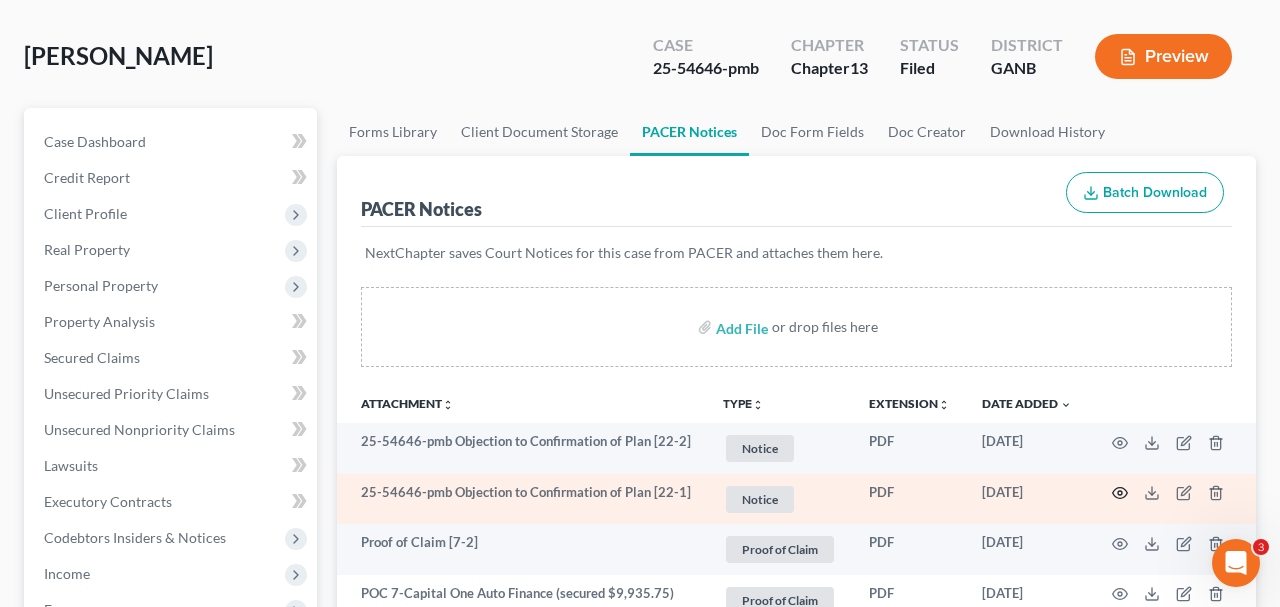 click 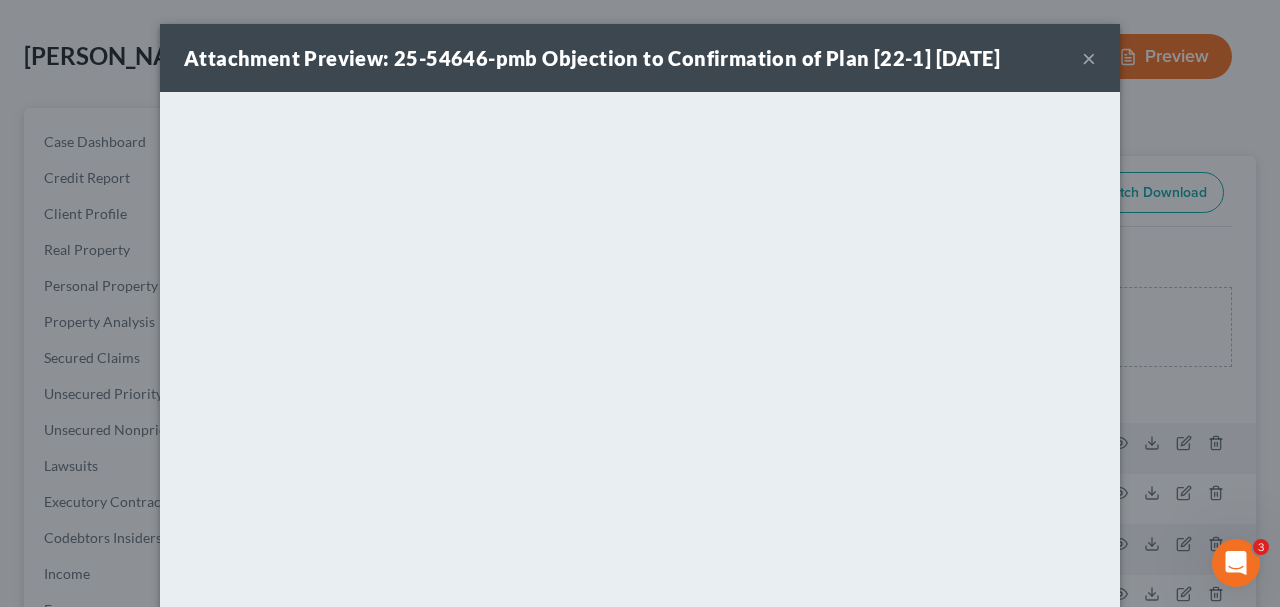 click on "×" at bounding box center [1089, 58] 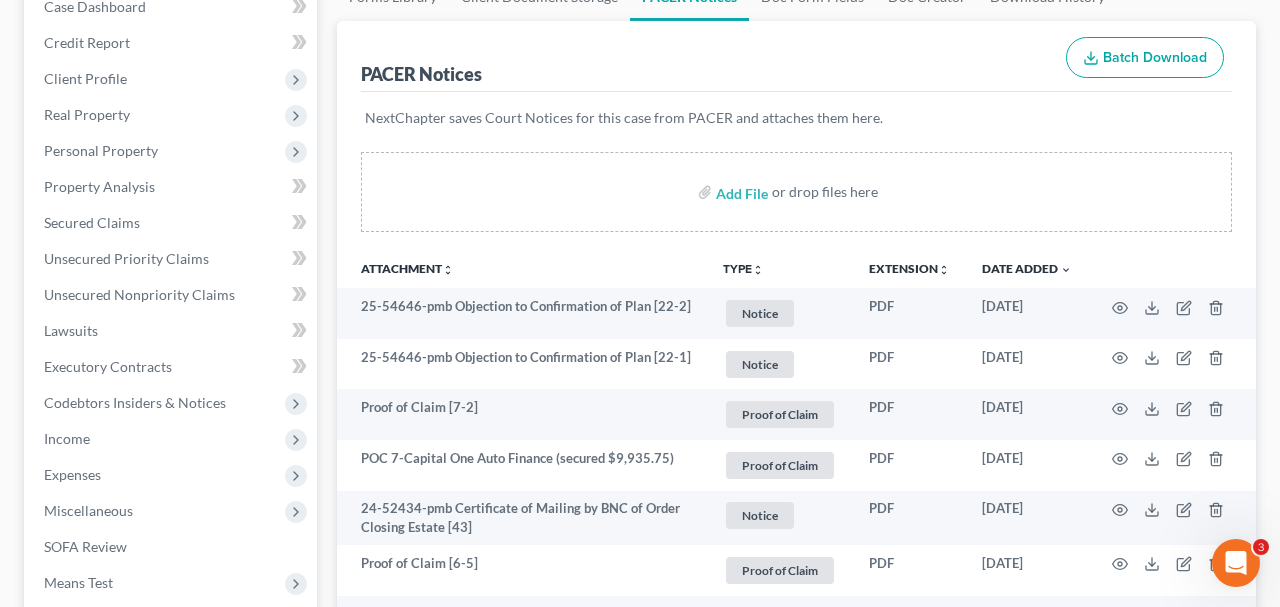 scroll, scrollTop: 0, scrollLeft: 0, axis: both 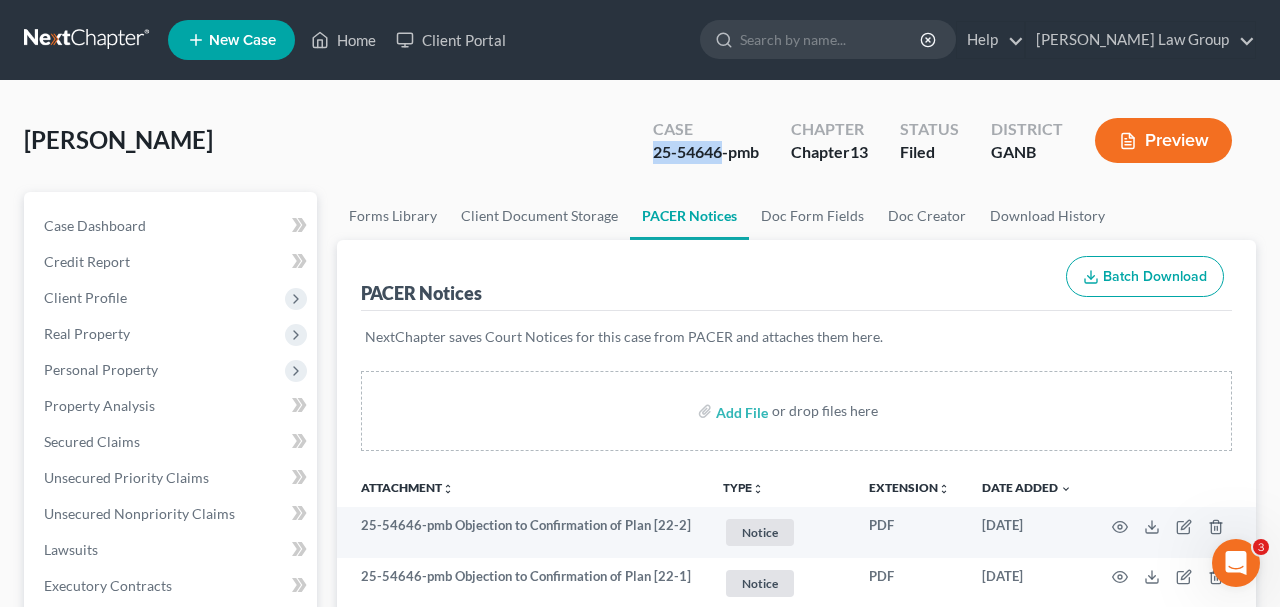 drag, startPoint x: 720, startPoint y: 157, endPoint x: 625, endPoint y: 157, distance: 95 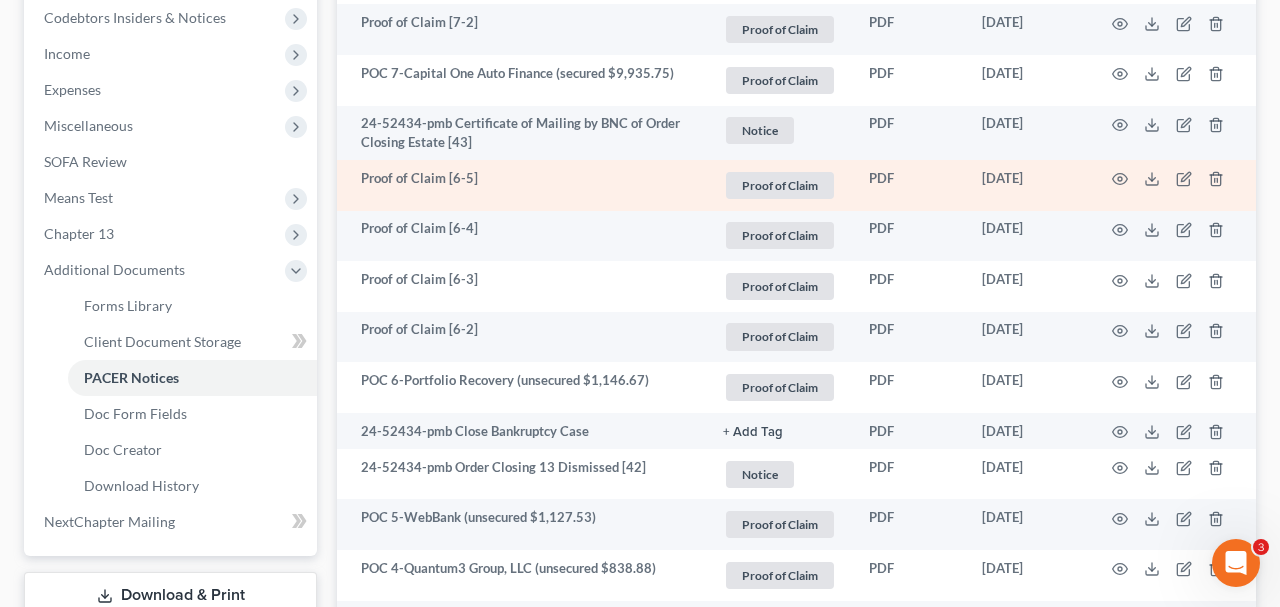 scroll, scrollTop: 694, scrollLeft: 0, axis: vertical 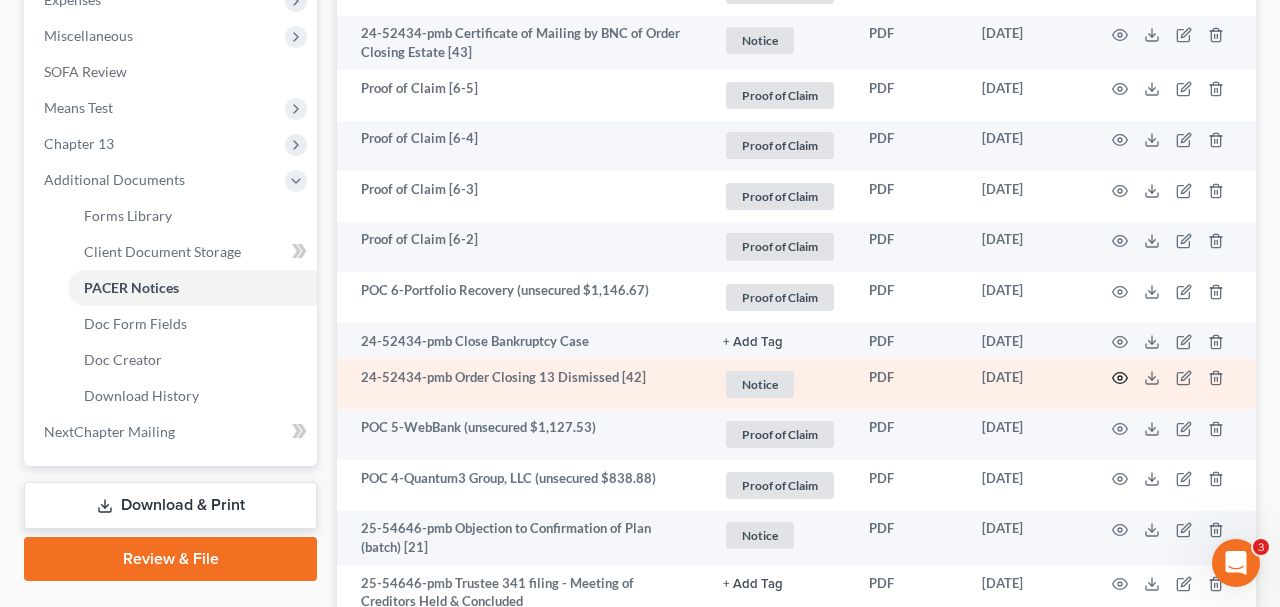 click 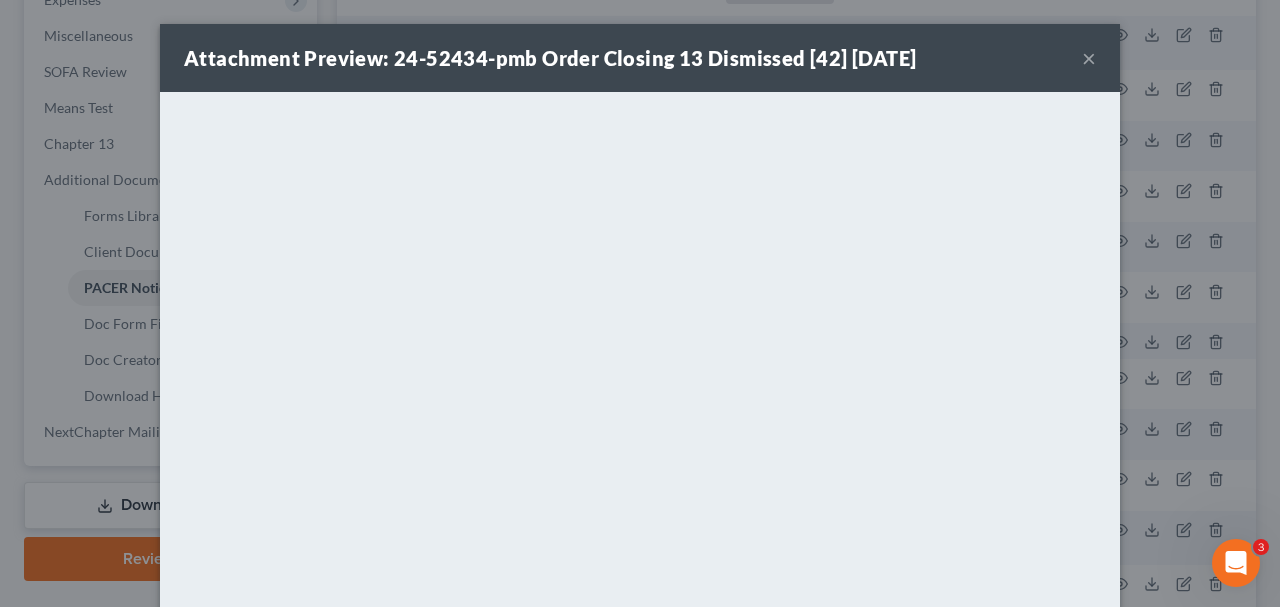 click on "×" at bounding box center [1089, 58] 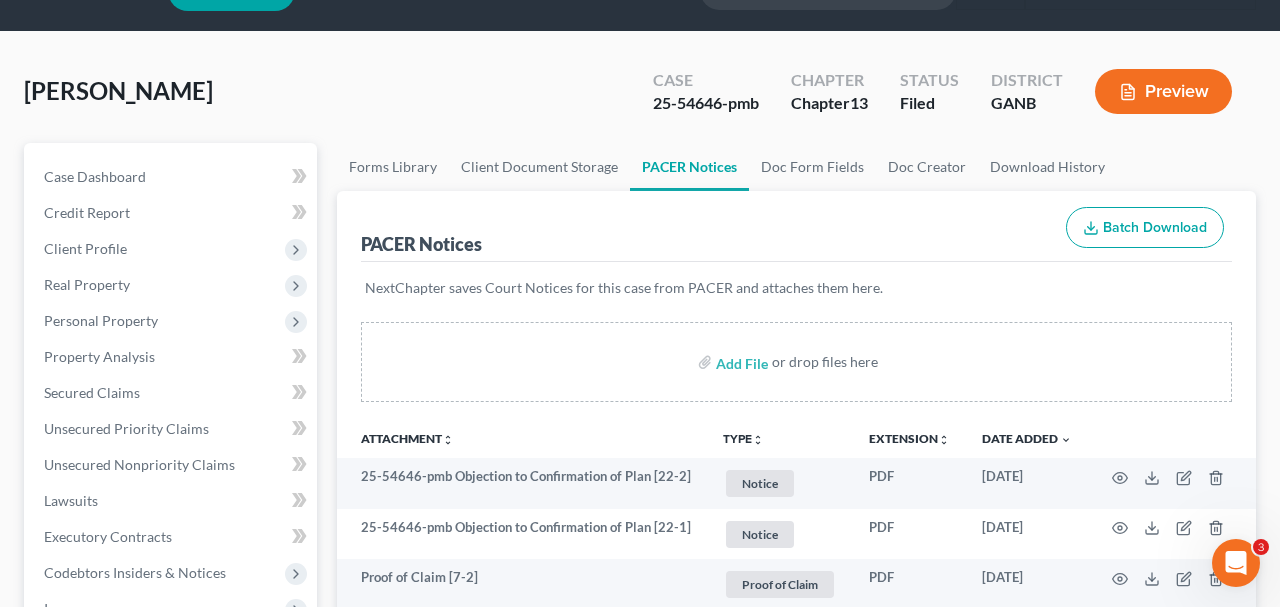scroll, scrollTop: 29, scrollLeft: 0, axis: vertical 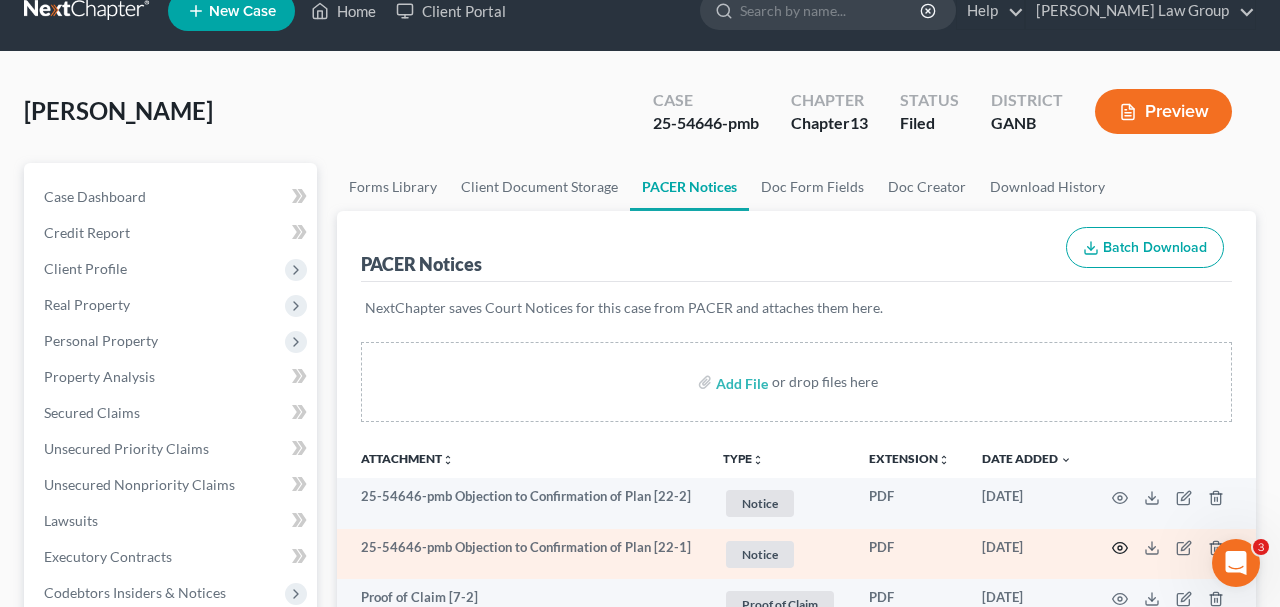 click 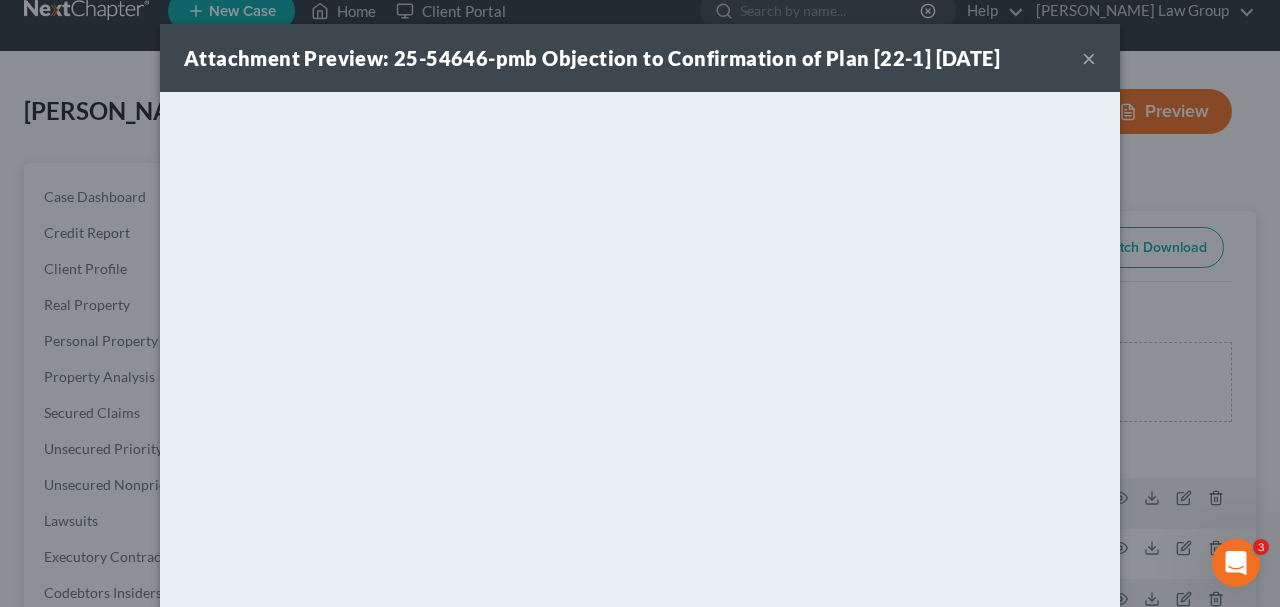 click on "×" at bounding box center [1089, 58] 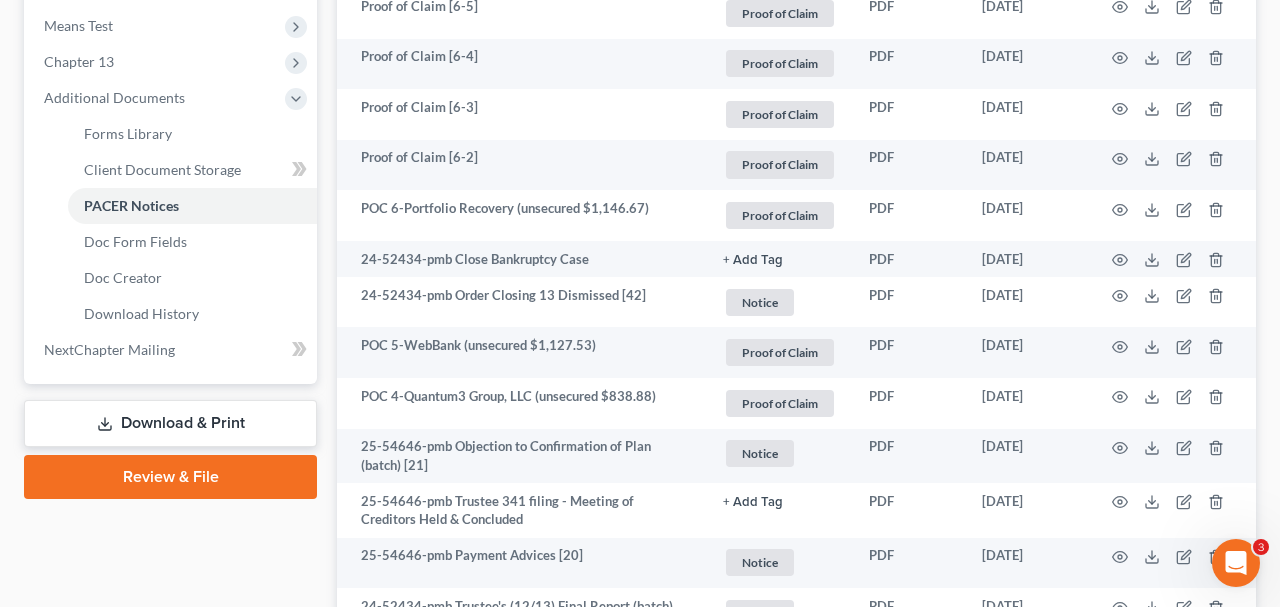 scroll, scrollTop: 777, scrollLeft: 0, axis: vertical 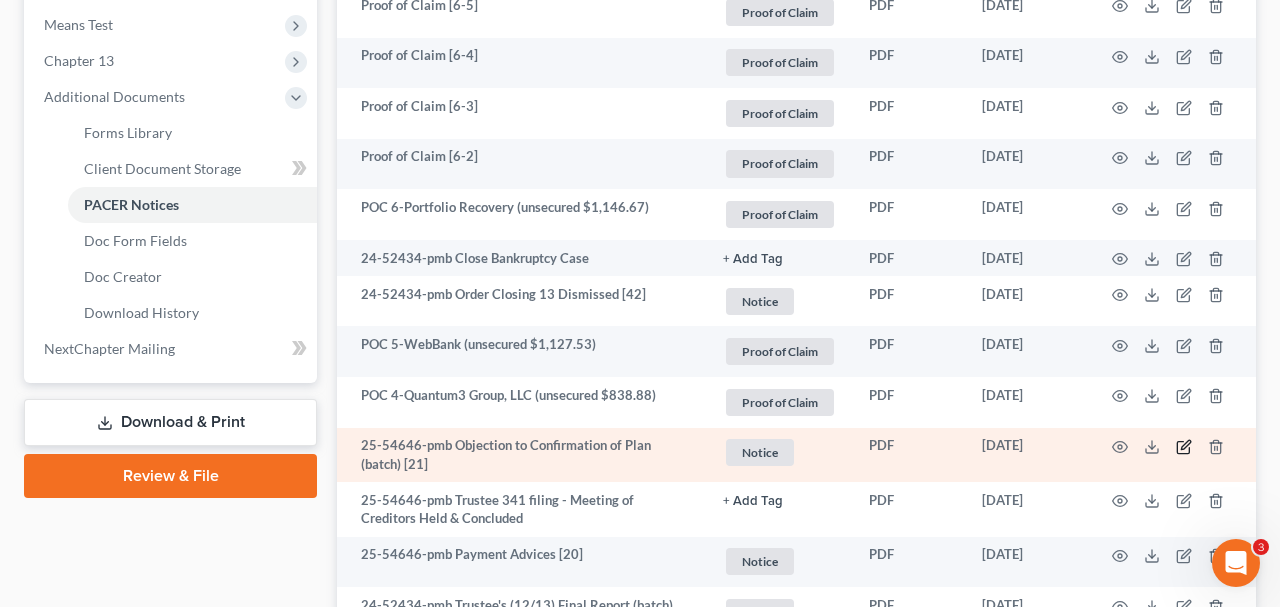 click 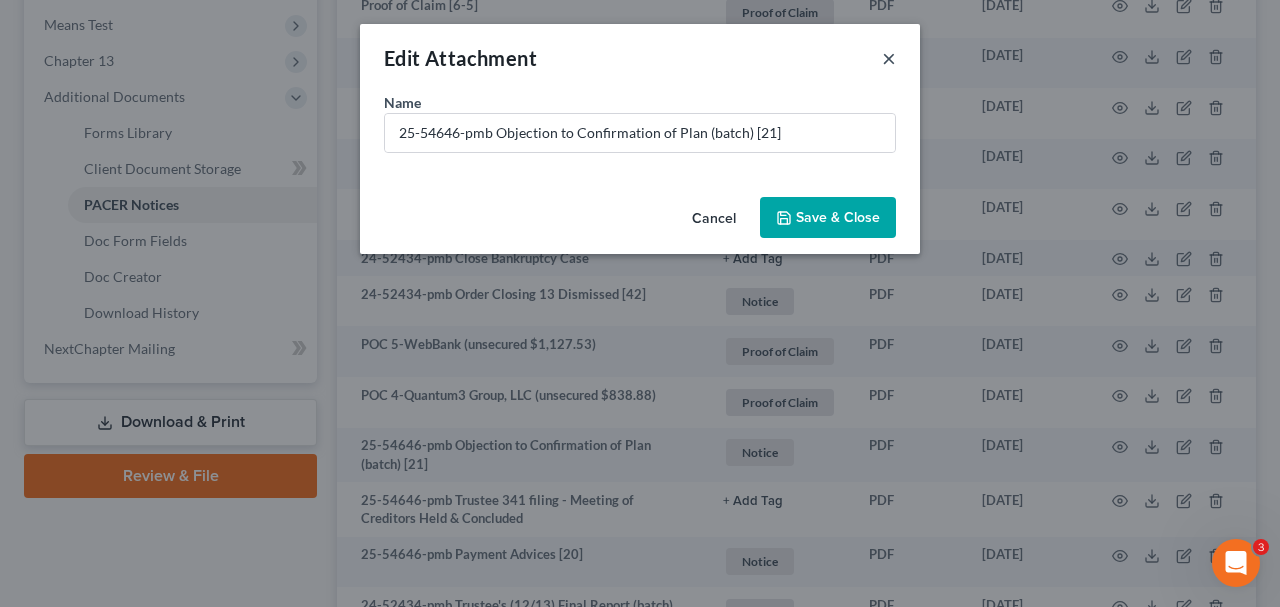 click on "×" at bounding box center [889, 58] 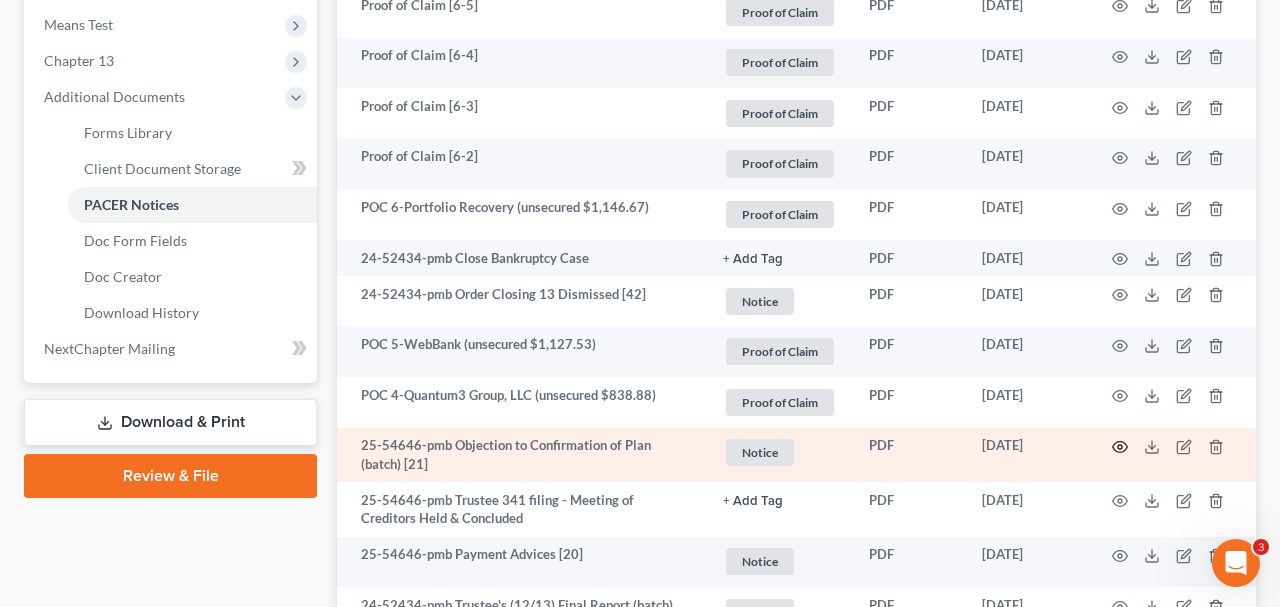 click 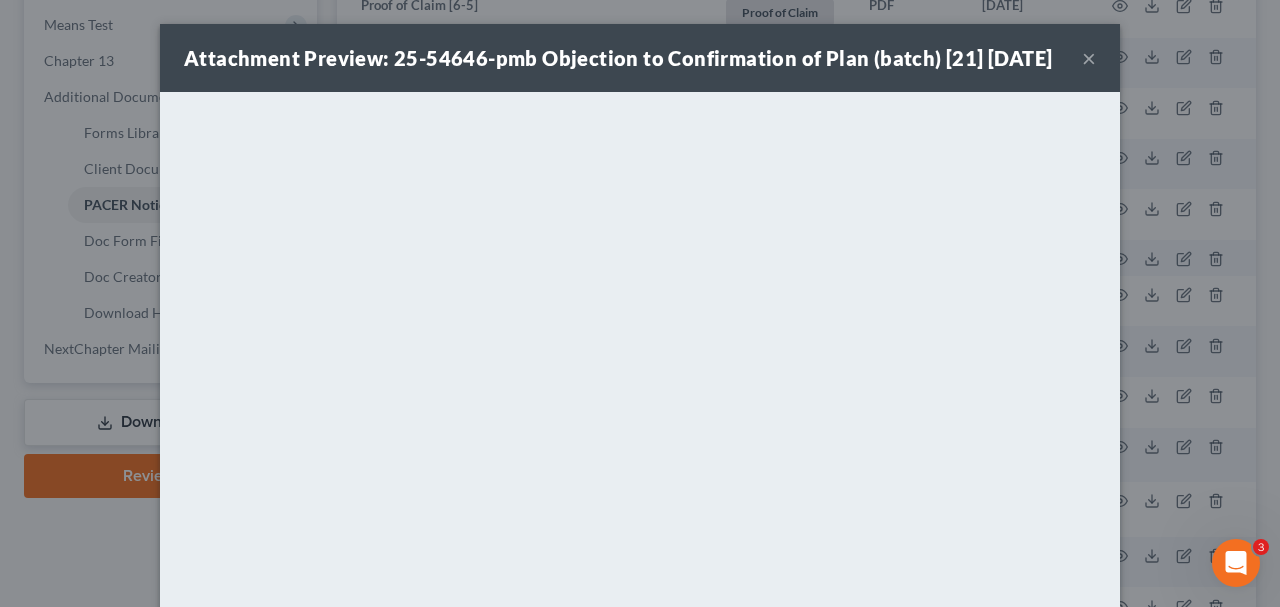 click on "×" at bounding box center (1089, 58) 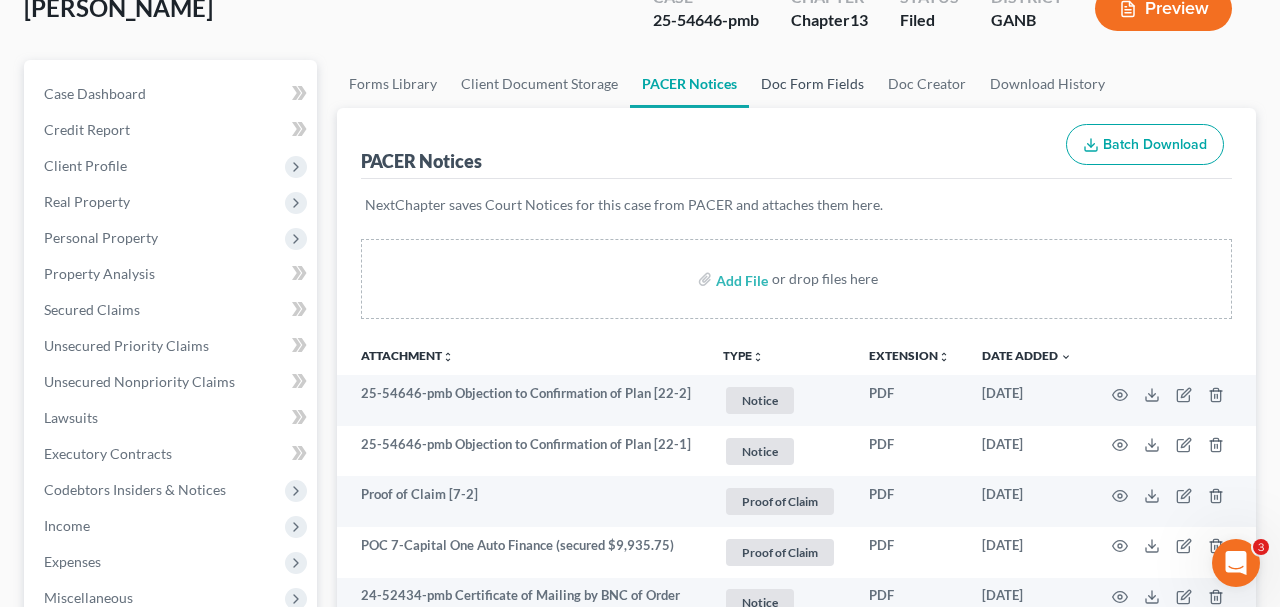 scroll, scrollTop: 70, scrollLeft: 0, axis: vertical 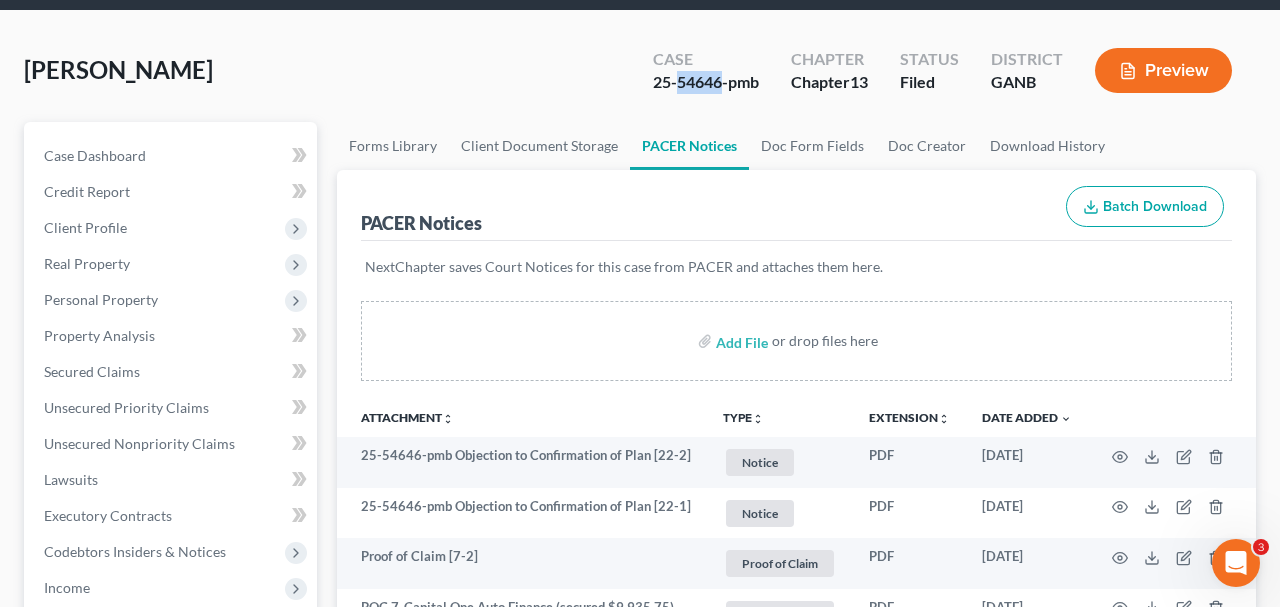 drag, startPoint x: 723, startPoint y: 83, endPoint x: 680, endPoint y: 82, distance: 43.011627 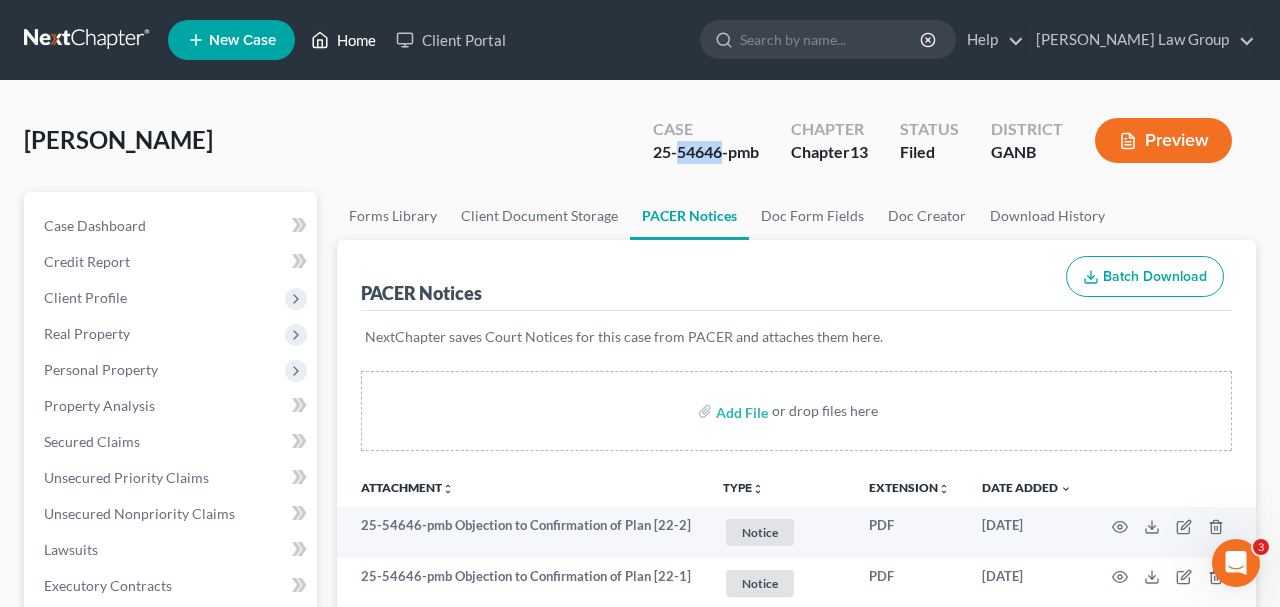click on "Home" at bounding box center (343, 40) 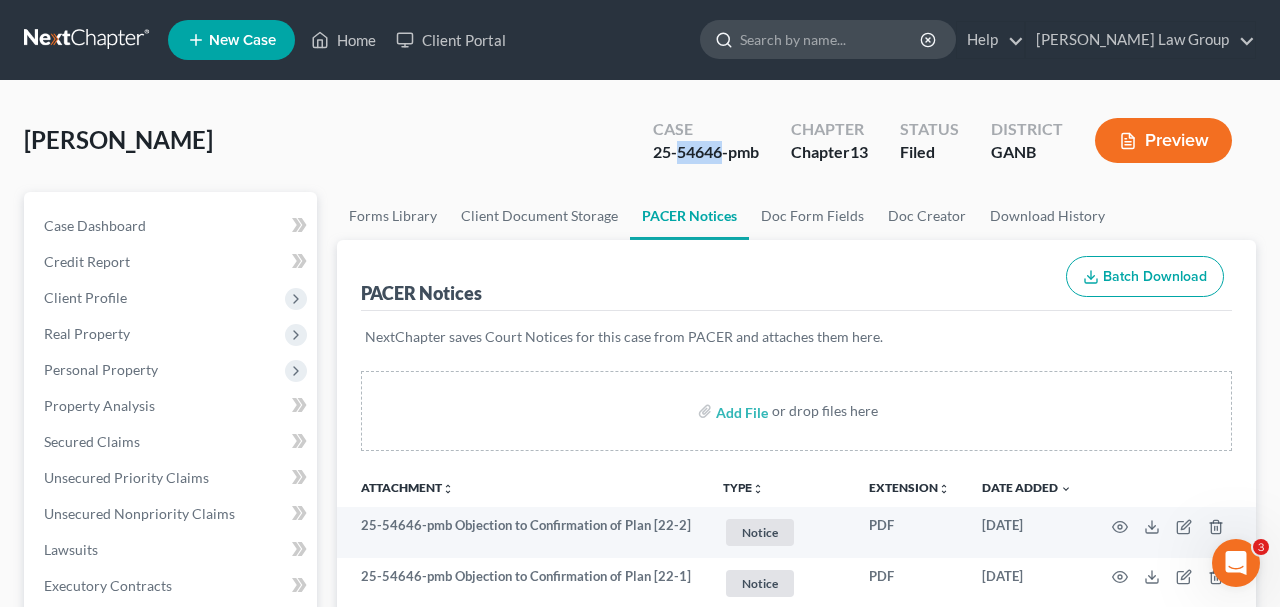 click at bounding box center [831, 39] 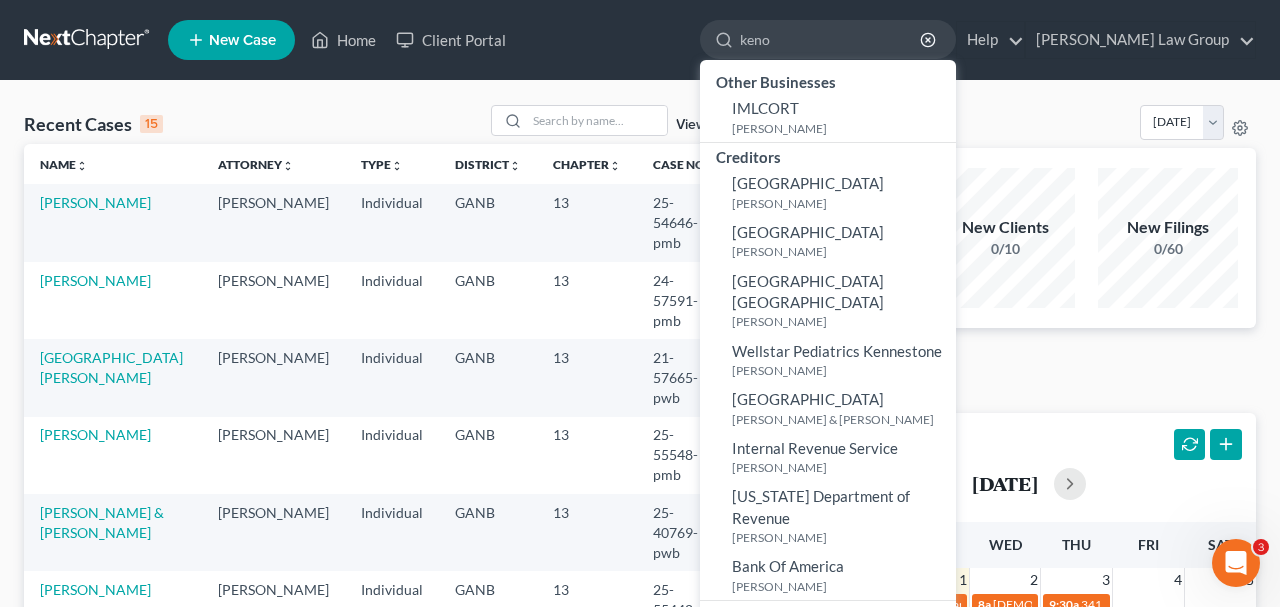 type on "keno" 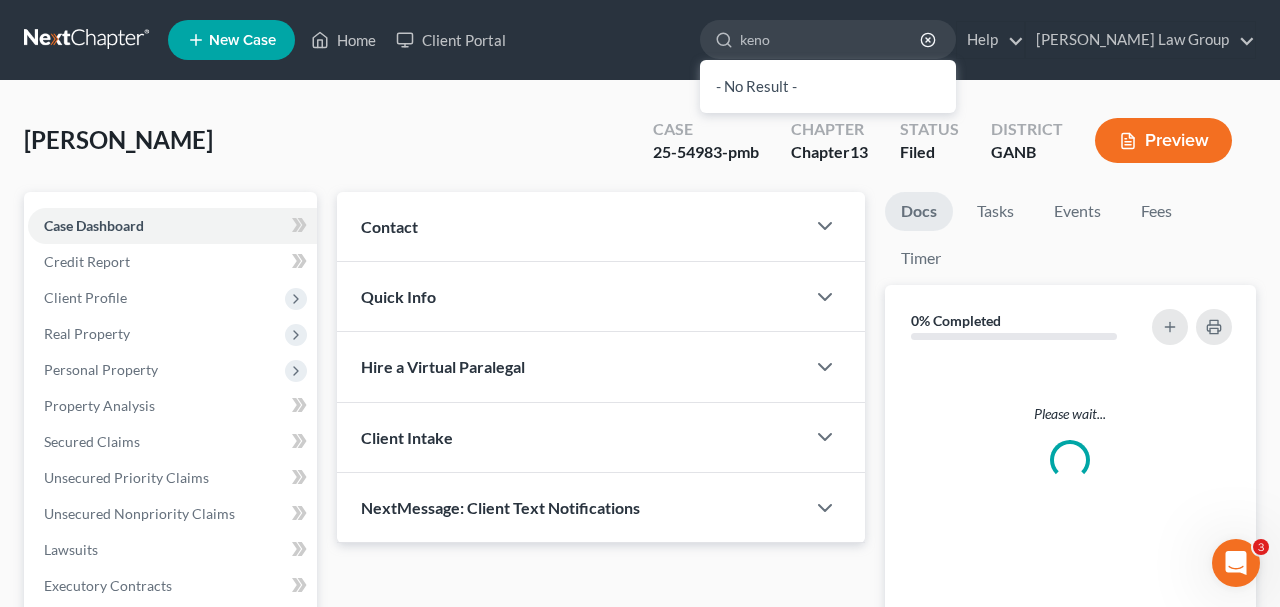type 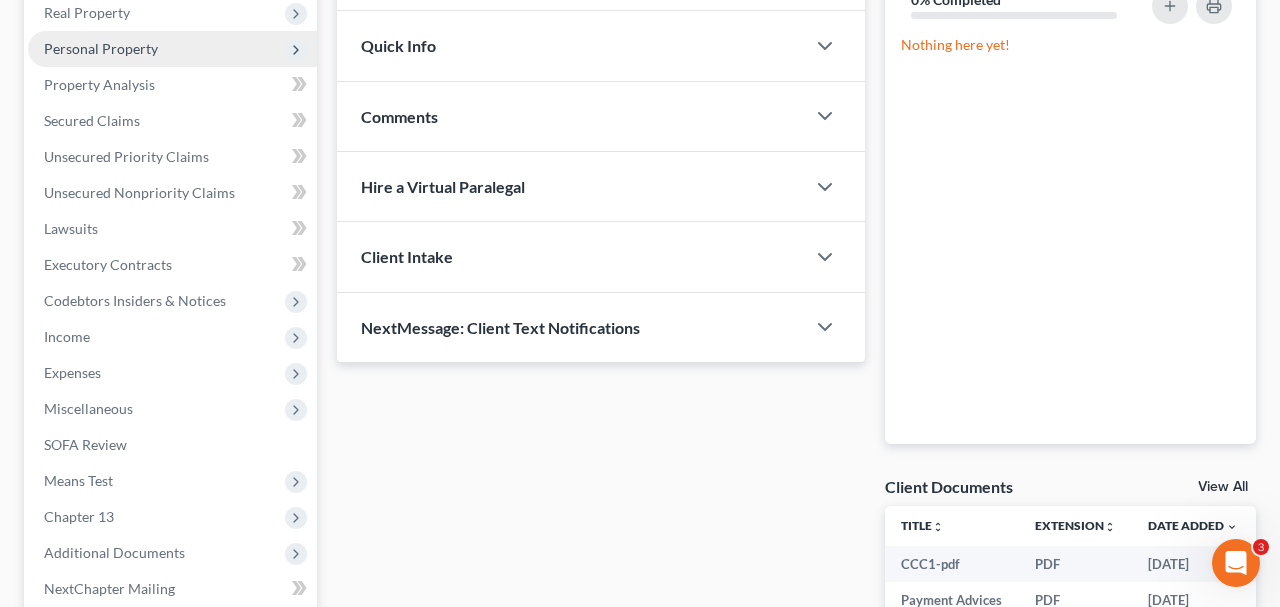 scroll, scrollTop: 360, scrollLeft: 0, axis: vertical 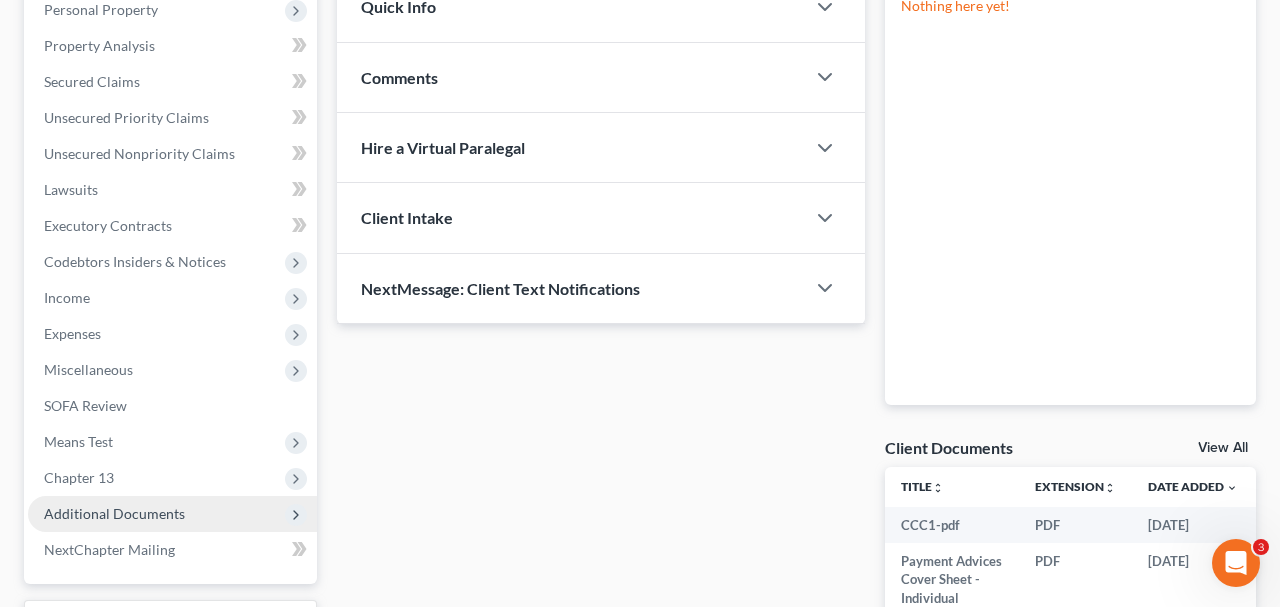 click on "Additional Documents" at bounding box center (114, 513) 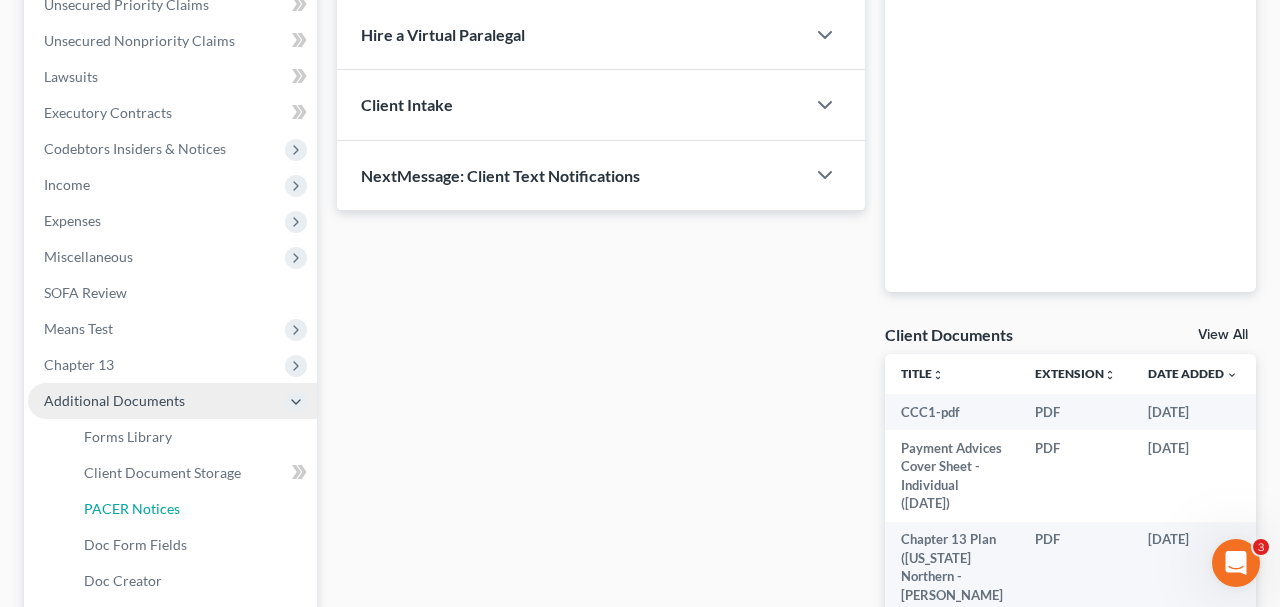 click on "PACER Notices" at bounding box center [192, 509] 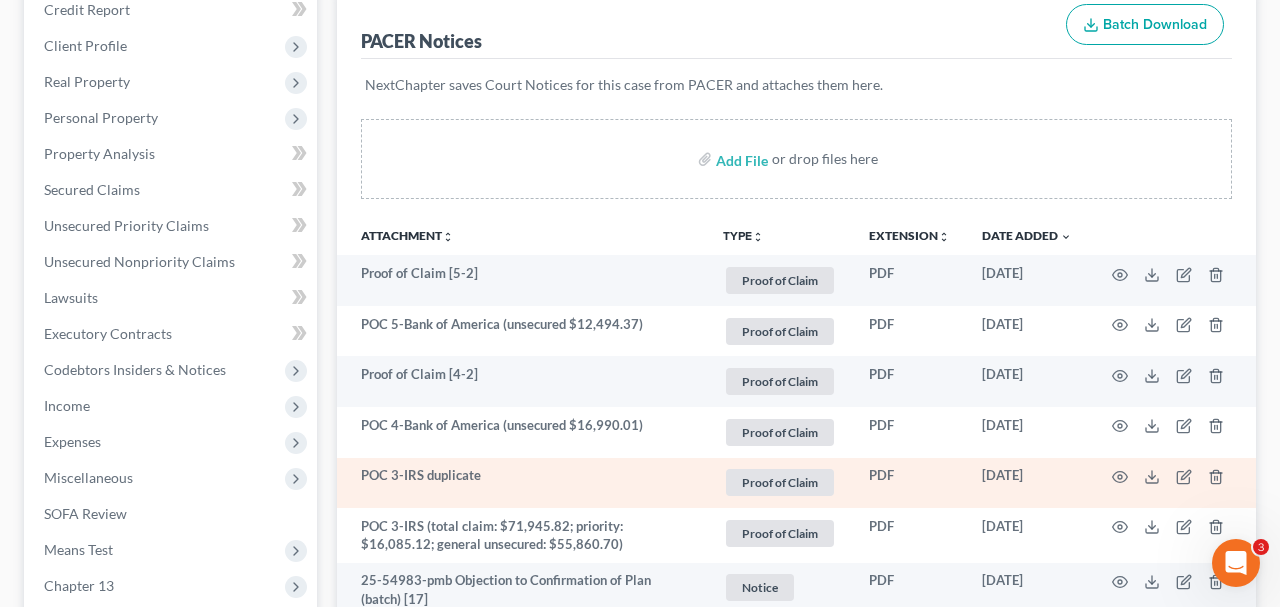 scroll, scrollTop: 314, scrollLeft: 0, axis: vertical 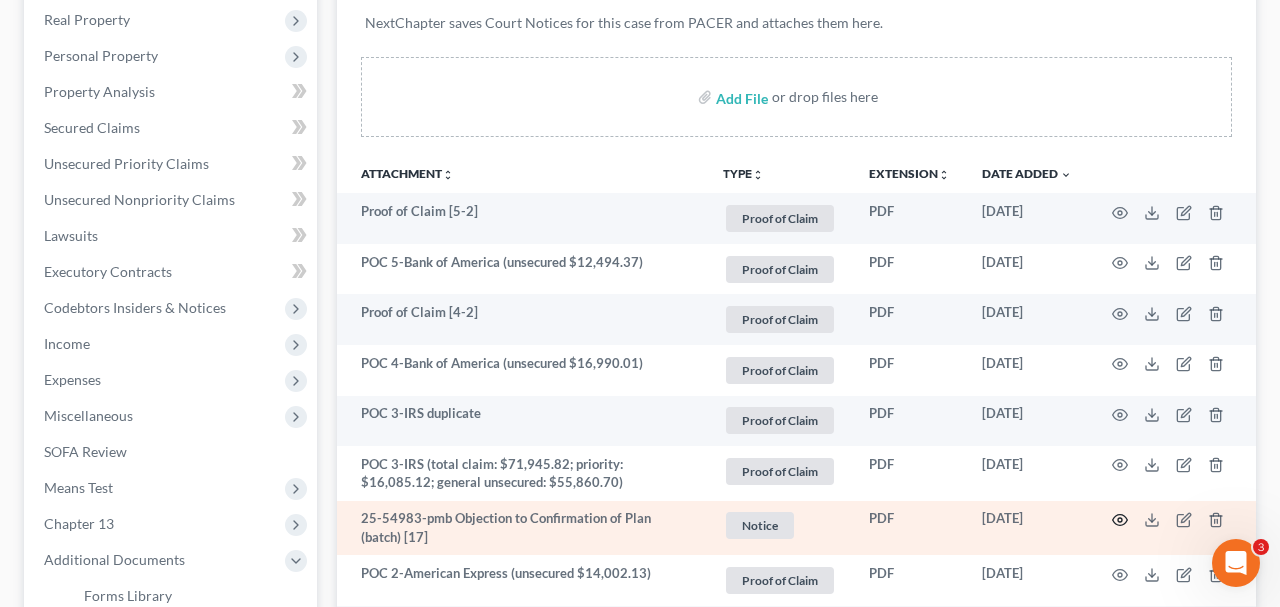 click 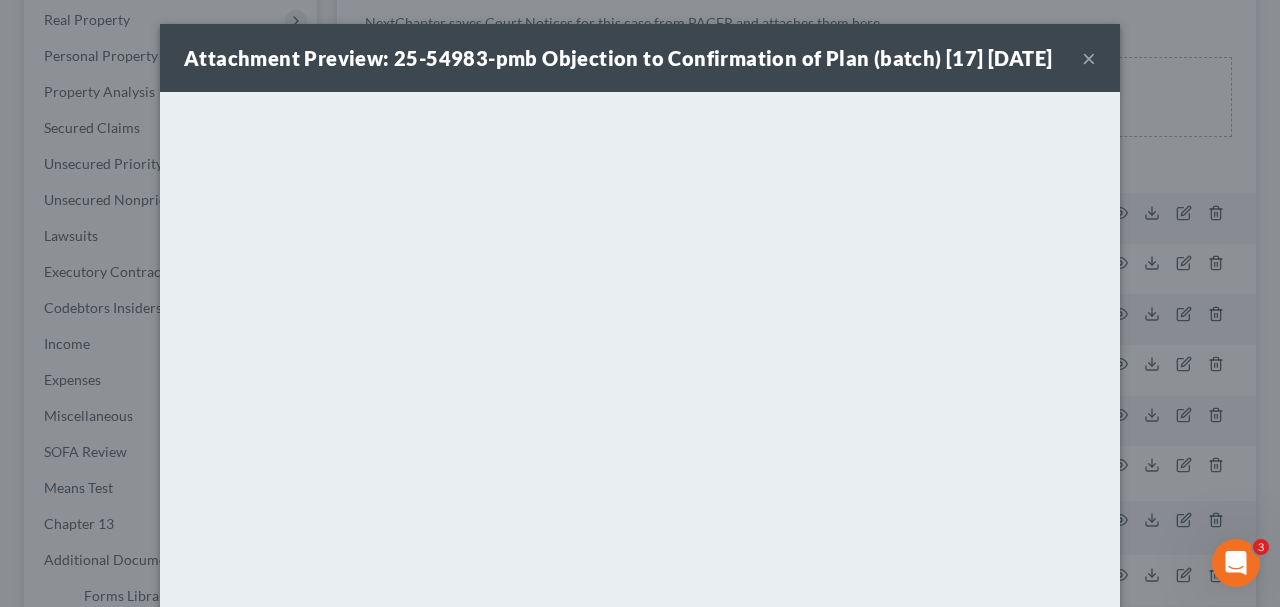 click on "×" at bounding box center (1089, 58) 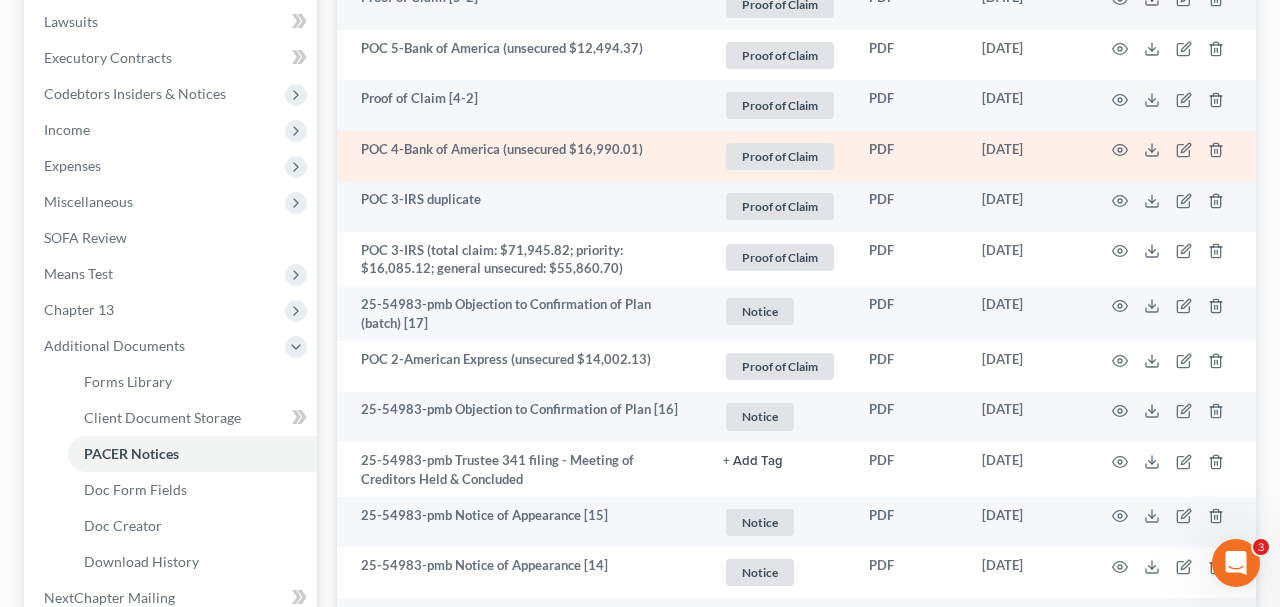 scroll, scrollTop: 523, scrollLeft: 0, axis: vertical 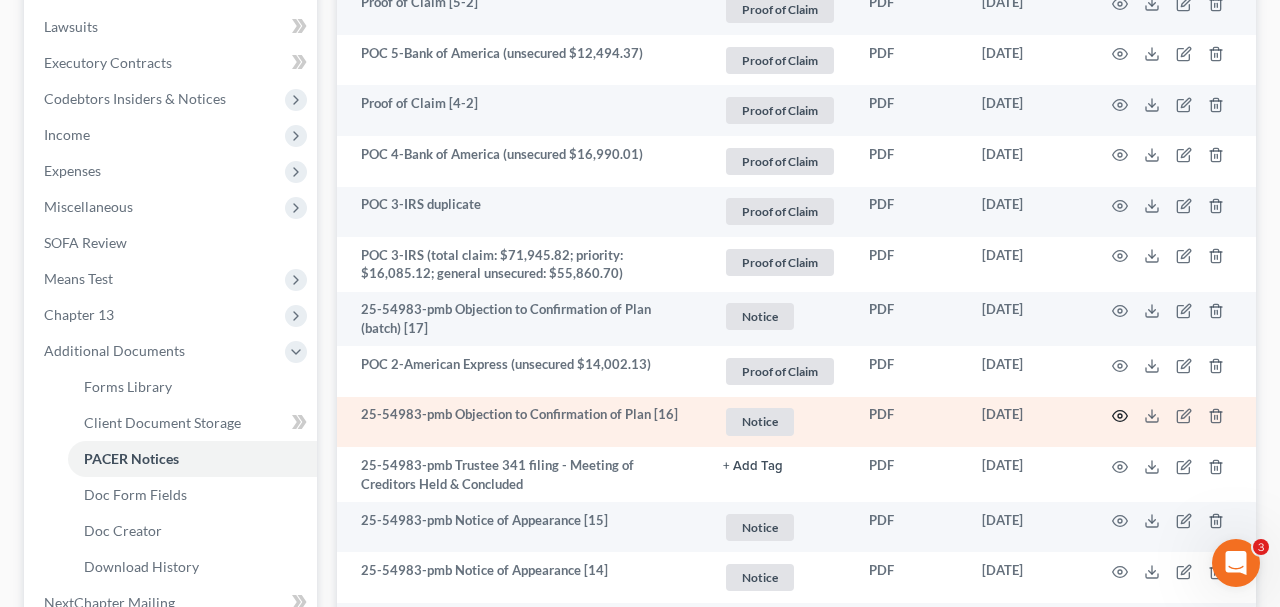click 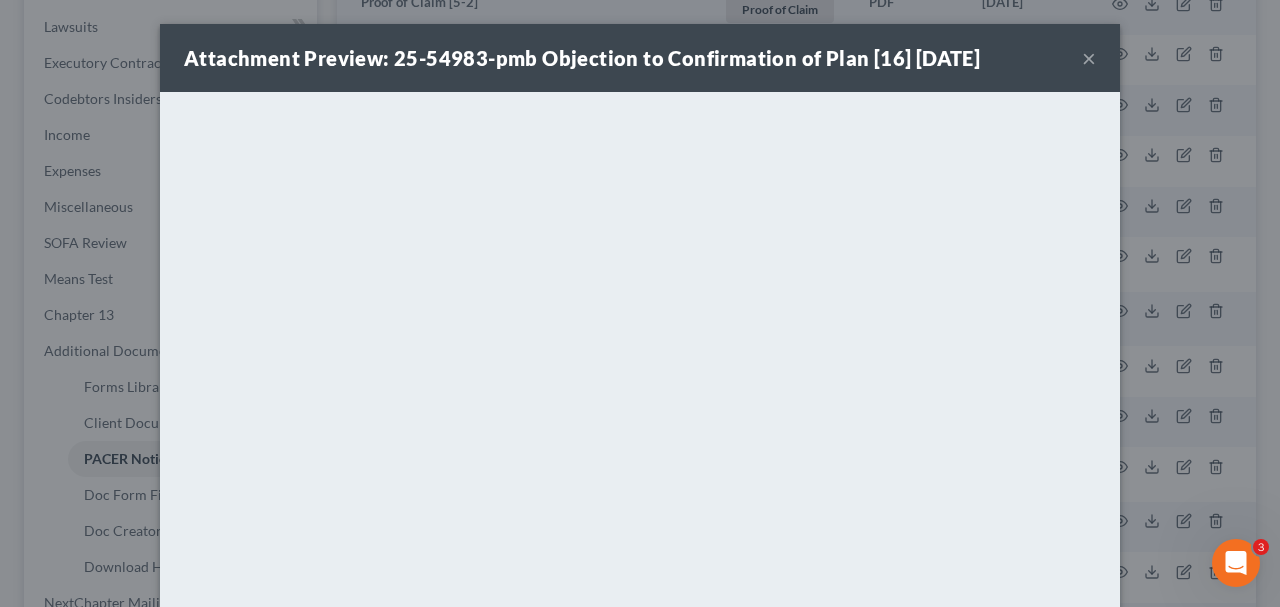 click on "×" at bounding box center (1089, 58) 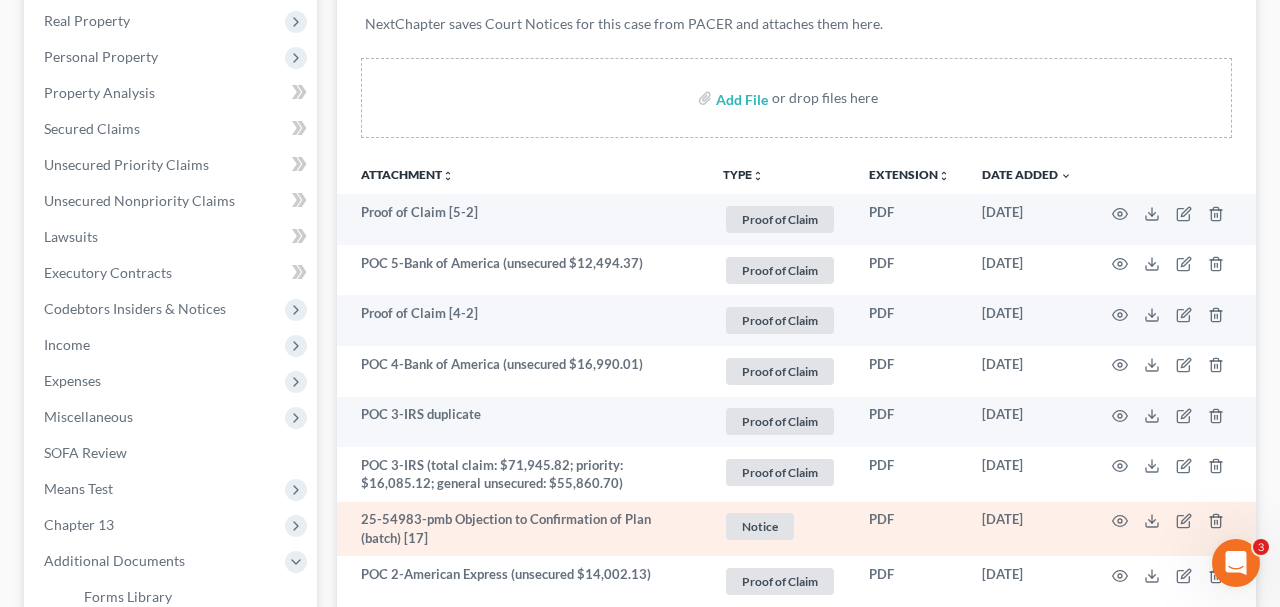 scroll, scrollTop: 323, scrollLeft: 0, axis: vertical 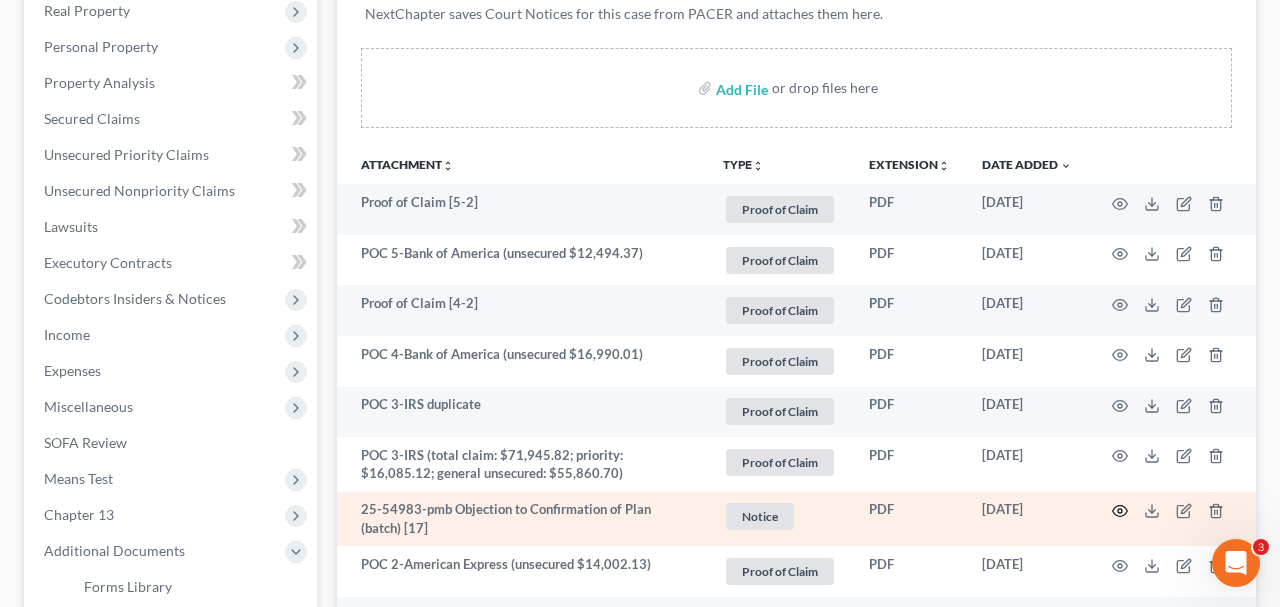 click 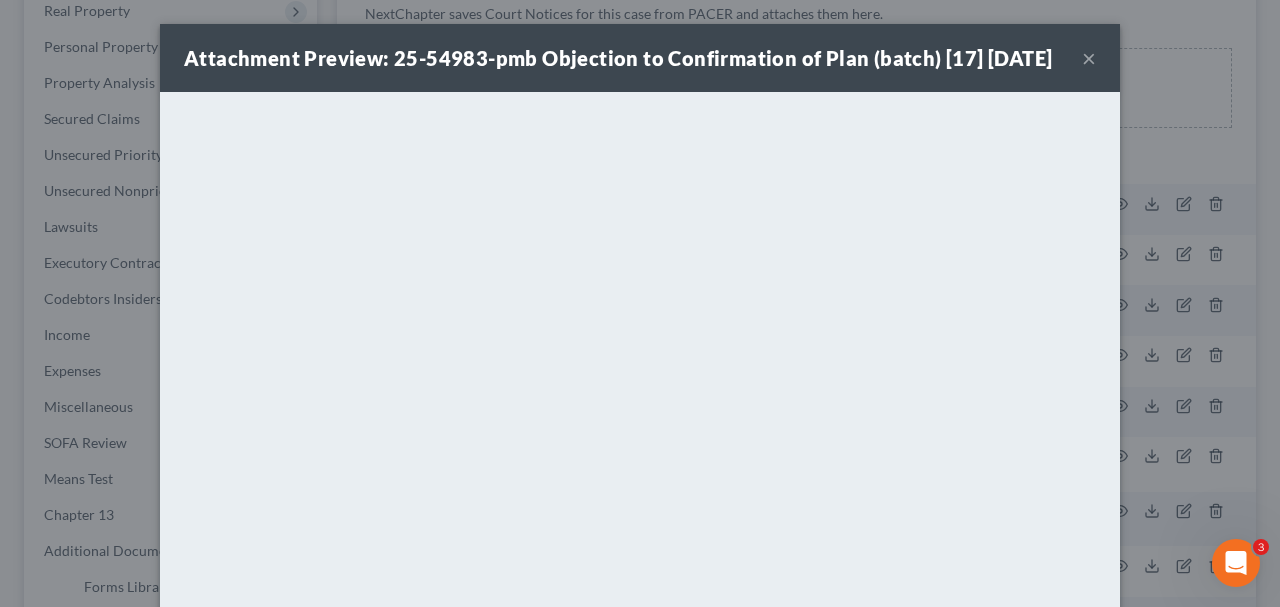 click on "×" at bounding box center [1089, 58] 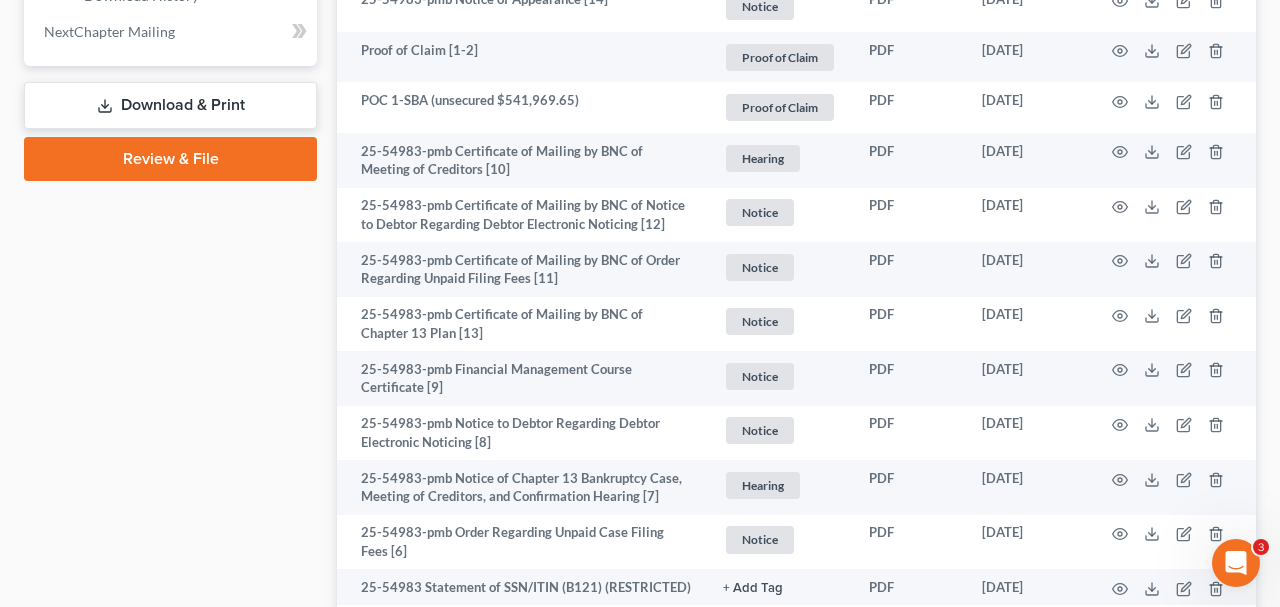 scroll, scrollTop: 1455, scrollLeft: 0, axis: vertical 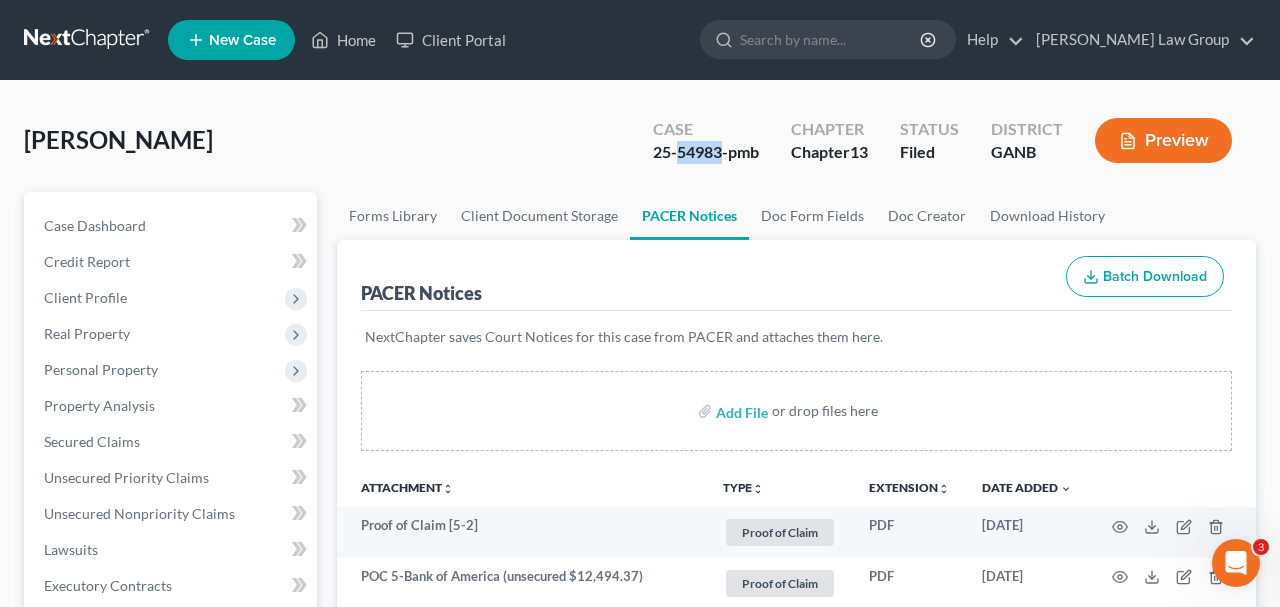 drag, startPoint x: 722, startPoint y: 153, endPoint x: 677, endPoint y: 154, distance: 45.01111 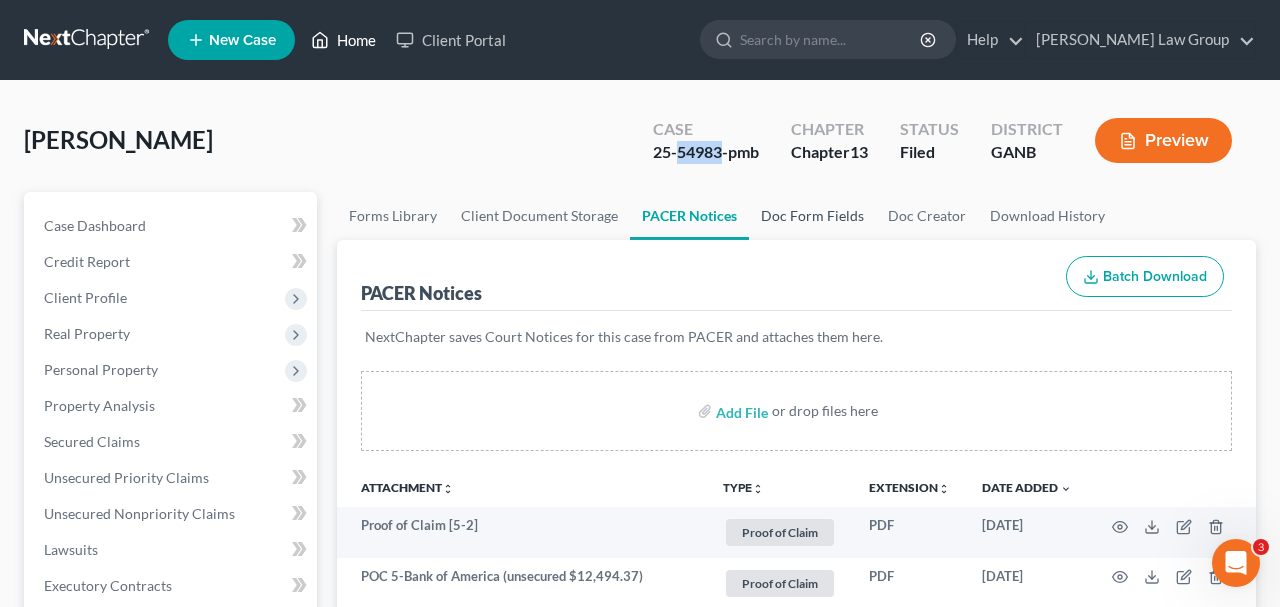 click 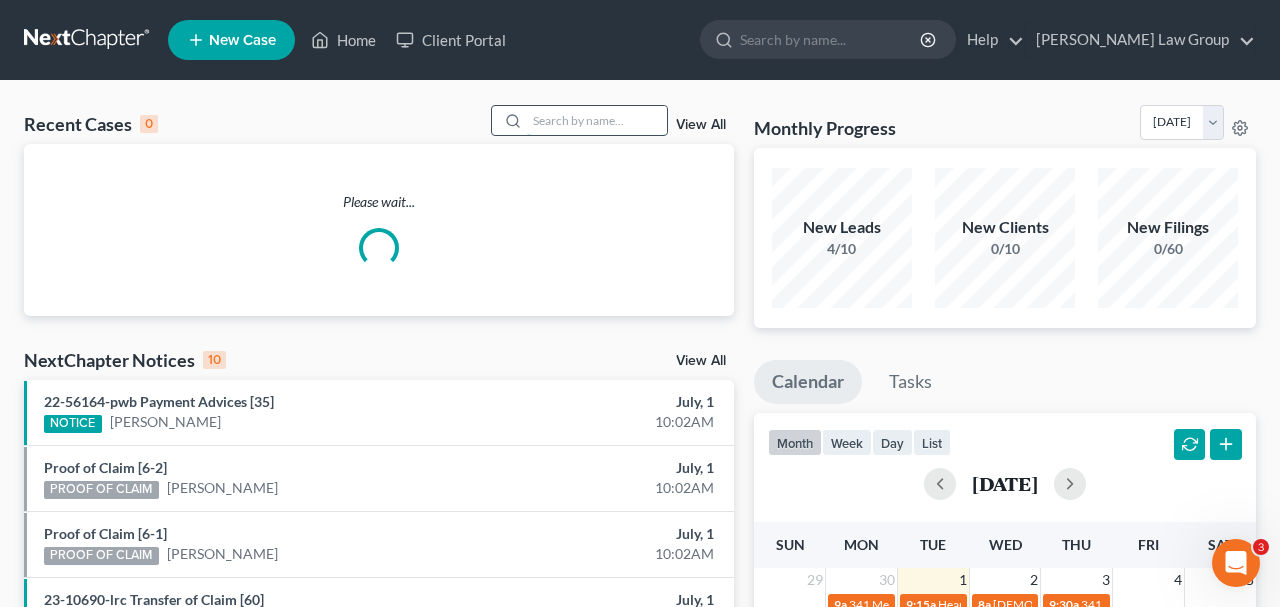 click at bounding box center [597, 120] 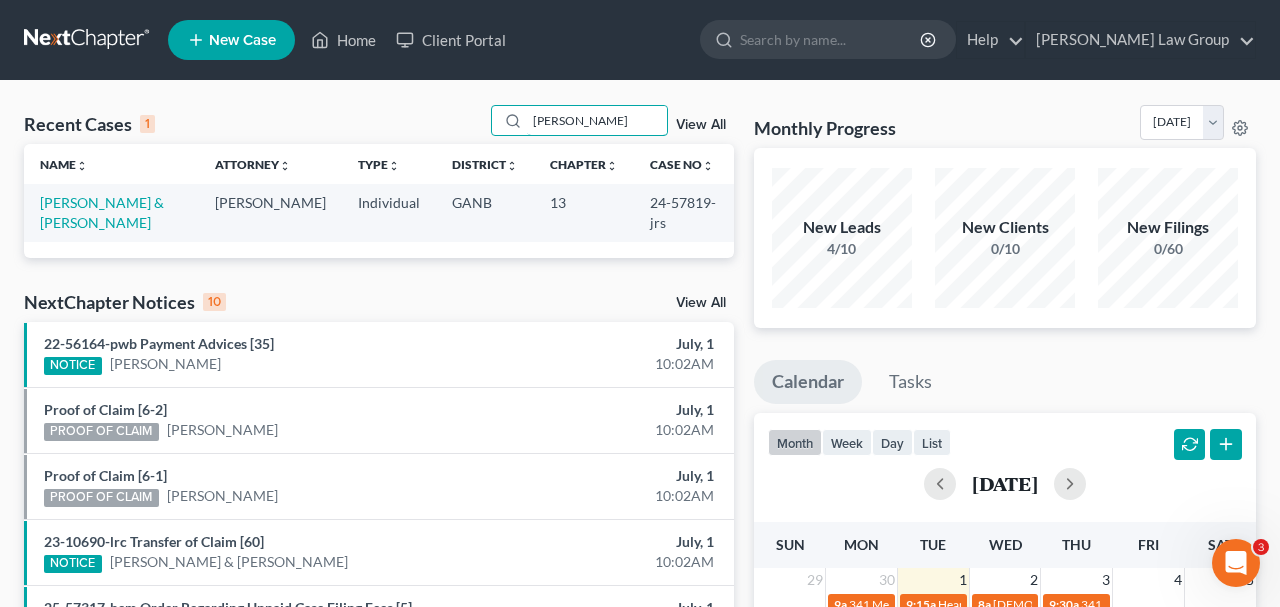 type on "neal" 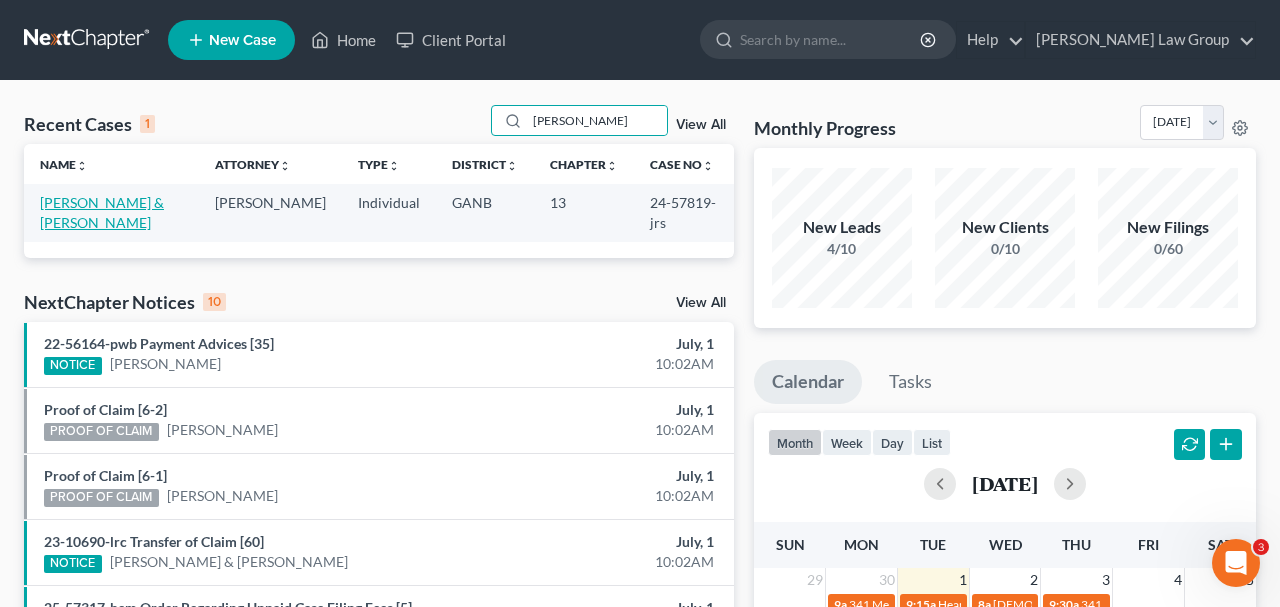 click on "[PERSON_NAME] & [PERSON_NAME]" at bounding box center (111, 212) 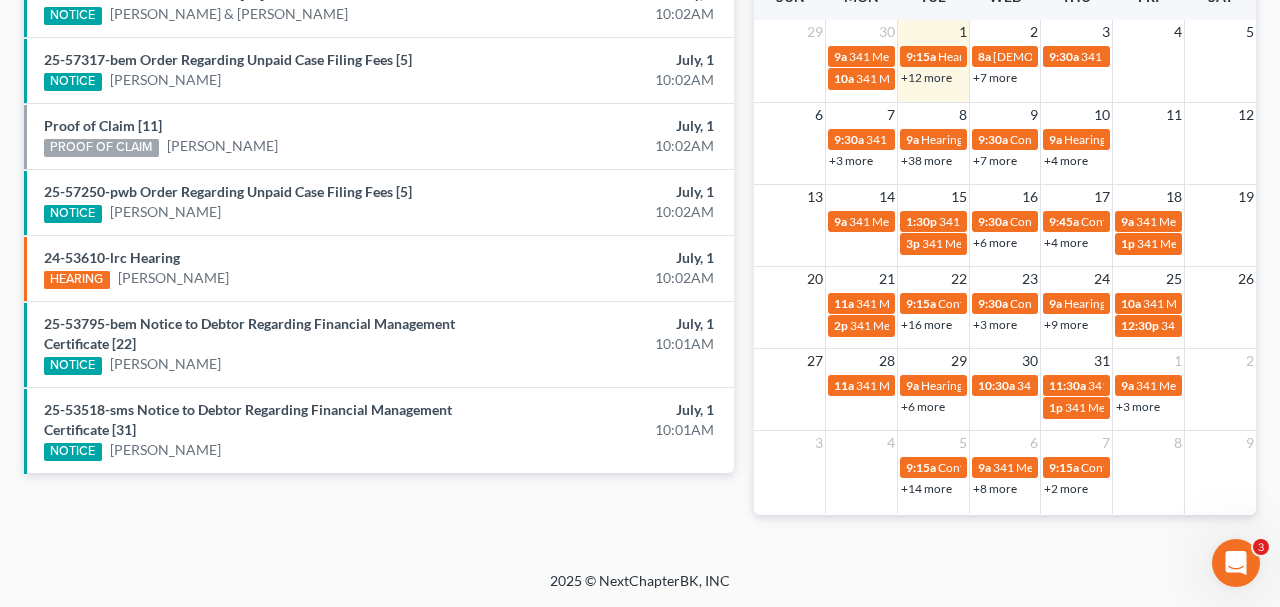 scroll, scrollTop: 0, scrollLeft: 0, axis: both 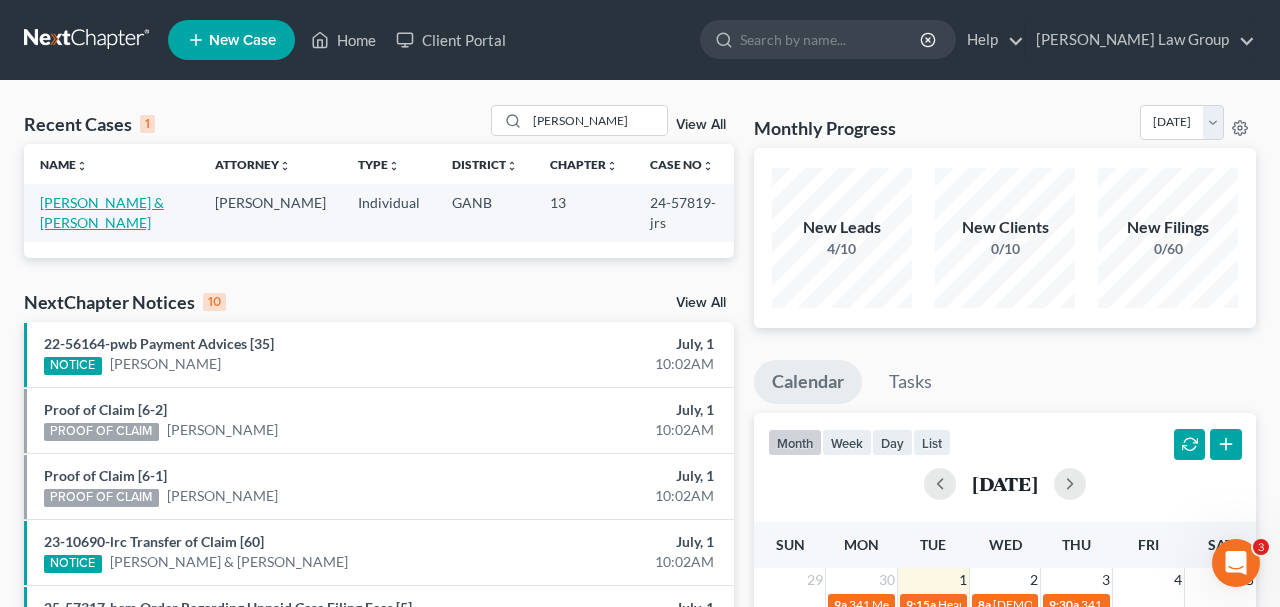 click on "[PERSON_NAME] & [PERSON_NAME]" at bounding box center (102, 212) 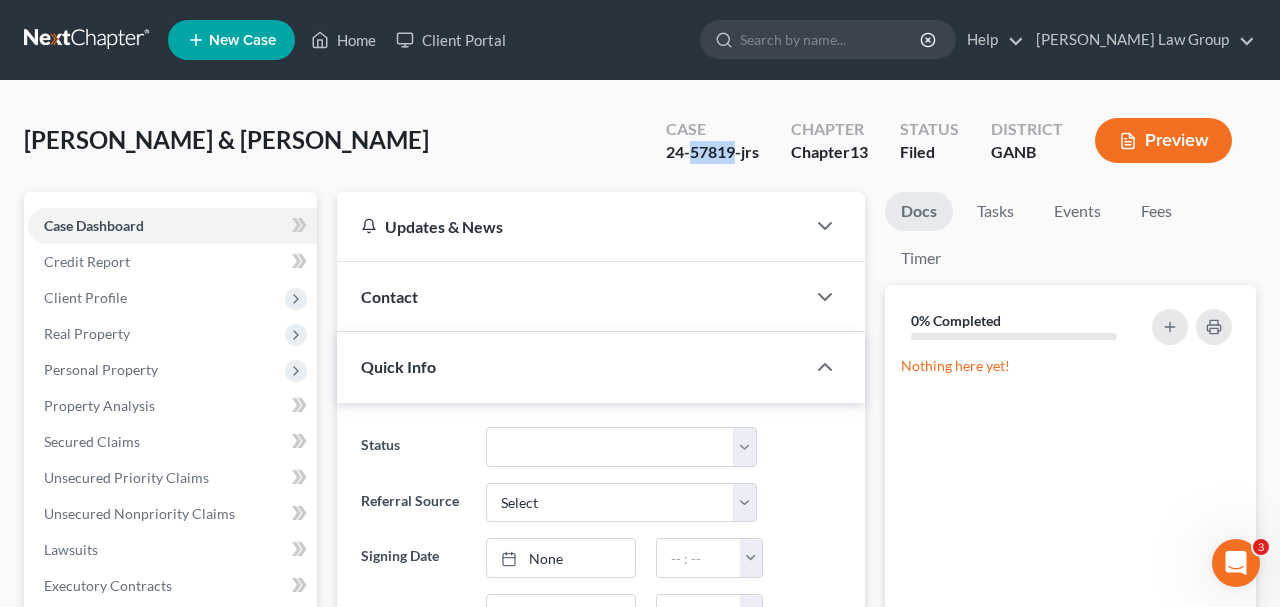 drag, startPoint x: 737, startPoint y: 154, endPoint x: 689, endPoint y: 152, distance: 48.04165 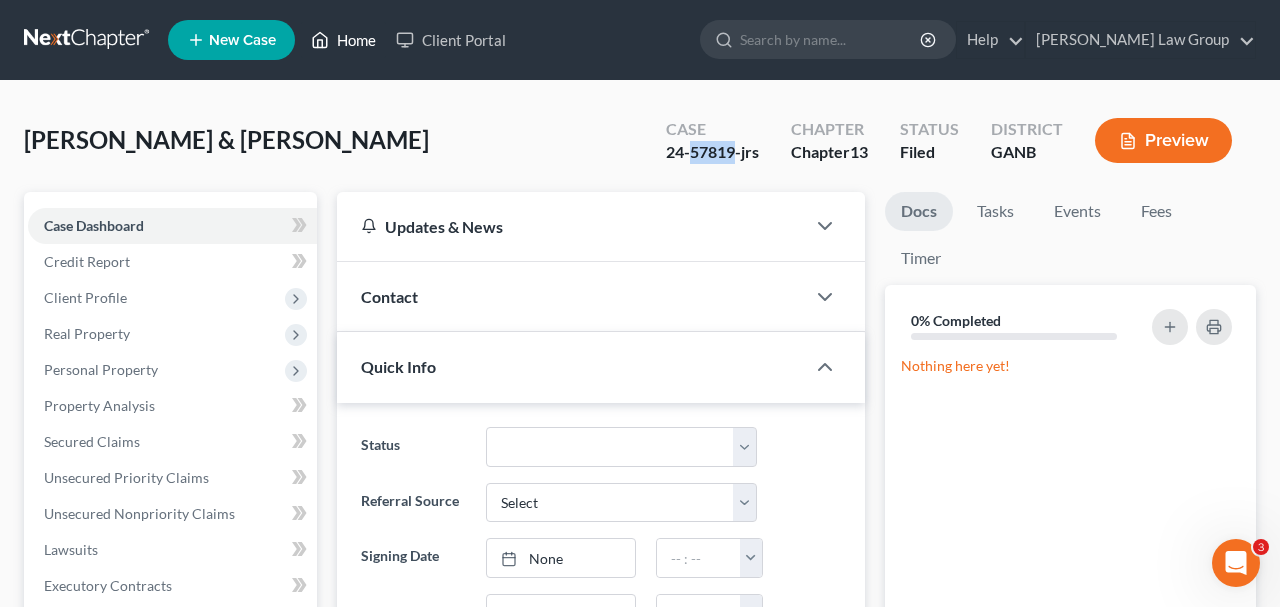 click on "Home" at bounding box center [343, 40] 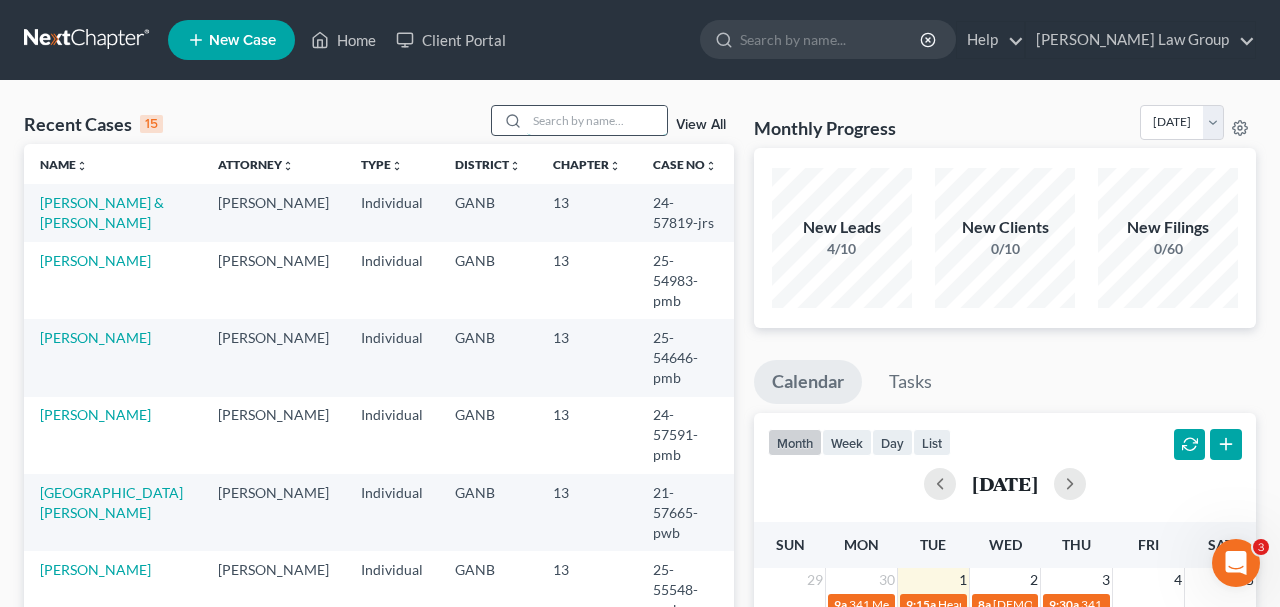 click at bounding box center [597, 120] 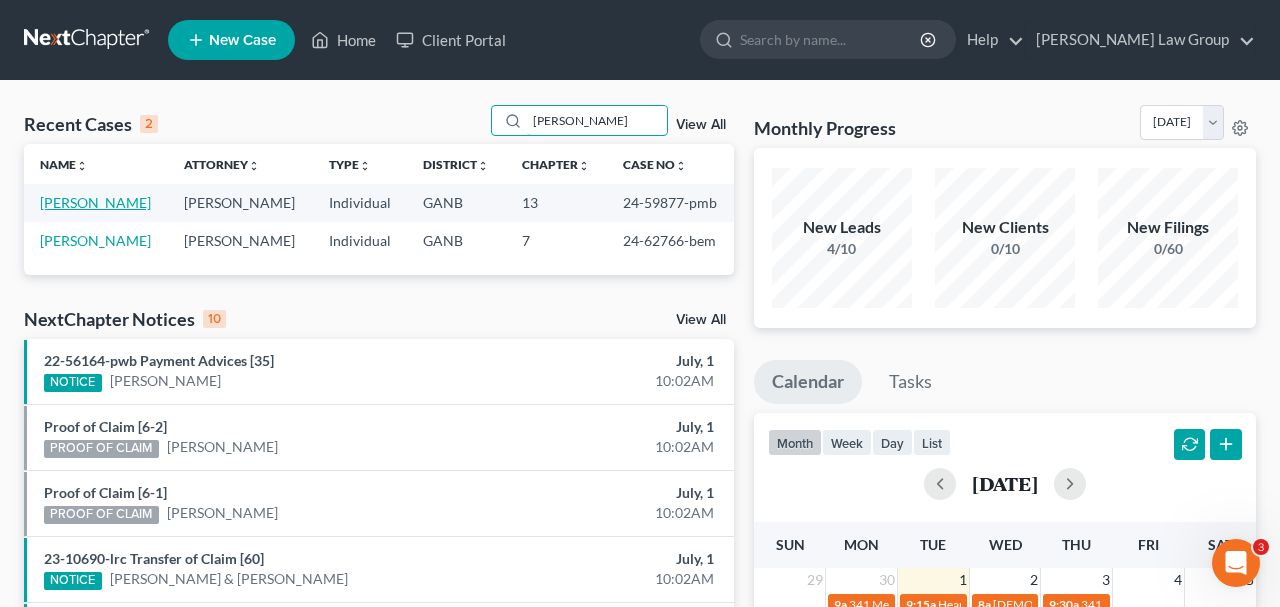 type on "mosely" 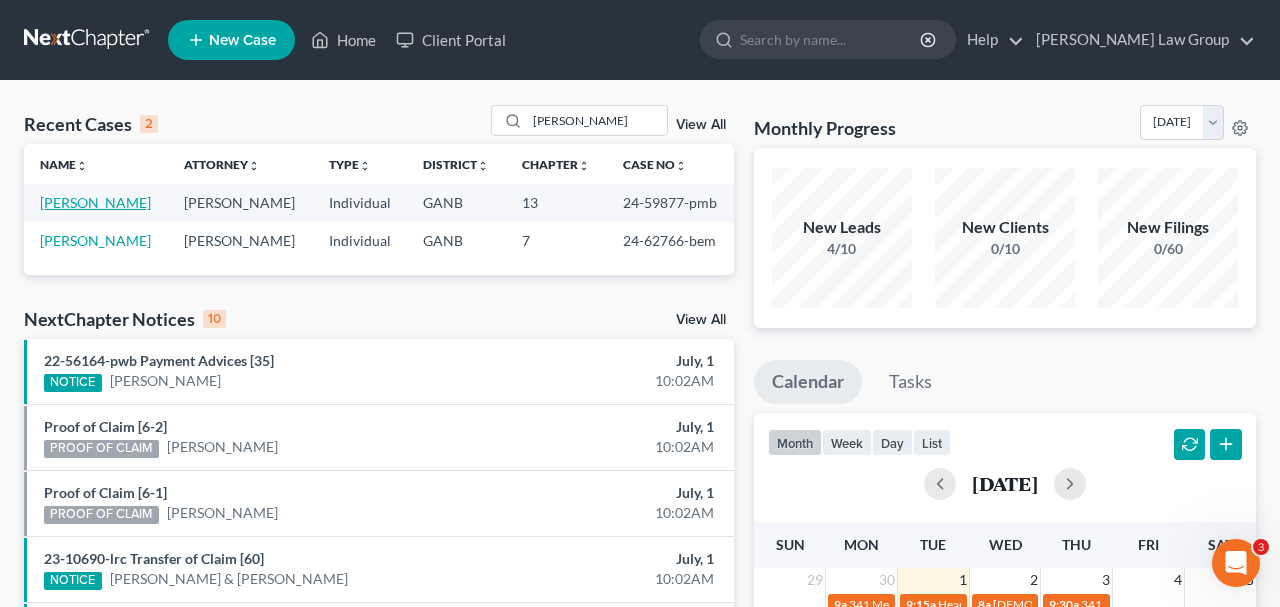 click on "[PERSON_NAME]" at bounding box center [95, 202] 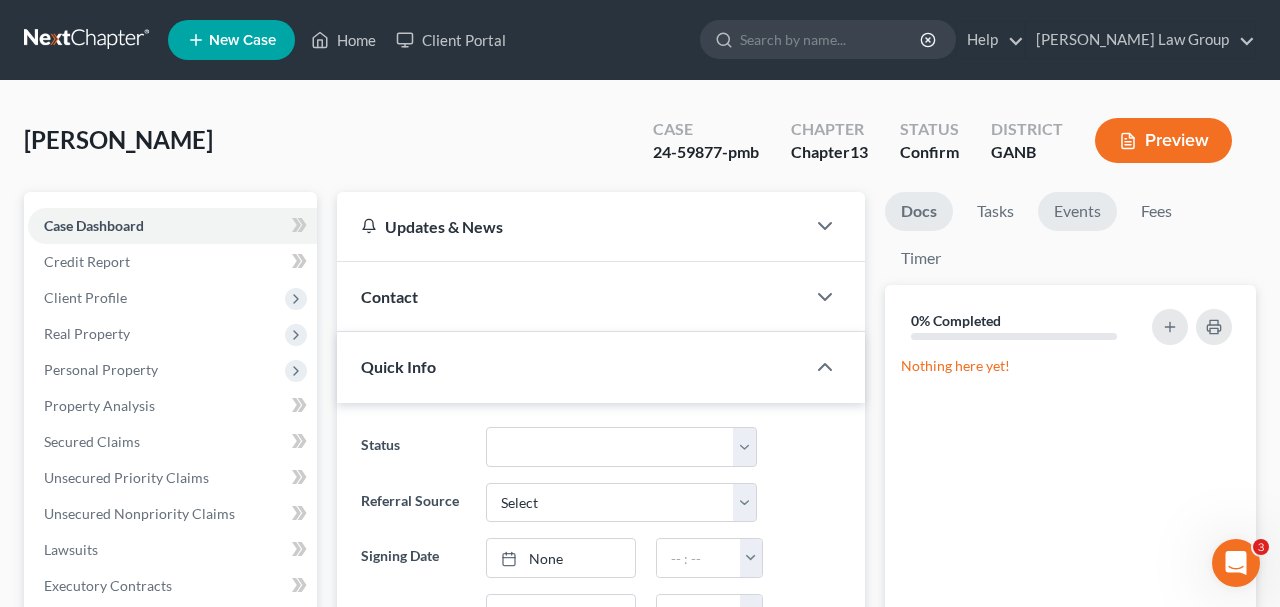click on "Events" at bounding box center (1077, 211) 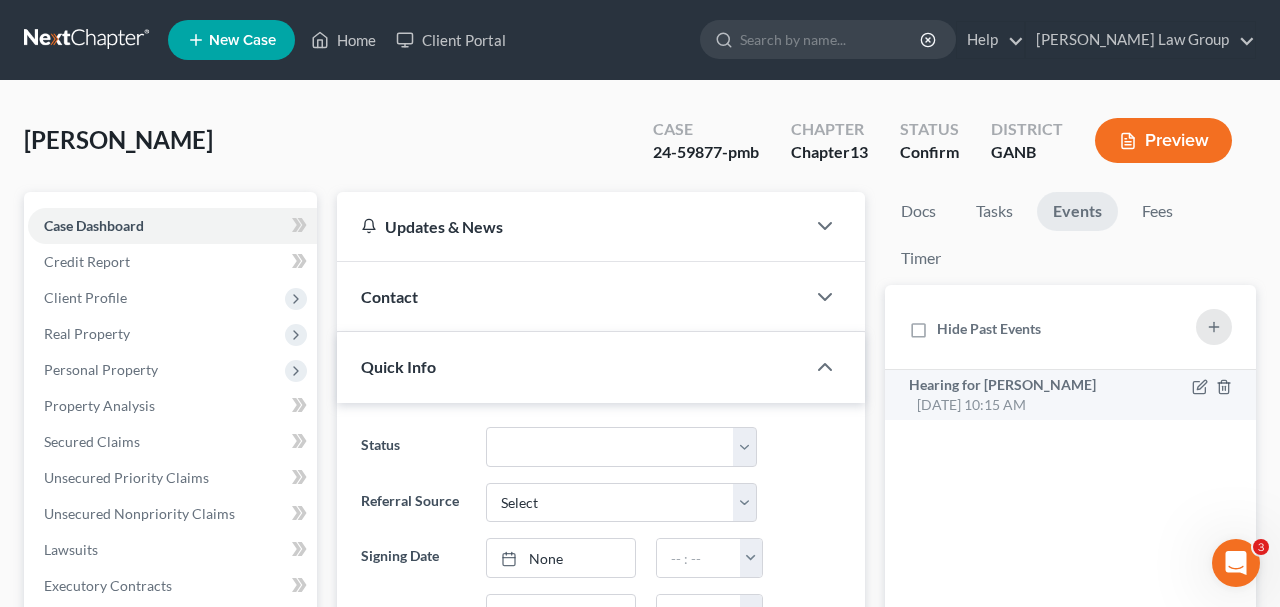 click on "Hearing for Sarah Mosely Jul 24, 2025 10:15 AM" at bounding box center [1027, 395] 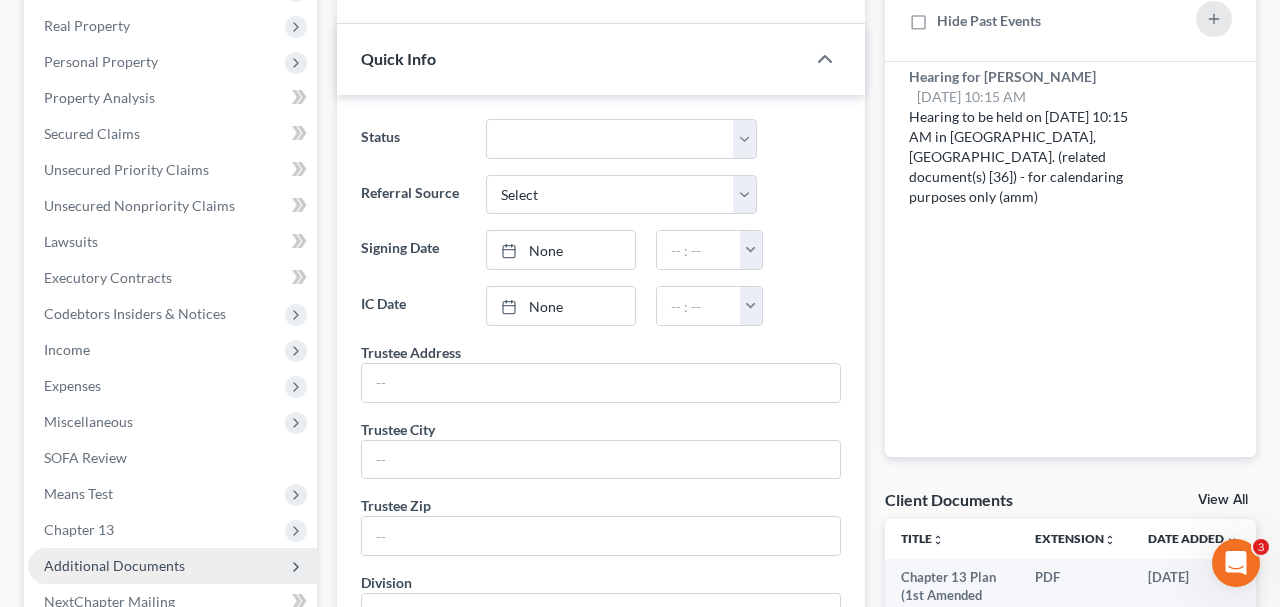 scroll, scrollTop: 336, scrollLeft: 0, axis: vertical 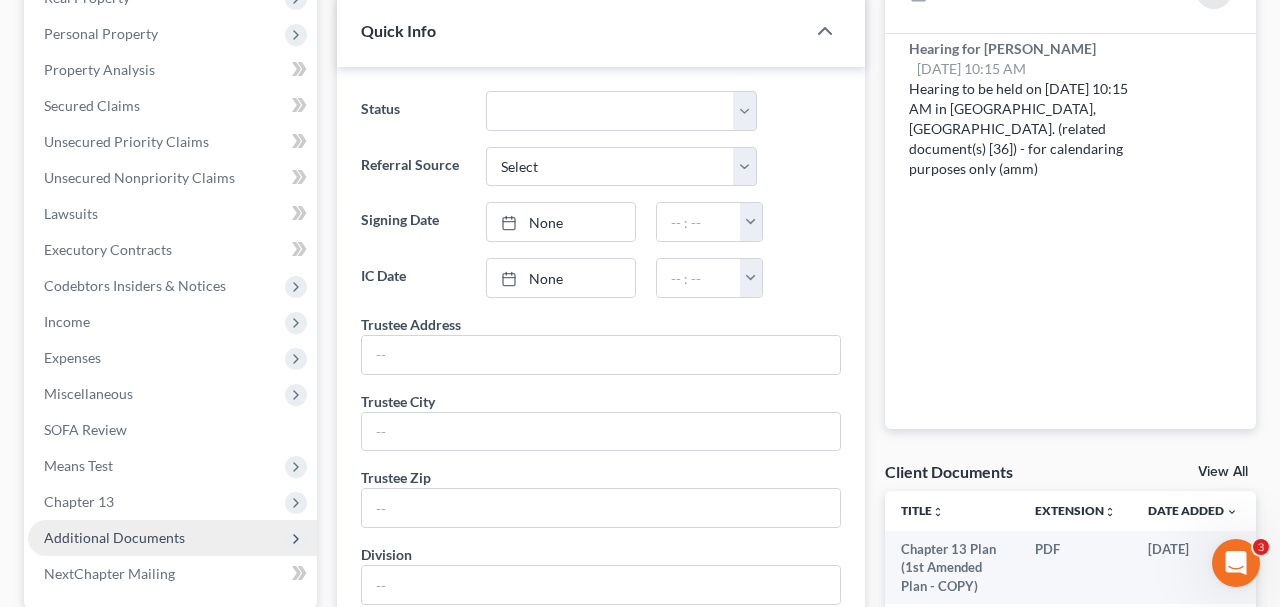 click on "Additional Documents" at bounding box center [172, 538] 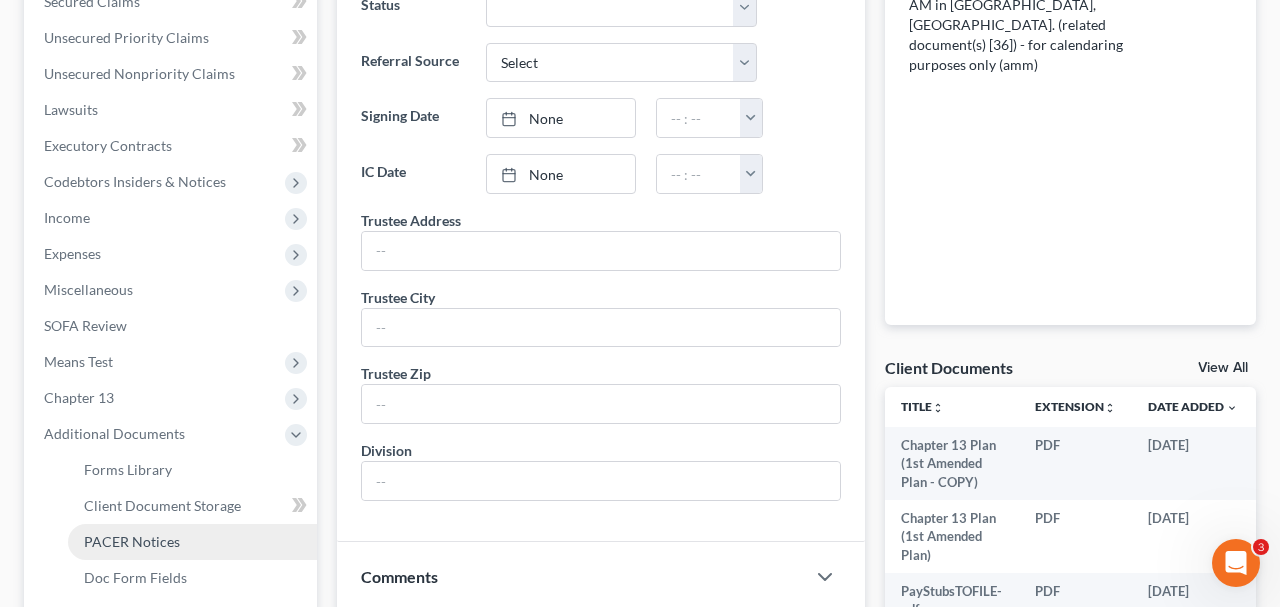 click on "PACER Notices" at bounding box center [192, 542] 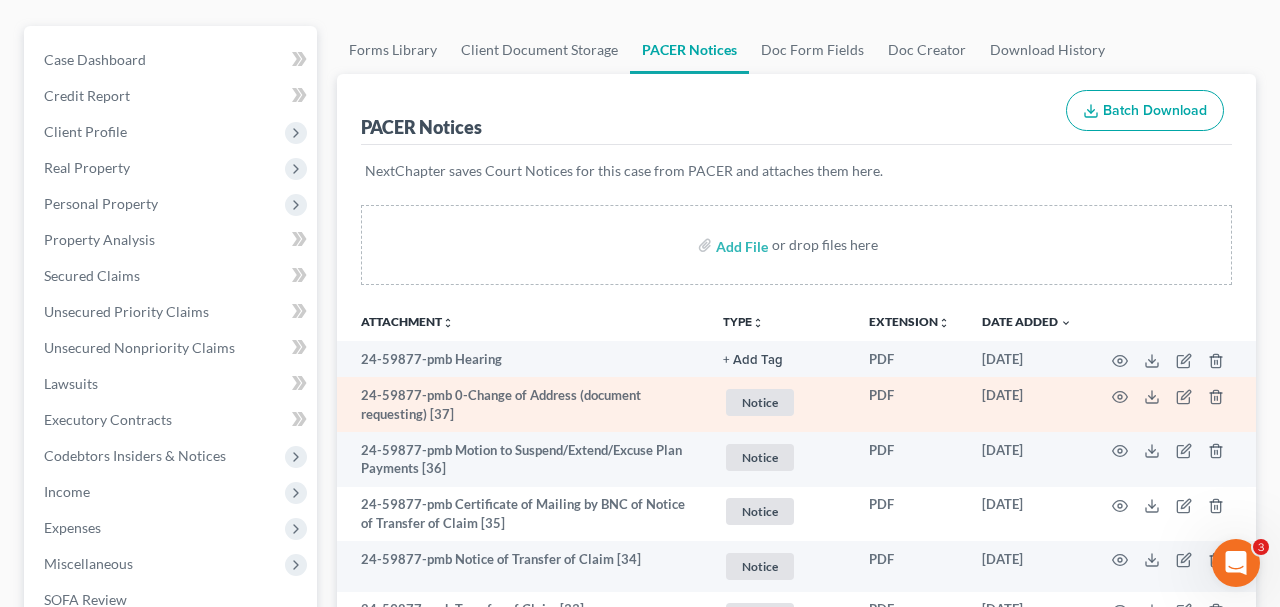 scroll, scrollTop: 169, scrollLeft: 0, axis: vertical 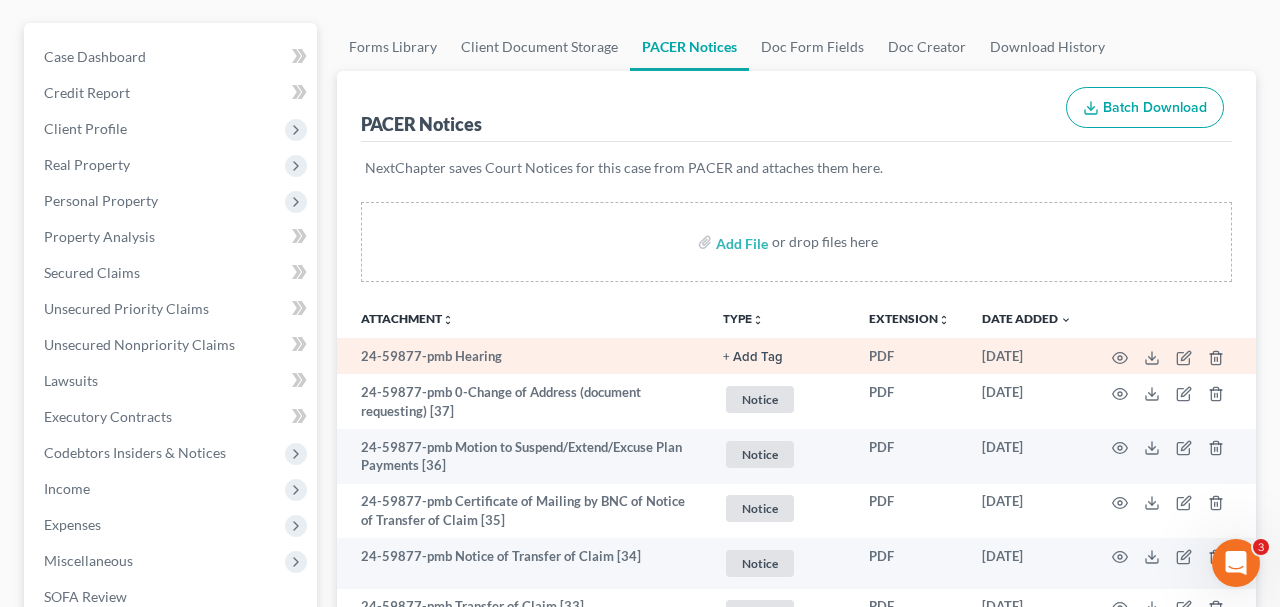 click at bounding box center (1172, 356) 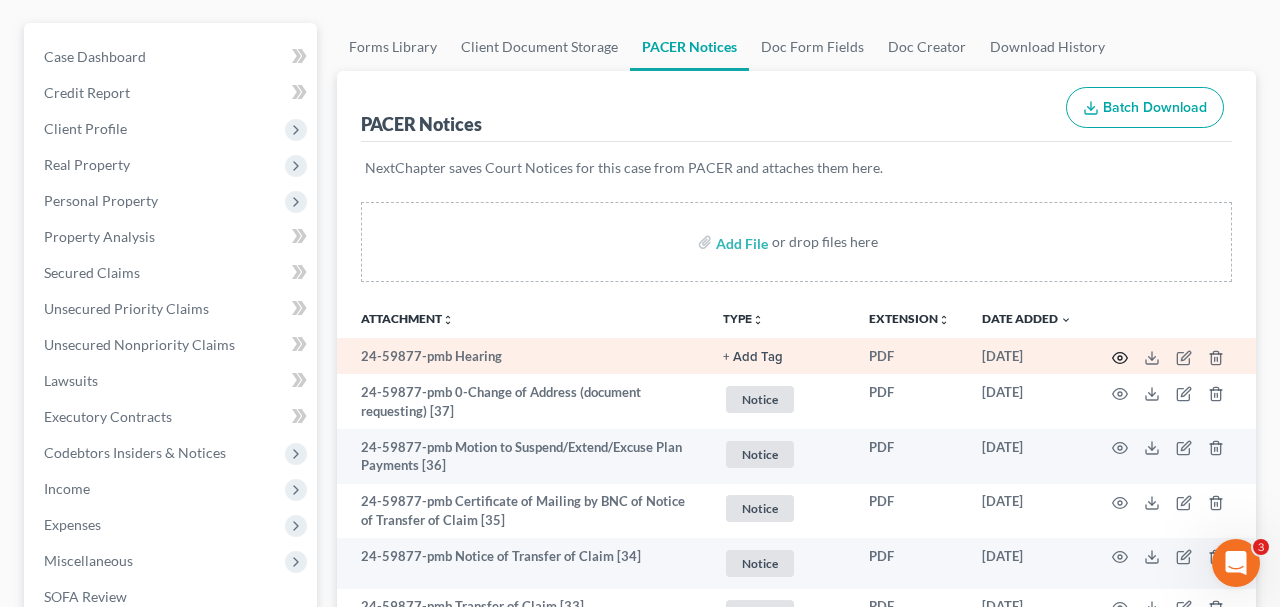 click 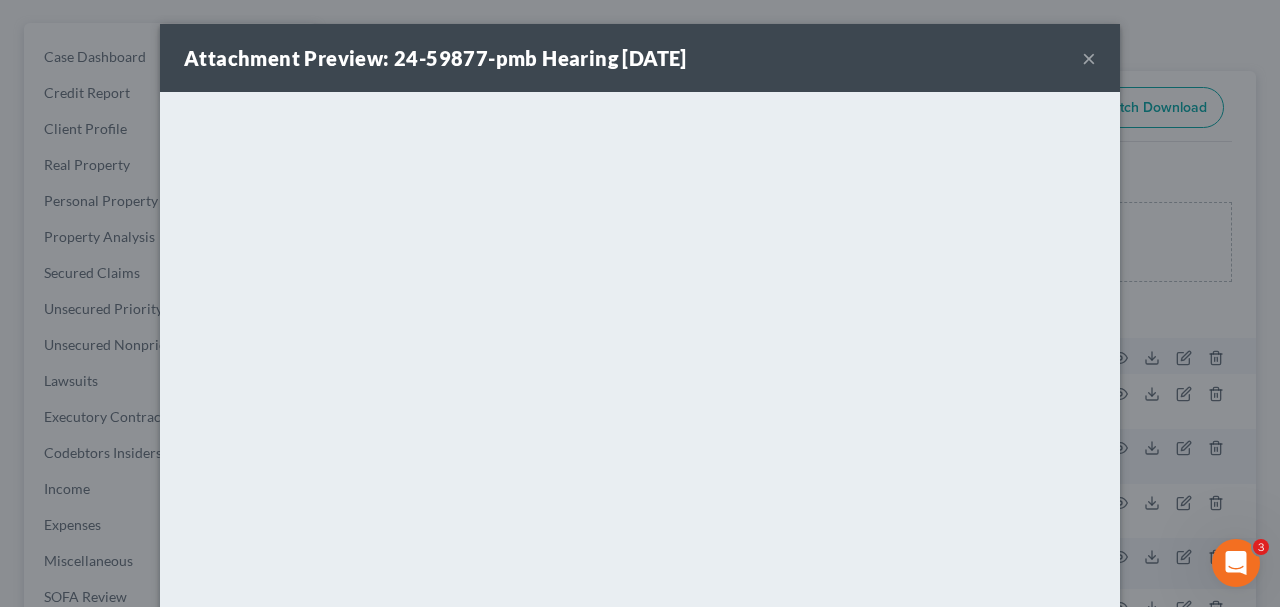 click on "×" at bounding box center [1089, 58] 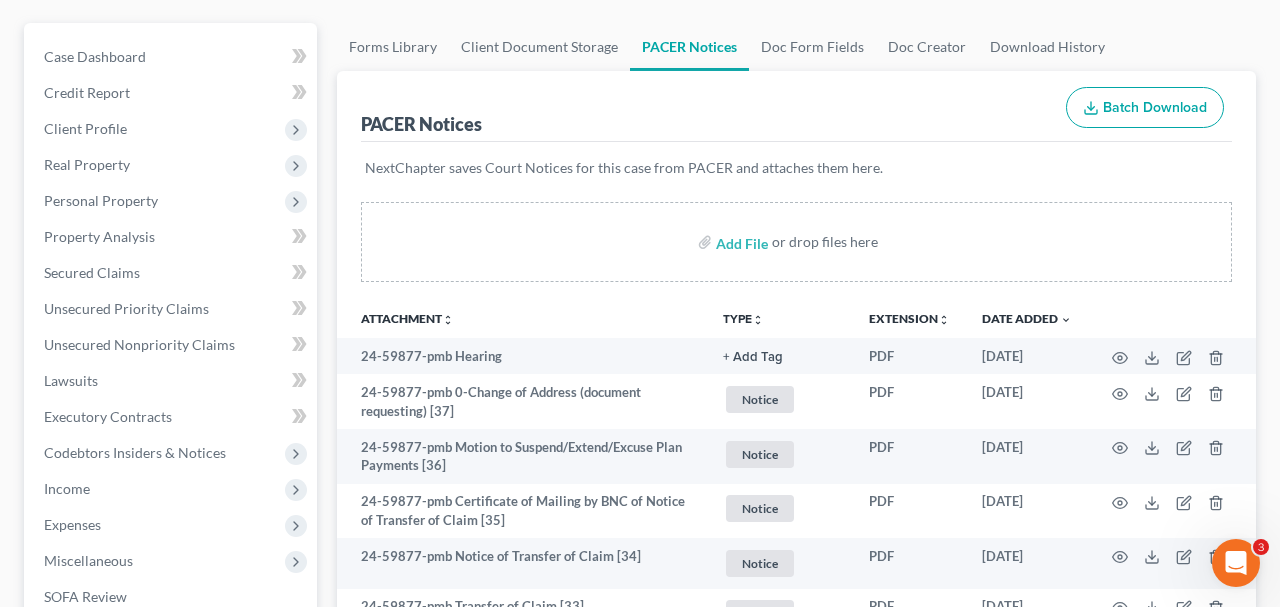 scroll, scrollTop: 0, scrollLeft: 0, axis: both 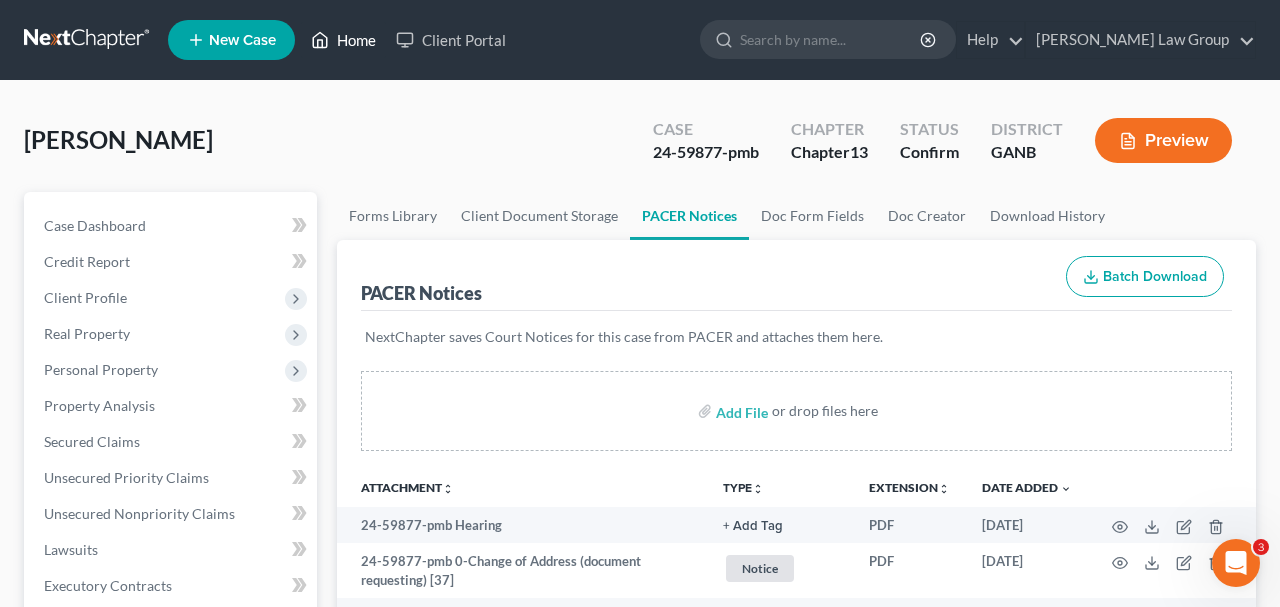 click on "Home" at bounding box center (343, 40) 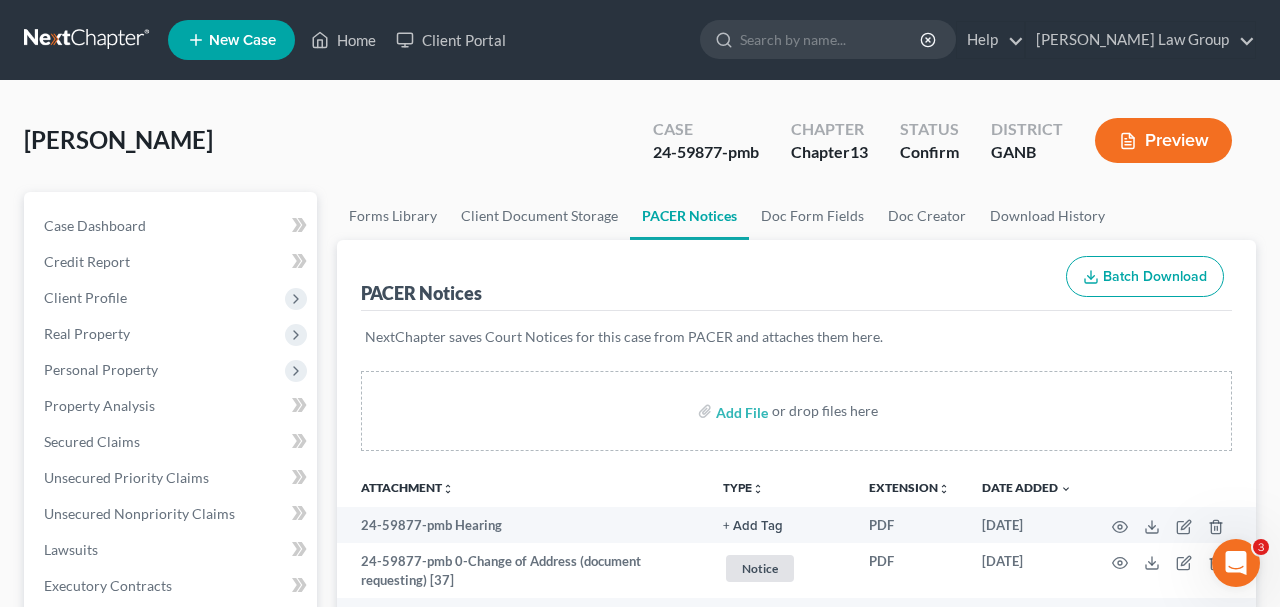 click at bounding box center (88, 40) 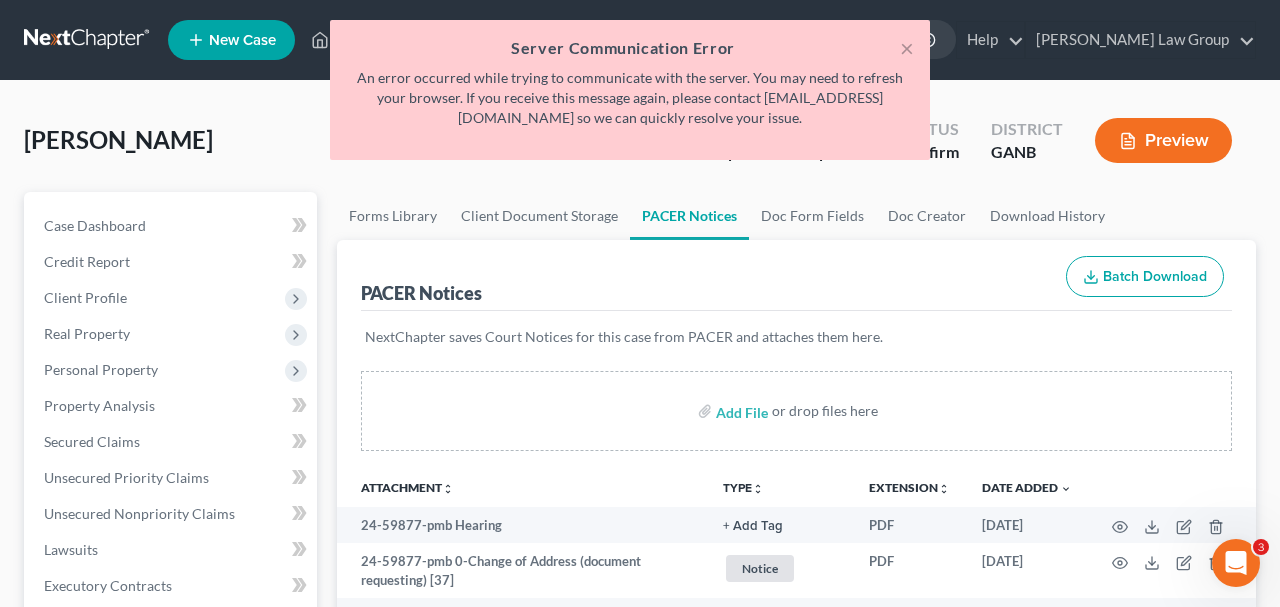 click on "Server Communication Error" at bounding box center (630, 48) 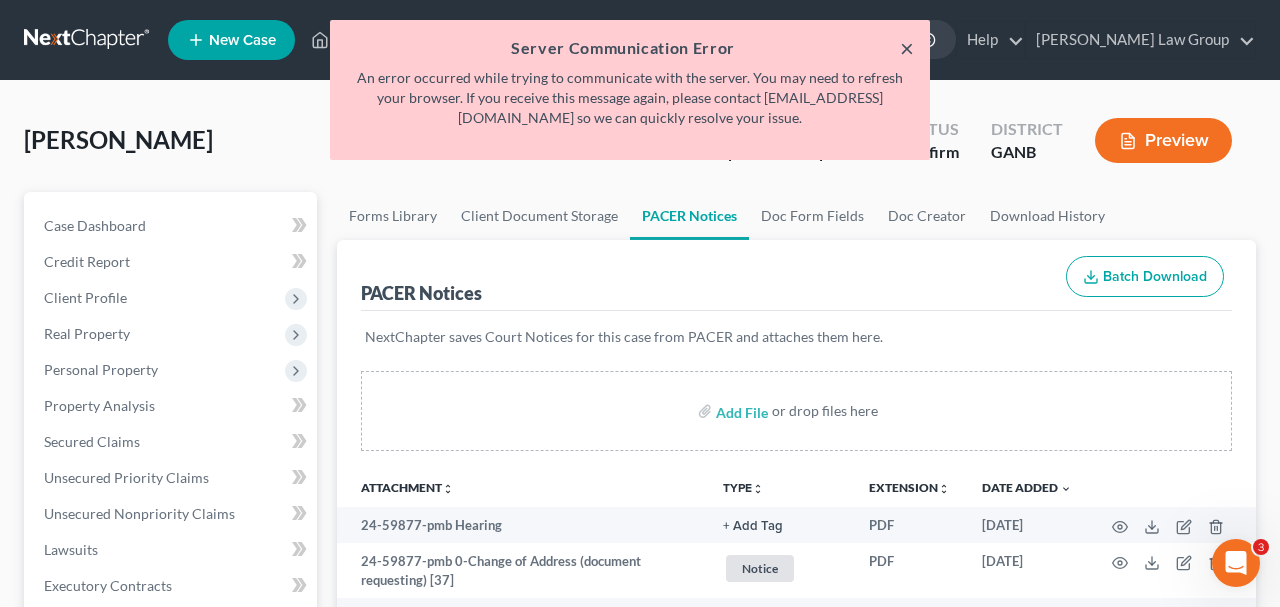 click on "×" at bounding box center (907, 48) 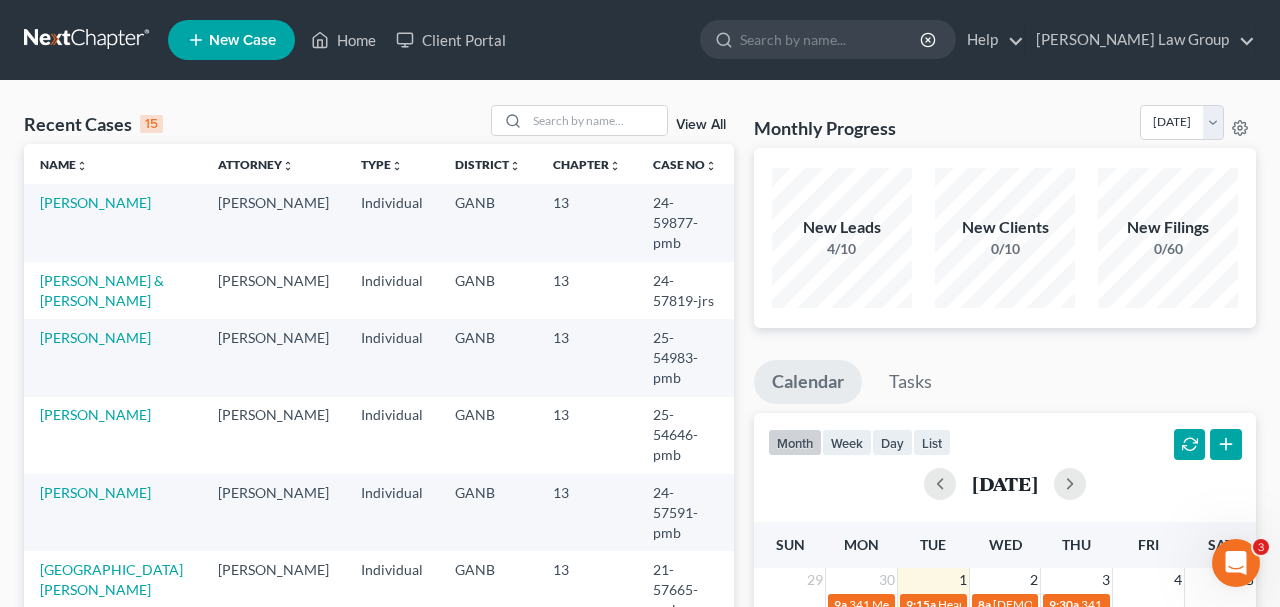 scroll, scrollTop: 0, scrollLeft: 0, axis: both 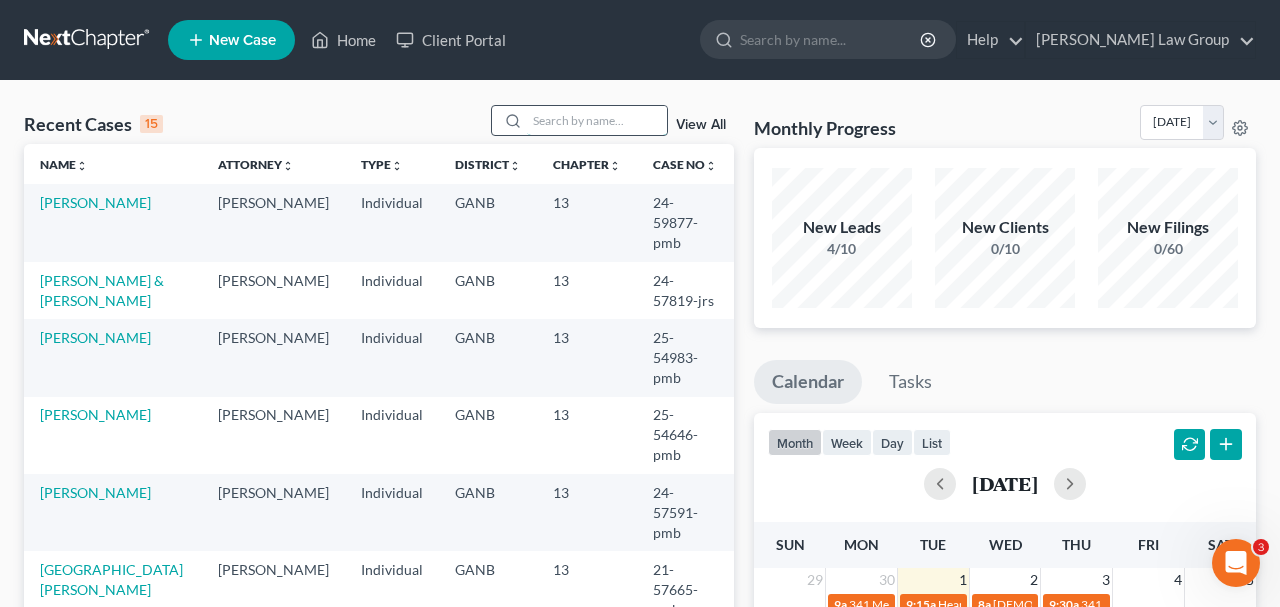 click at bounding box center (597, 120) 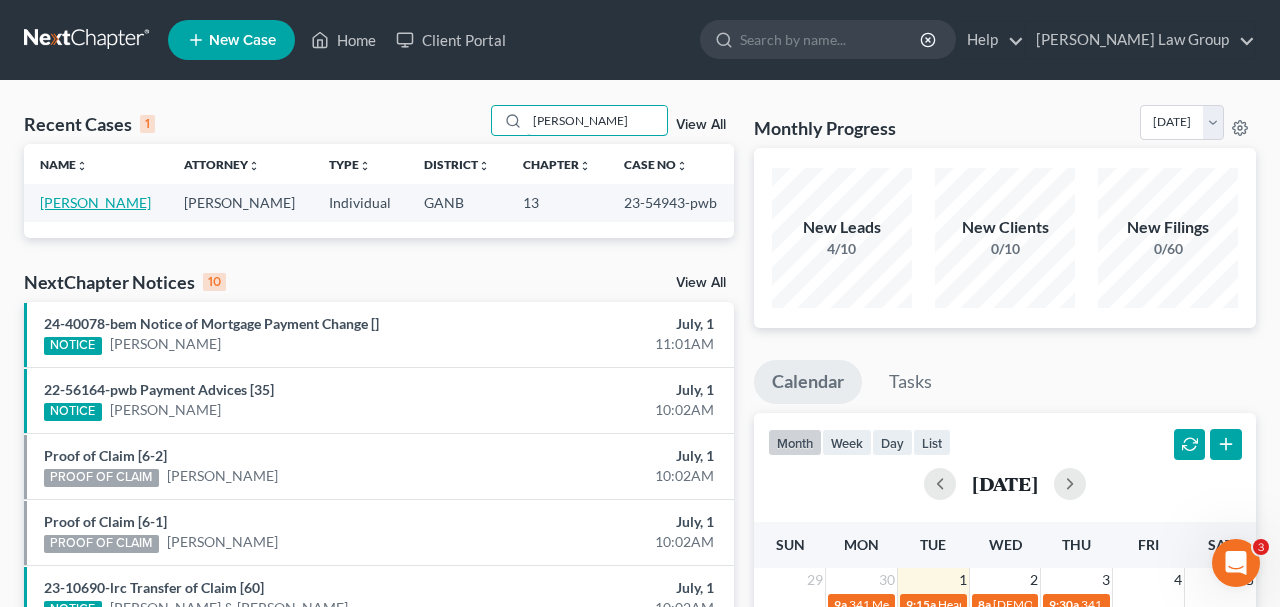 type on "[PERSON_NAME]" 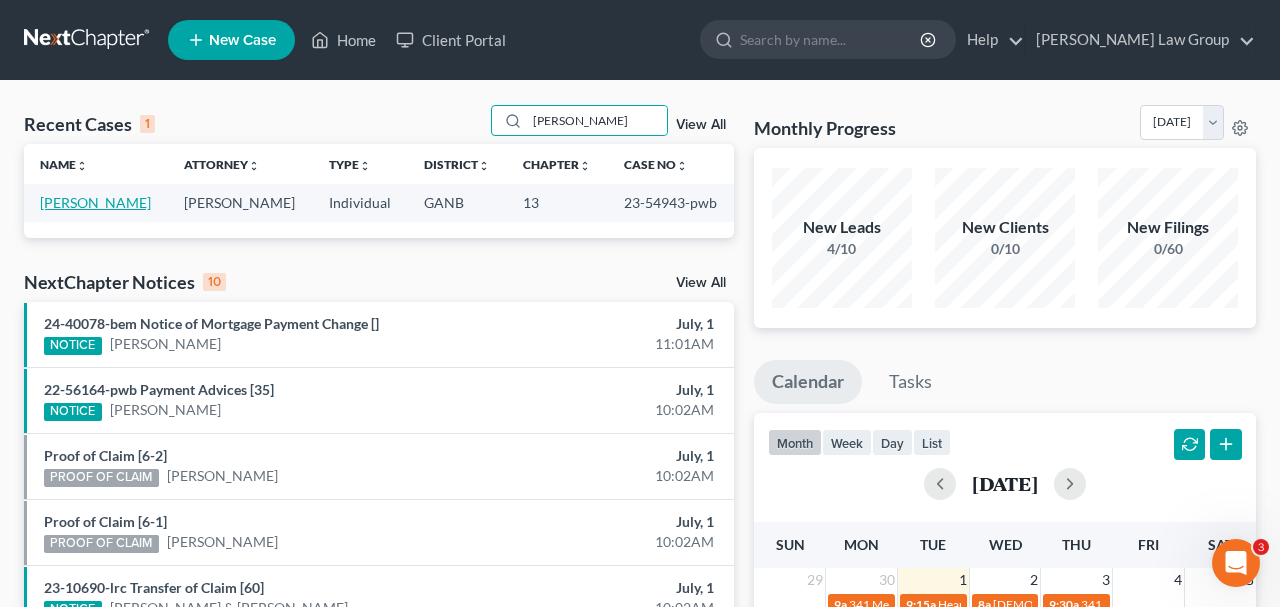 click on "[PERSON_NAME]" at bounding box center [95, 202] 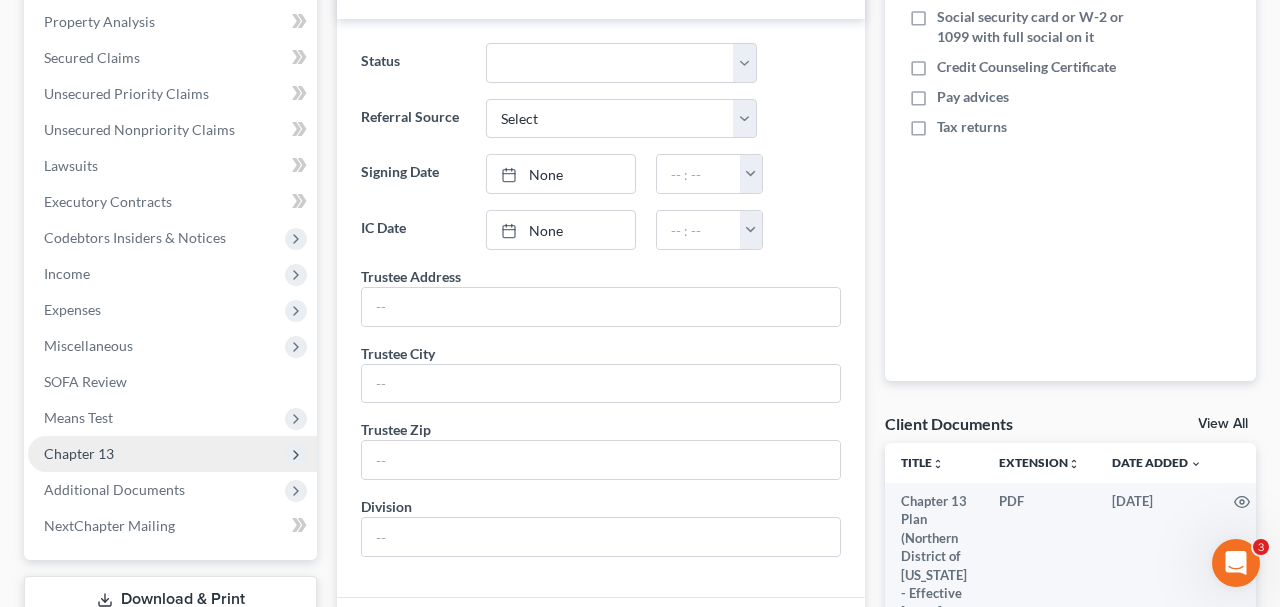 scroll, scrollTop: 0, scrollLeft: 0, axis: both 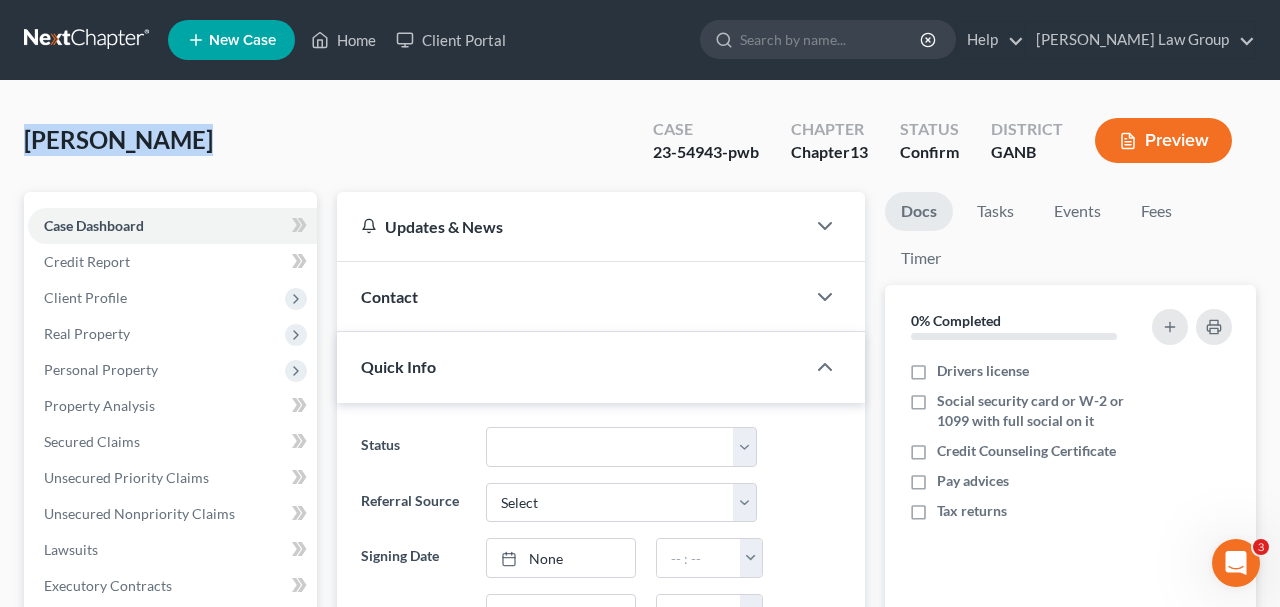drag, startPoint x: 185, startPoint y: 143, endPoint x: 0, endPoint y: 142, distance: 185.0027 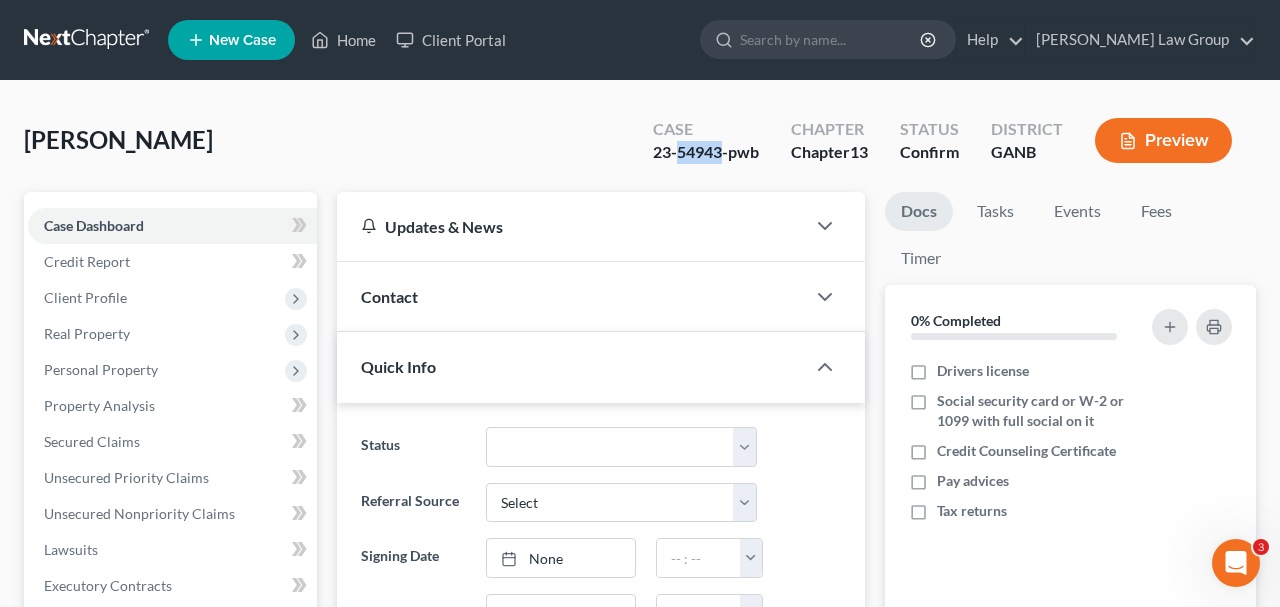 drag, startPoint x: 719, startPoint y: 154, endPoint x: 675, endPoint y: 158, distance: 44.181442 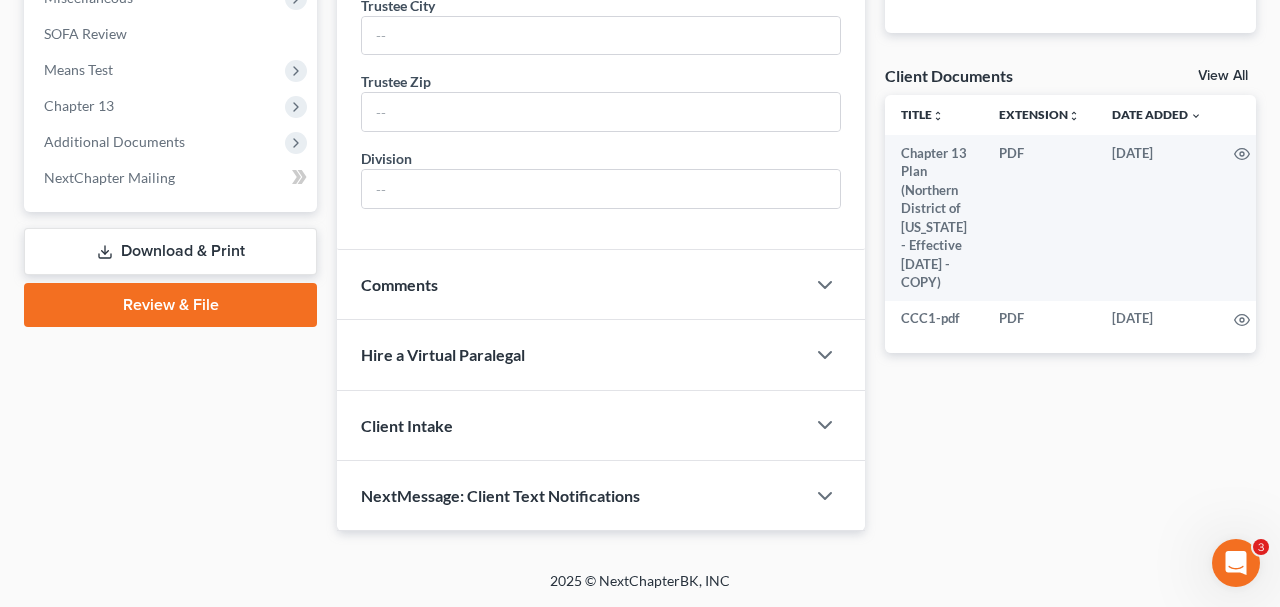 scroll, scrollTop: 785, scrollLeft: 0, axis: vertical 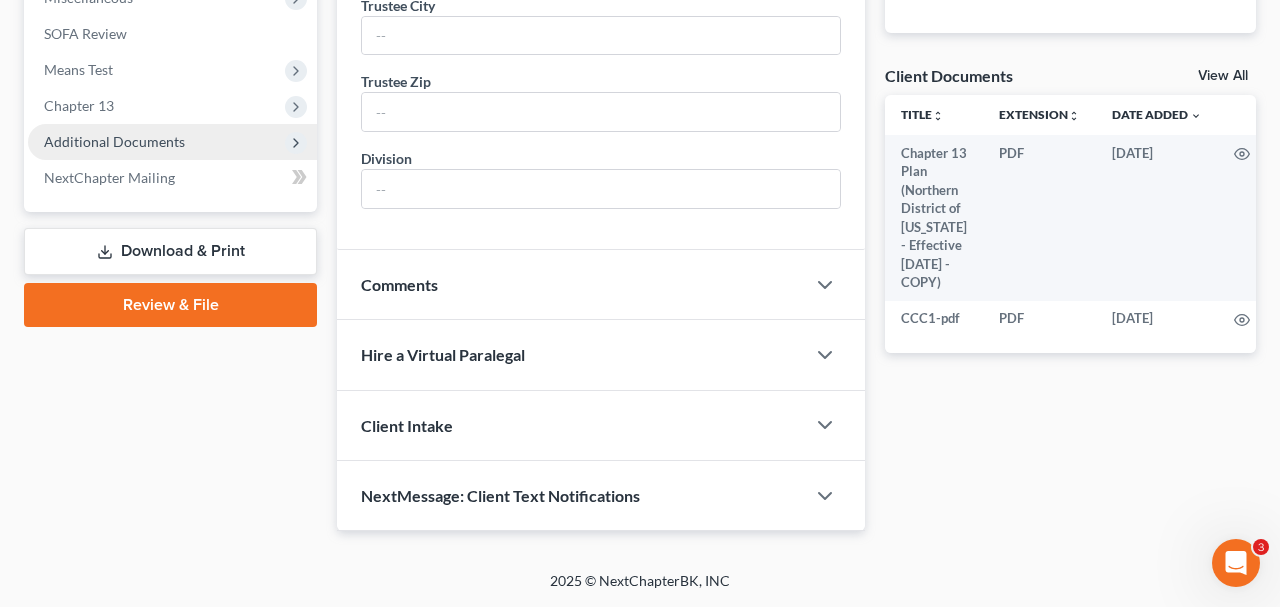 click on "Additional Documents" at bounding box center (172, 142) 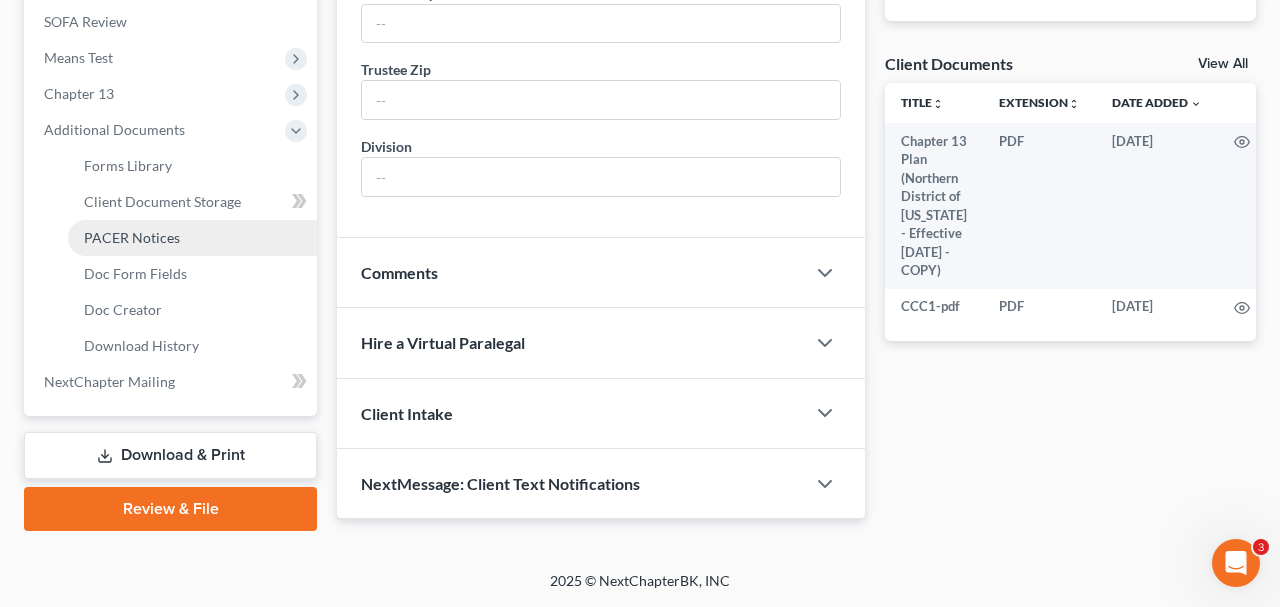click on "PACER Notices" at bounding box center [192, 238] 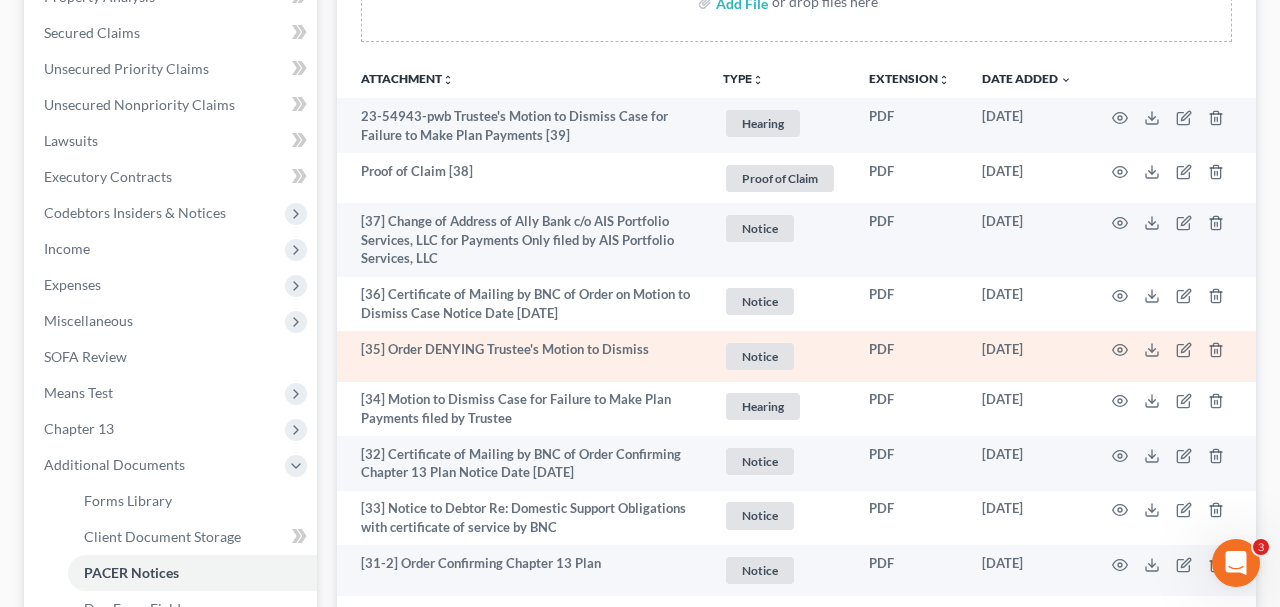 scroll, scrollTop: 393, scrollLeft: 0, axis: vertical 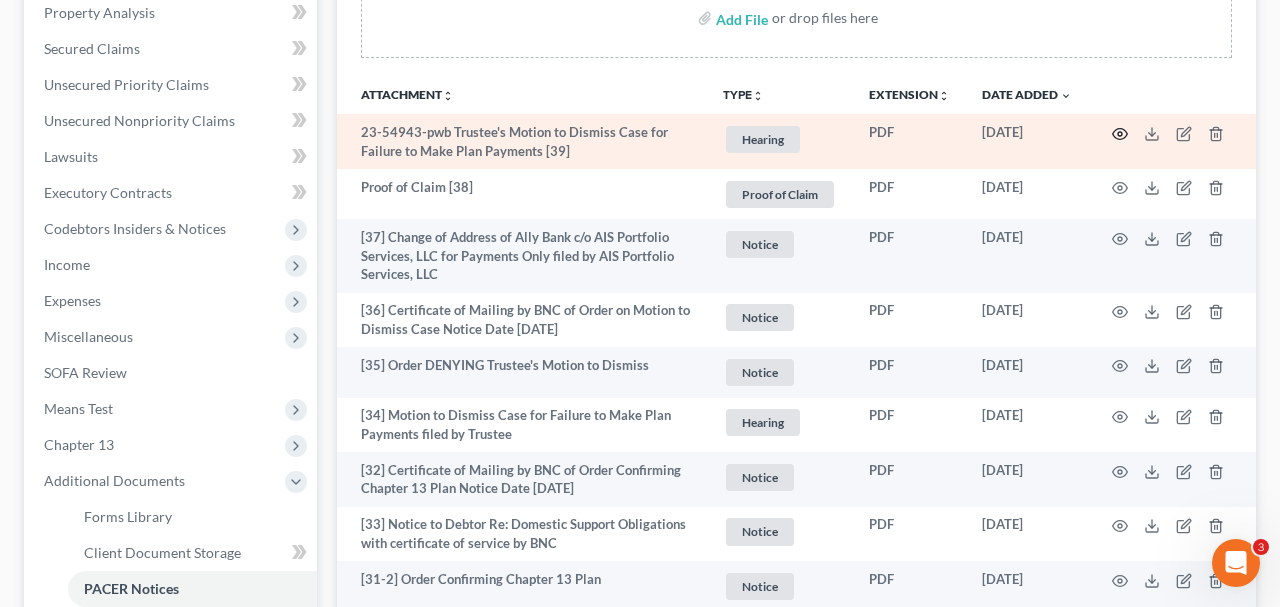 click 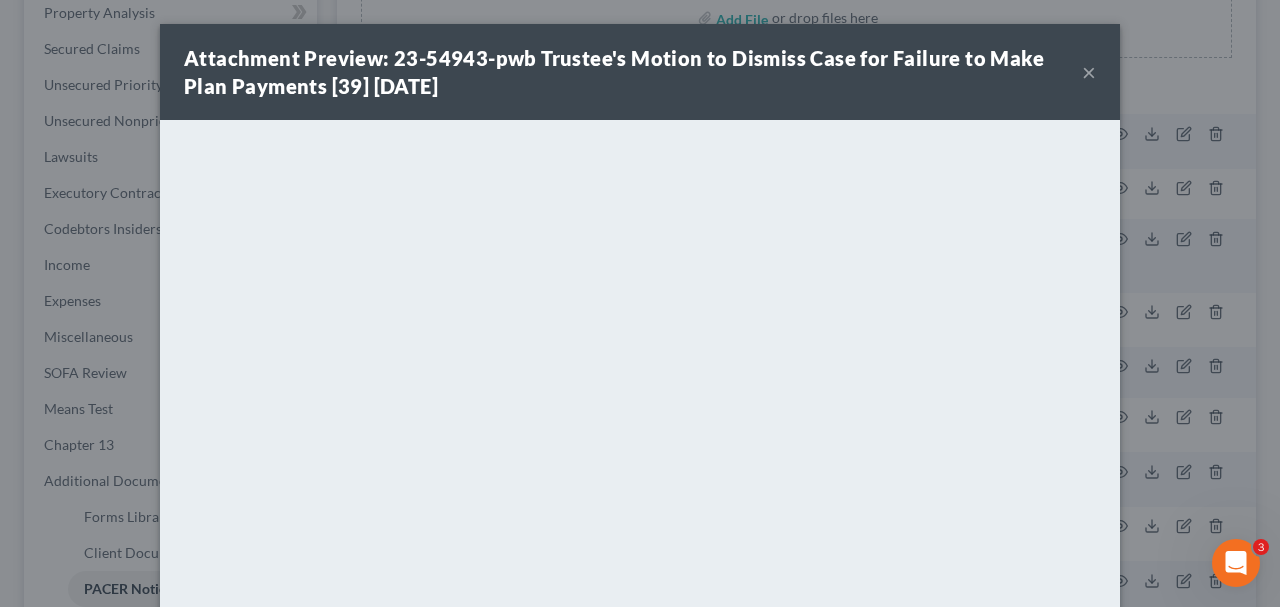 click on "×" at bounding box center (1089, 72) 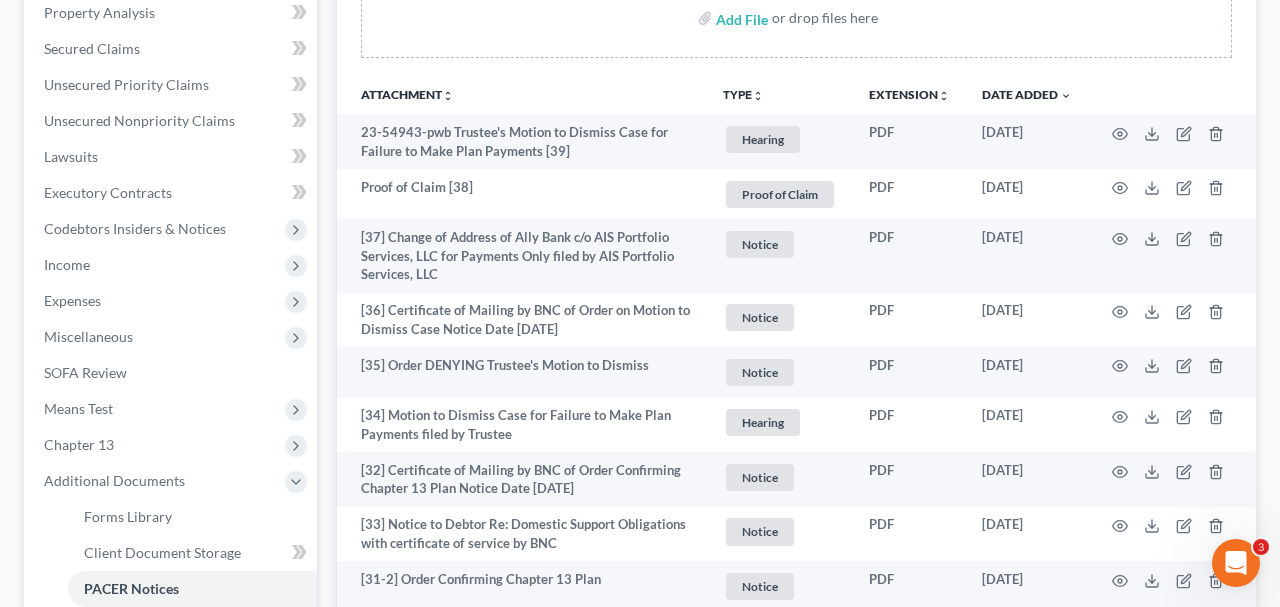 scroll, scrollTop: 0, scrollLeft: 0, axis: both 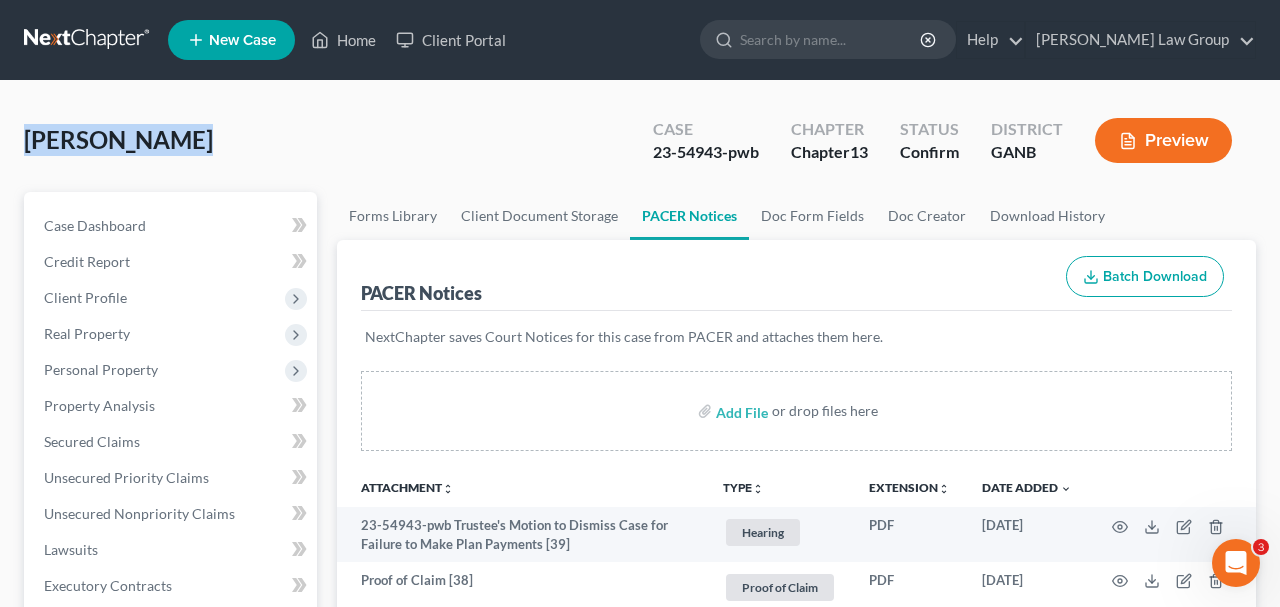 drag, startPoint x: 162, startPoint y: 139, endPoint x: 1, endPoint y: 139, distance: 161 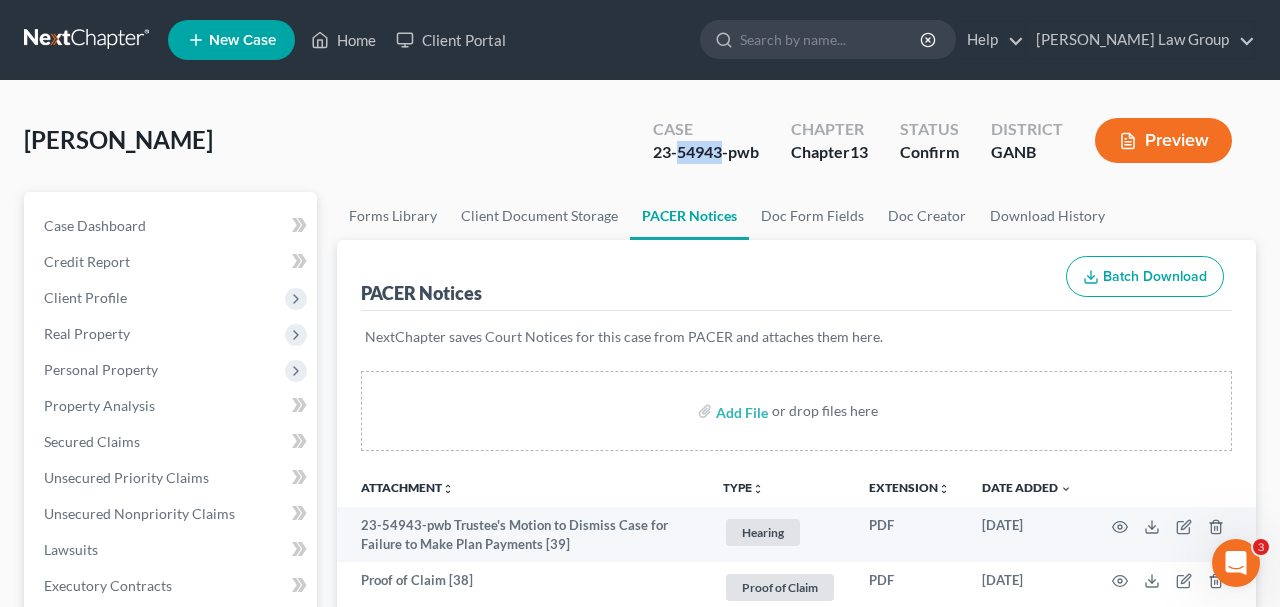 drag, startPoint x: 721, startPoint y: 152, endPoint x: 678, endPoint y: 151, distance: 43.011627 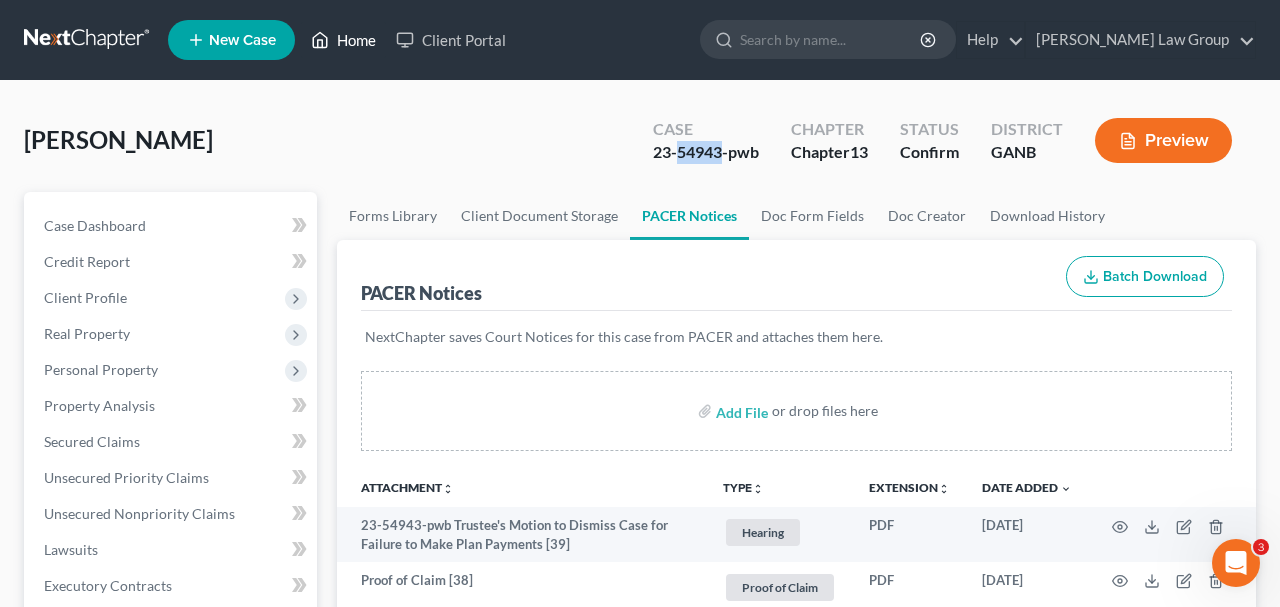 click on "Home" at bounding box center [343, 40] 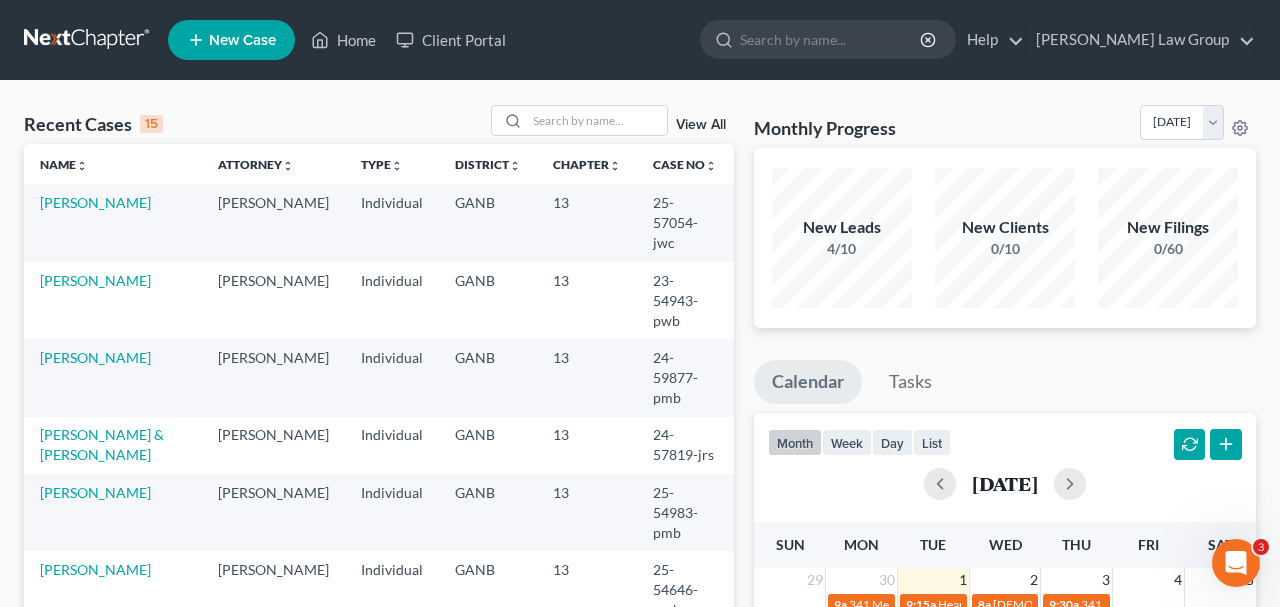 click on "Recent Cases 15         View All
Name
unfold_more
expand_more
expand_less
Attorney
unfold_more
expand_more
expand_less
Type
unfold_more
expand_more
expand_less
District
unfold_more
expand_more
expand_less
Chapter
unfold_more
expand_more
expand_less
Case No
unfold_more
expand_more
expand_less
Prefix
unfold_more
expand_more
expand_less
[PERSON_NAME] [PERSON_NAME] Individual GANB 13 25-57054-[PERSON_NAME] [PERSON_NAME] Individual GANB 13 23-54943-pwb [PERSON_NAME] [PERSON_NAME] Individual GANB 13 24-59877-pmb [PERSON_NAME] & [PERSON_NAME] [PERSON_NAME] Individual GANB 13 24-57819-jrs [PERSON_NAME] [PERSON_NAME] Individual GANB 13 25-54983-pmb [PERSON_NAME], [PERSON_NAME] Individual GANB 13 25-54646-pmb [PERSON_NAME] [PERSON_NAME] Individual GANB 13 24-57591-pmb [GEOGRAPHIC_DATA][PERSON_NAME] [PERSON_NAME] Individual GANB 13 21-57665-pwb [PERSON_NAME] [PERSON_NAME] Individual GANB 13 GANB 13 7" at bounding box center [640, 742] 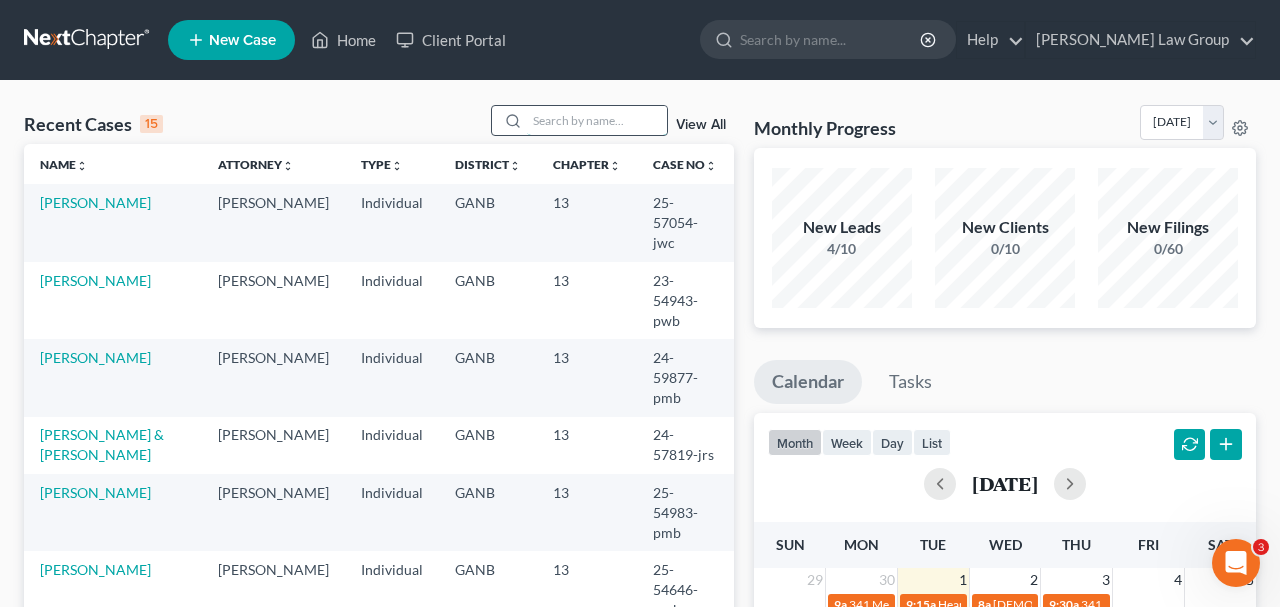 click at bounding box center (597, 120) 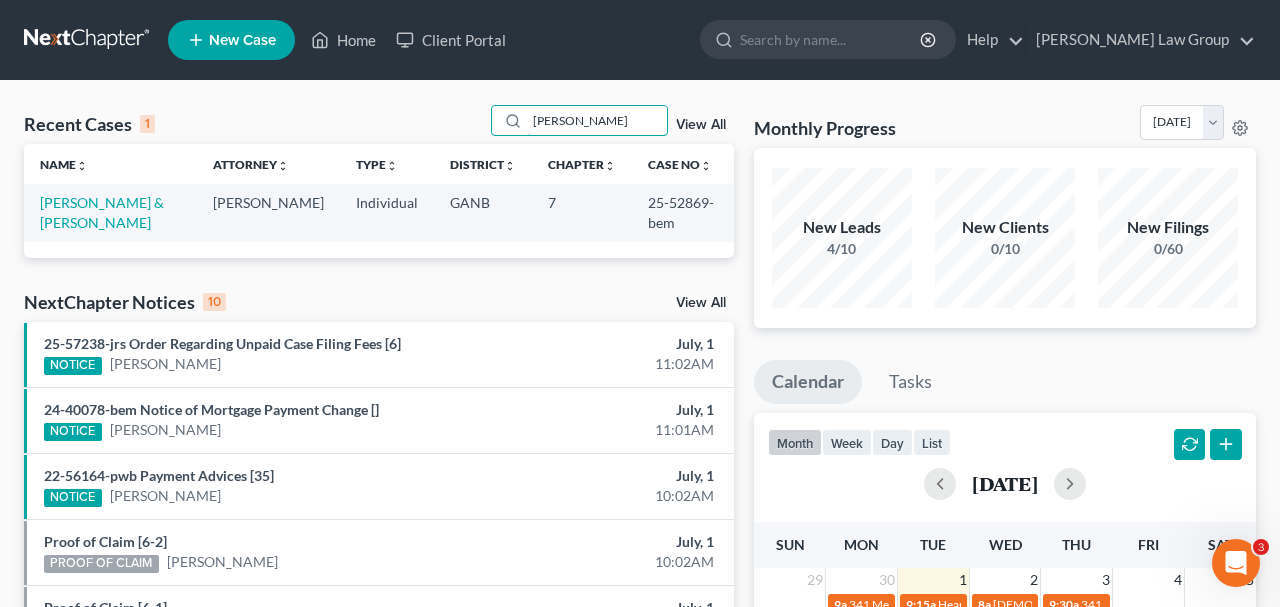 type on "[PERSON_NAME]" 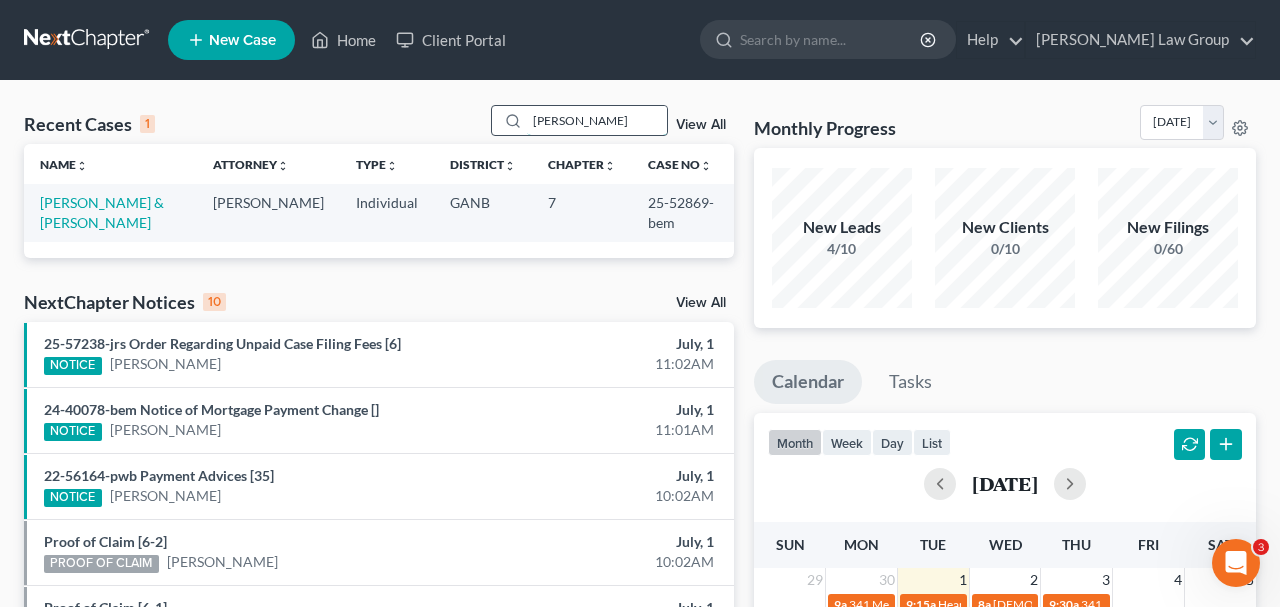 drag, startPoint x: 564, startPoint y: 117, endPoint x: 408, endPoint y: 117, distance: 156 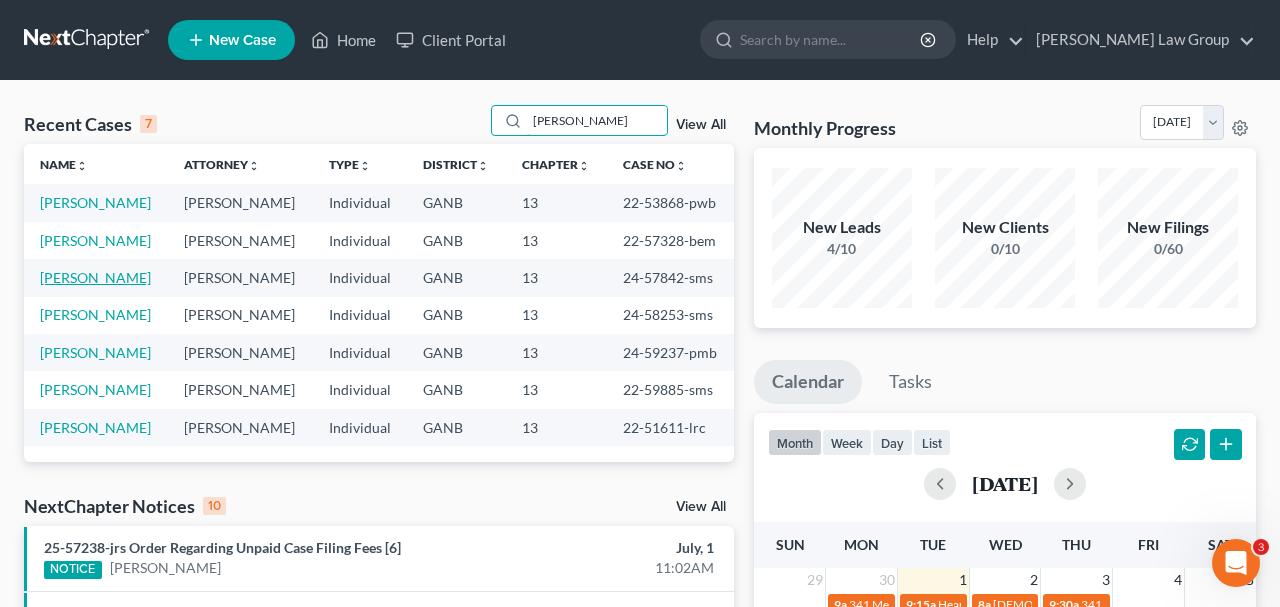 type on "[PERSON_NAME]" 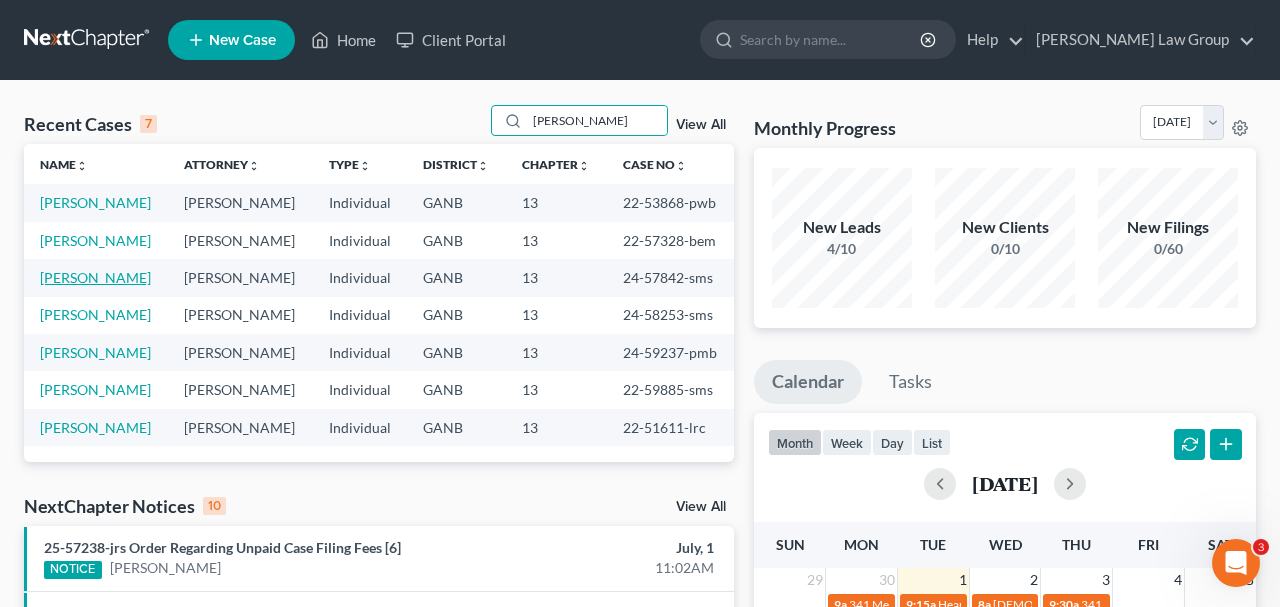 click on "[PERSON_NAME]" at bounding box center [95, 277] 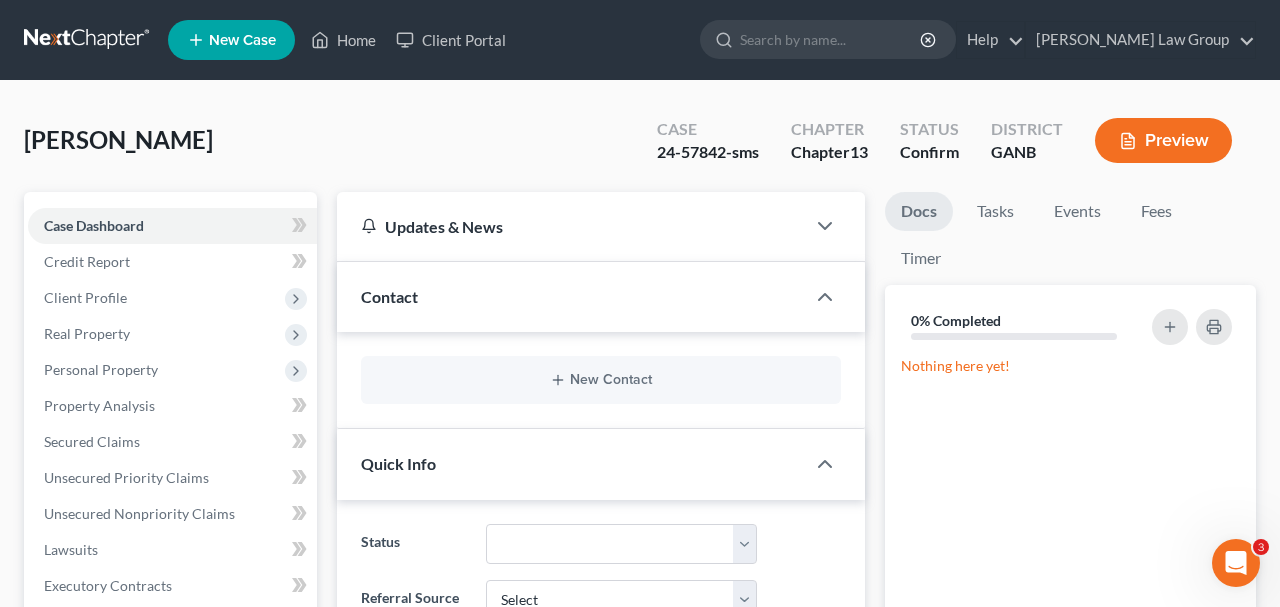 drag, startPoint x: 181, startPoint y: 149, endPoint x: 1, endPoint y: 144, distance: 180.06943 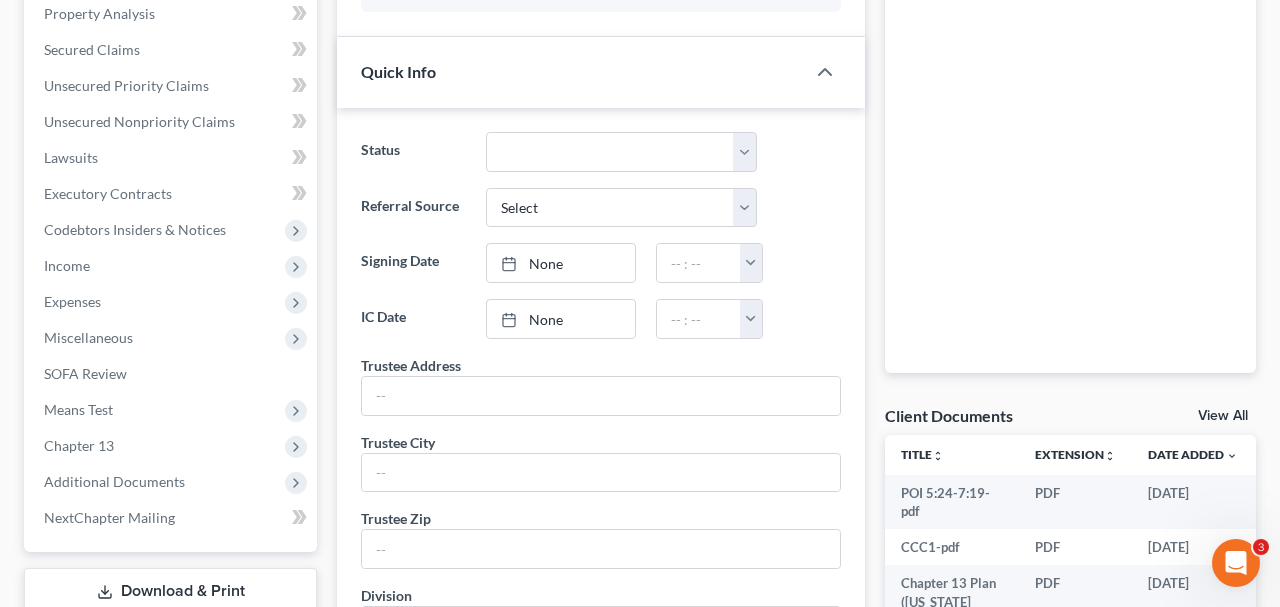 scroll, scrollTop: 424, scrollLeft: 0, axis: vertical 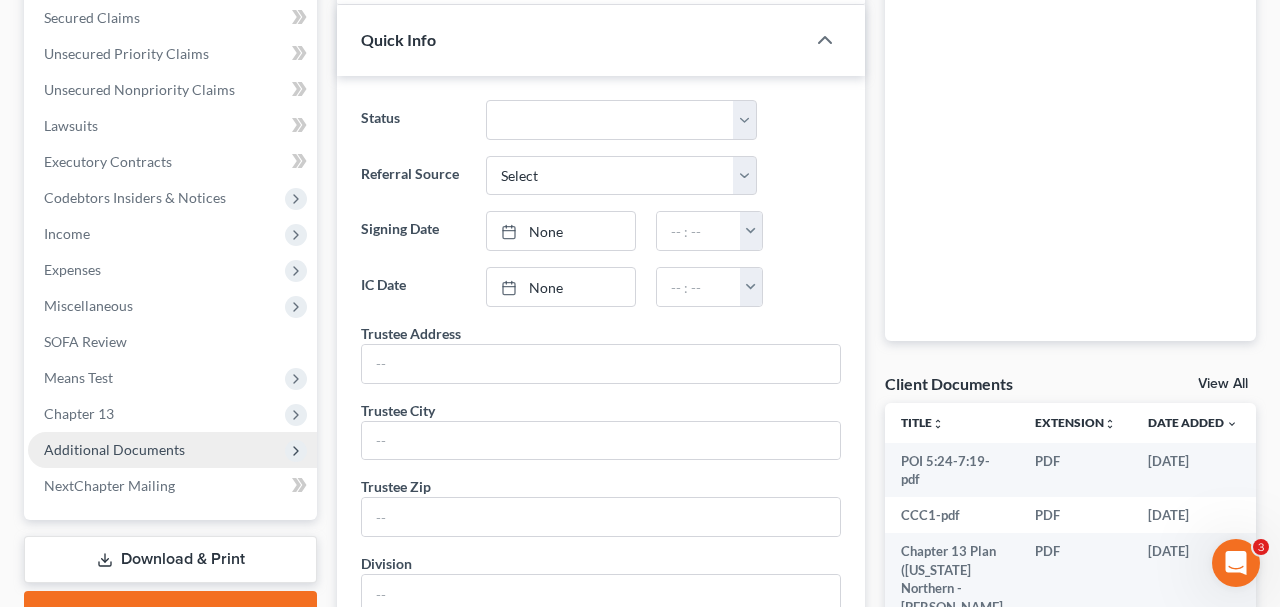 click on "Additional Documents" at bounding box center (172, 450) 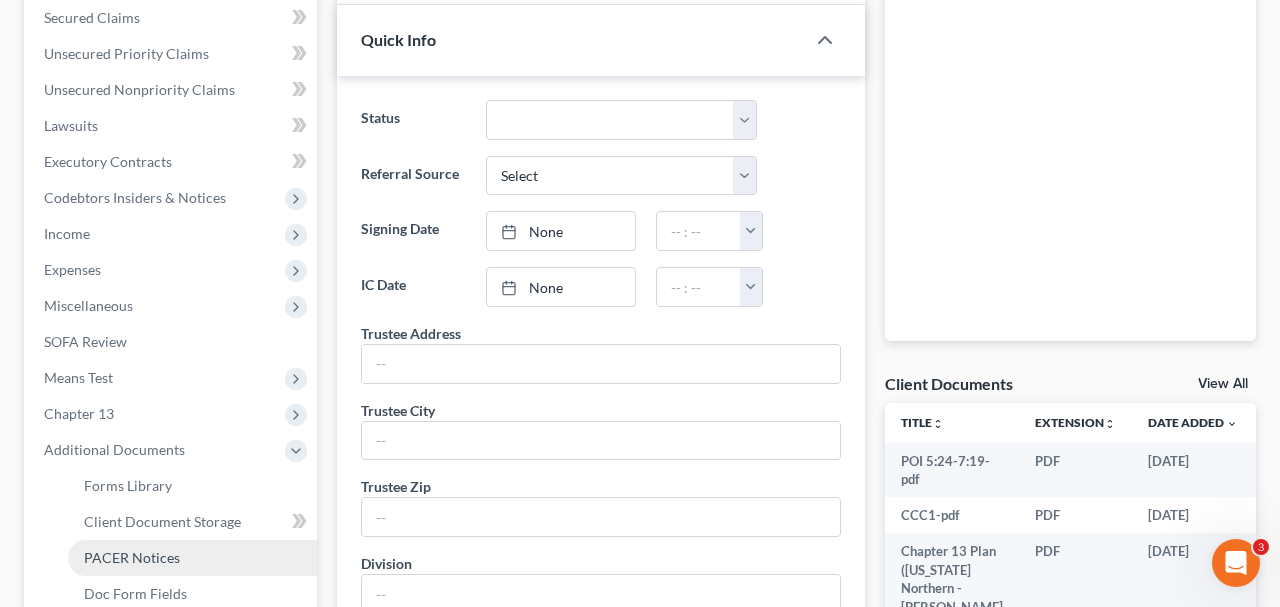click on "PACER Notices" at bounding box center [132, 557] 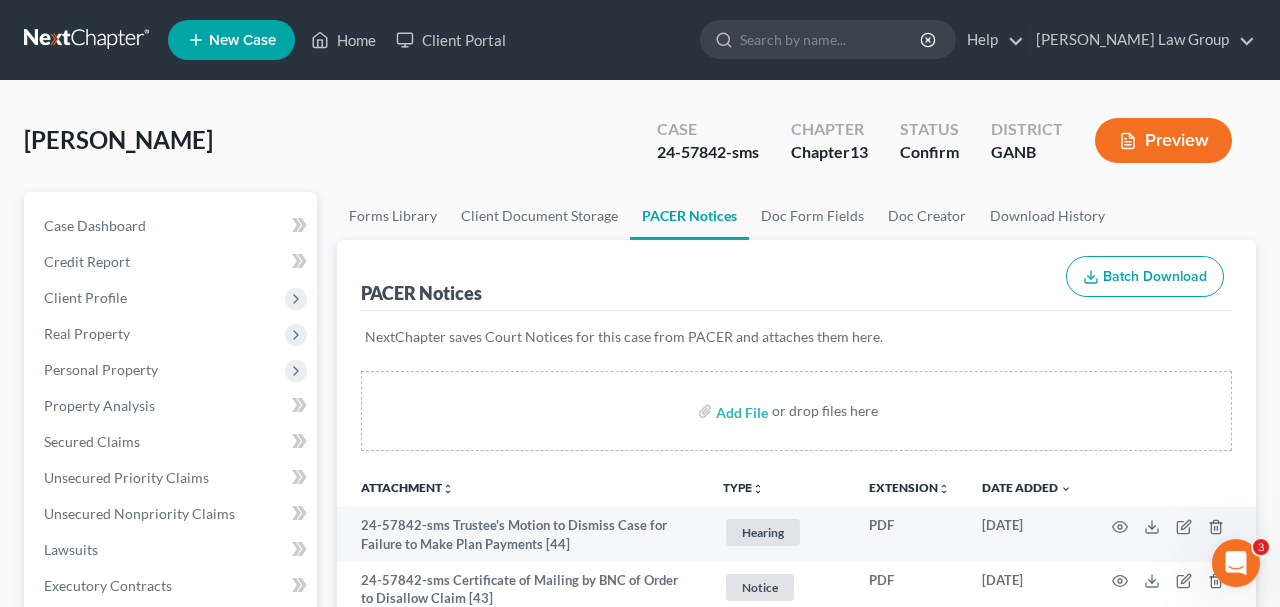 scroll, scrollTop: 0, scrollLeft: 0, axis: both 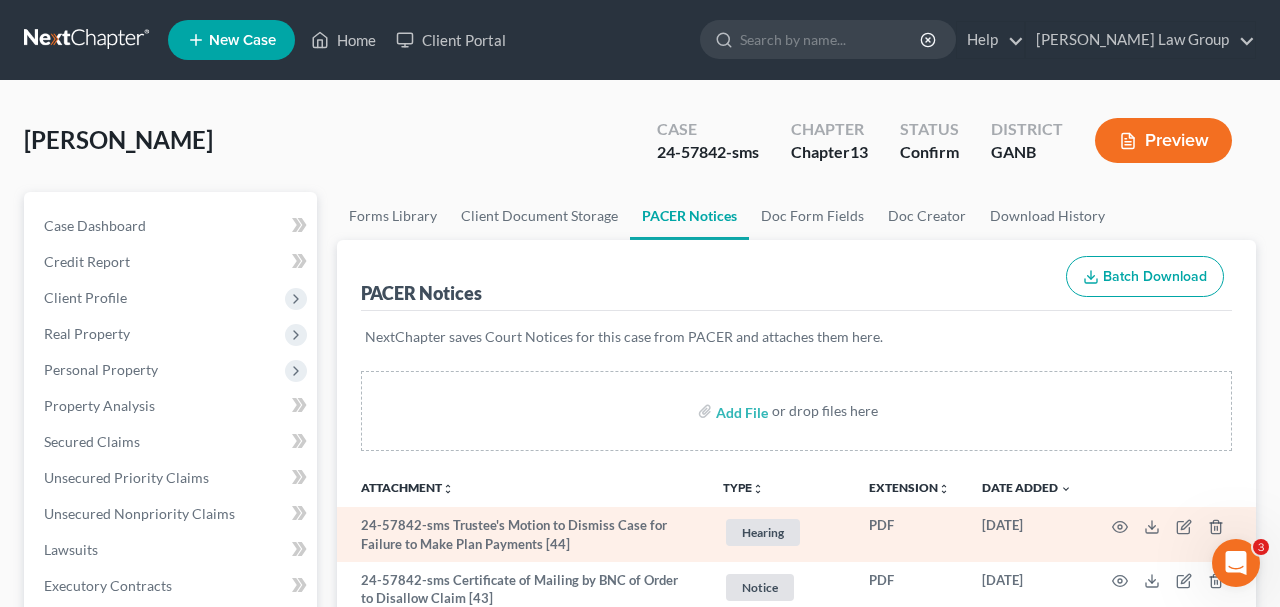 click at bounding box center [1172, 534] 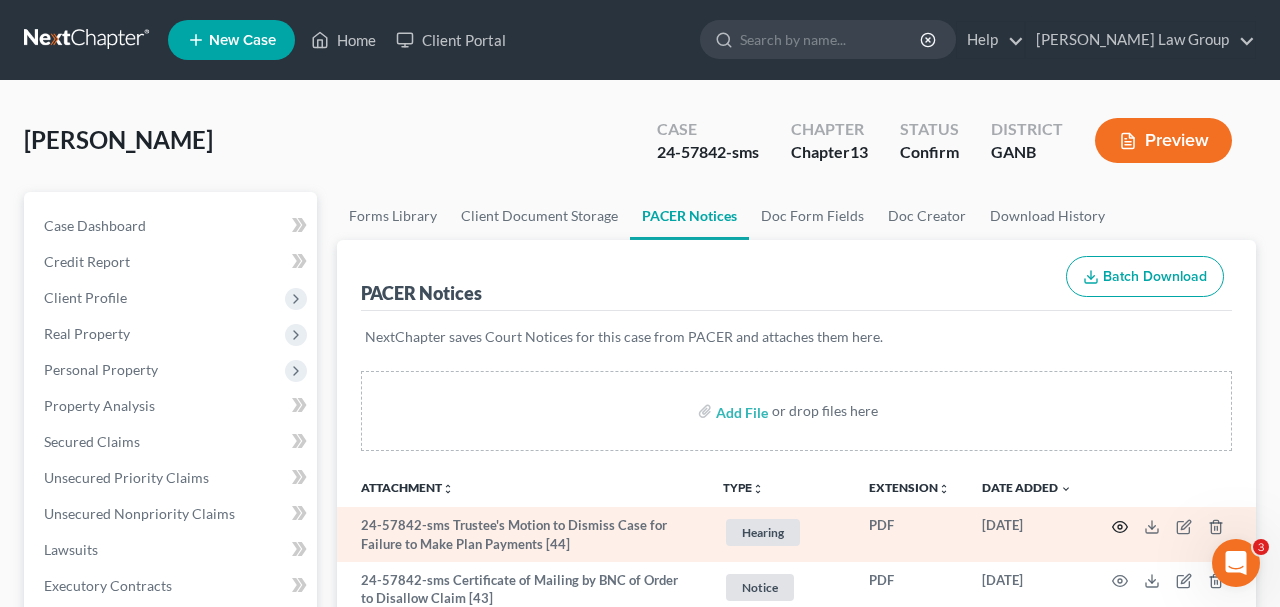 click 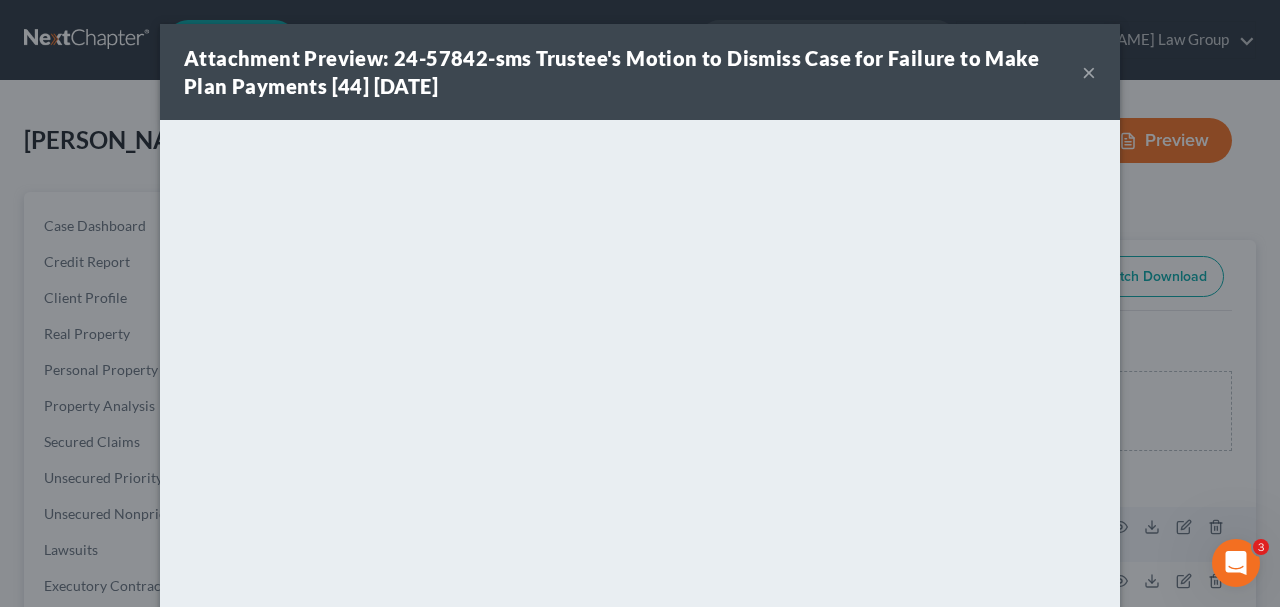 click on "×" at bounding box center (1089, 72) 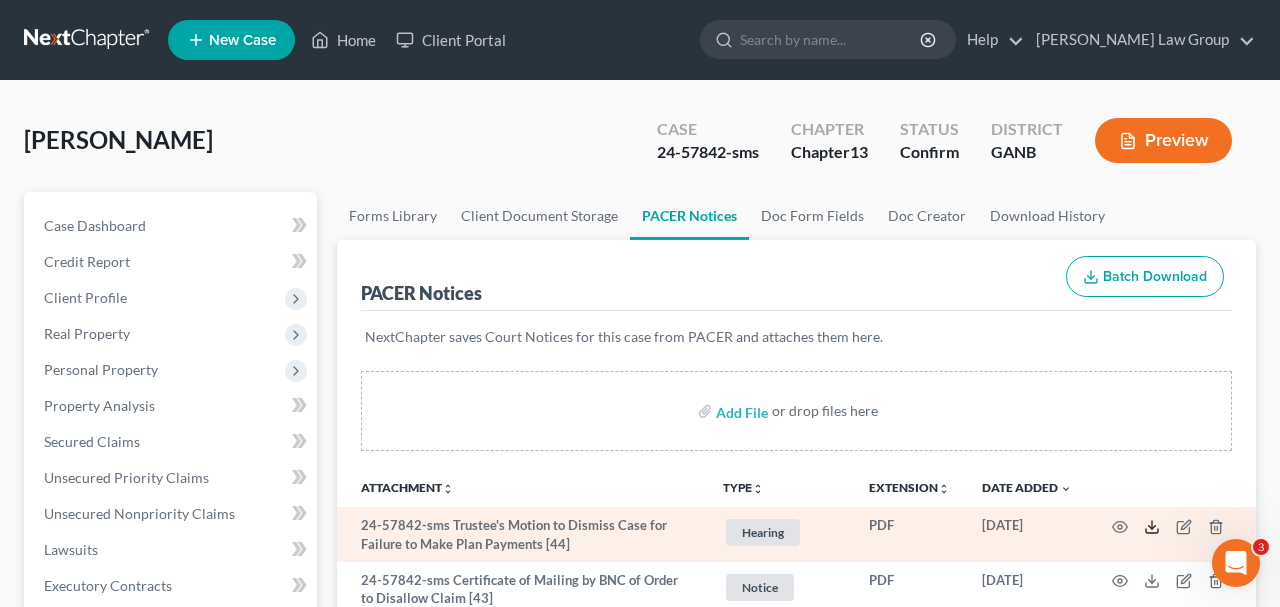 click 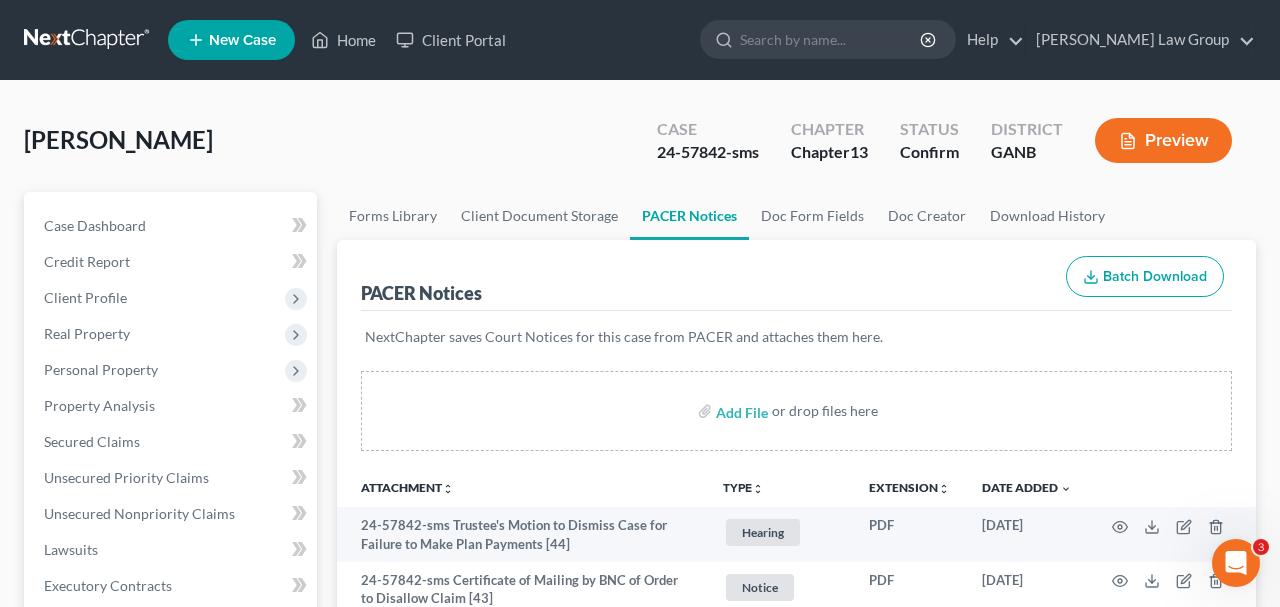 drag, startPoint x: 188, startPoint y: 147, endPoint x: 0, endPoint y: 146, distance: 188.00266 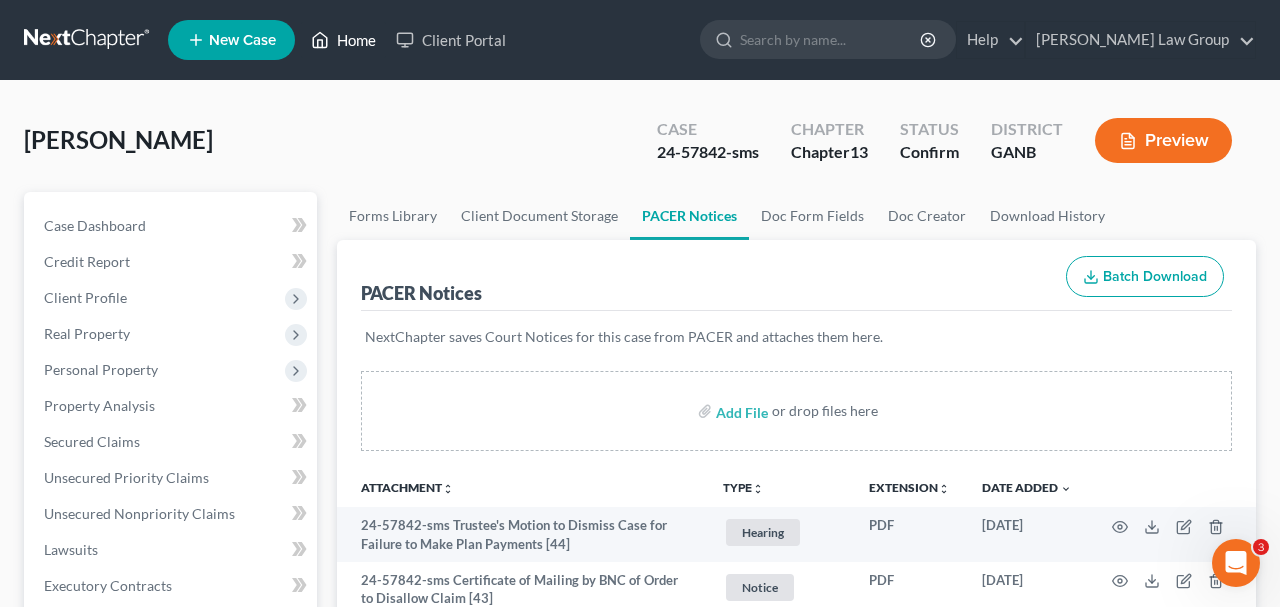 click on "Home" at bounding box center (343, 40) 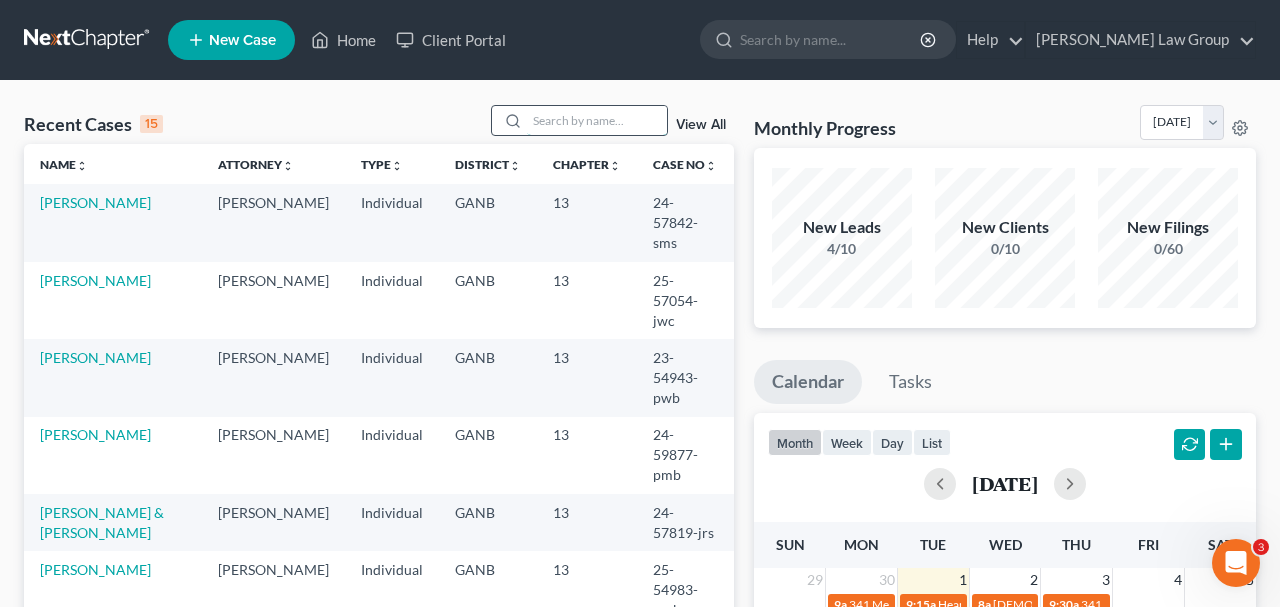 click at bounding box center [597, 120] 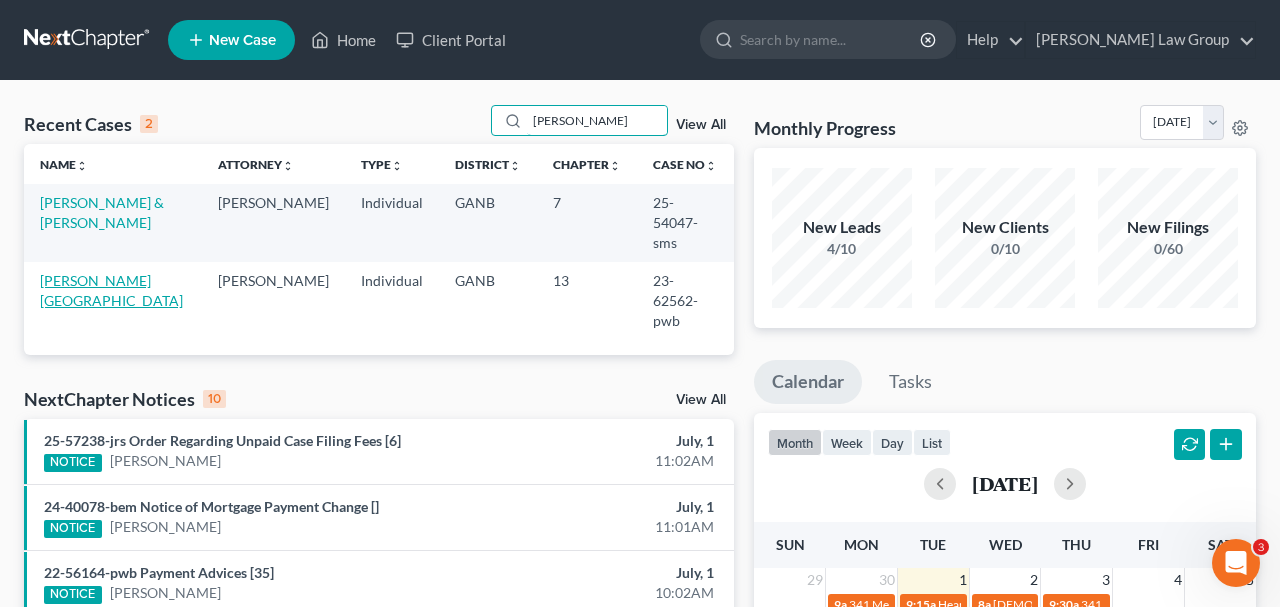 type on "[PERSON_NAME]" 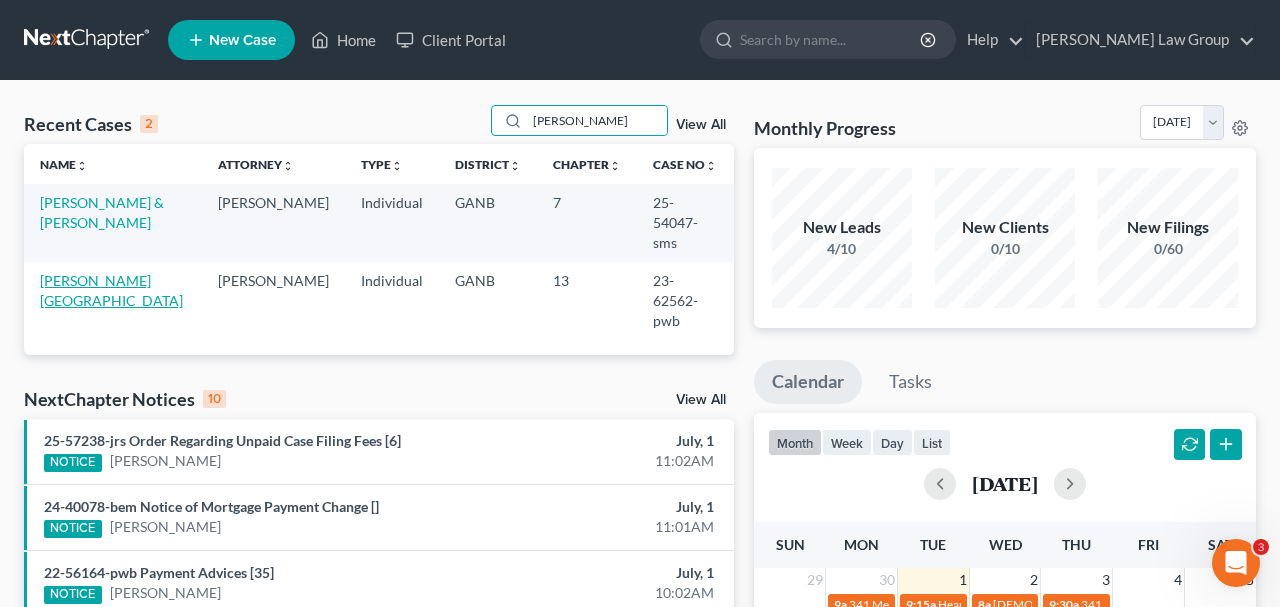 click on "[PERSON_NAME][GEOGRAPHIC_DATA]" at bounding box center [111, 290] 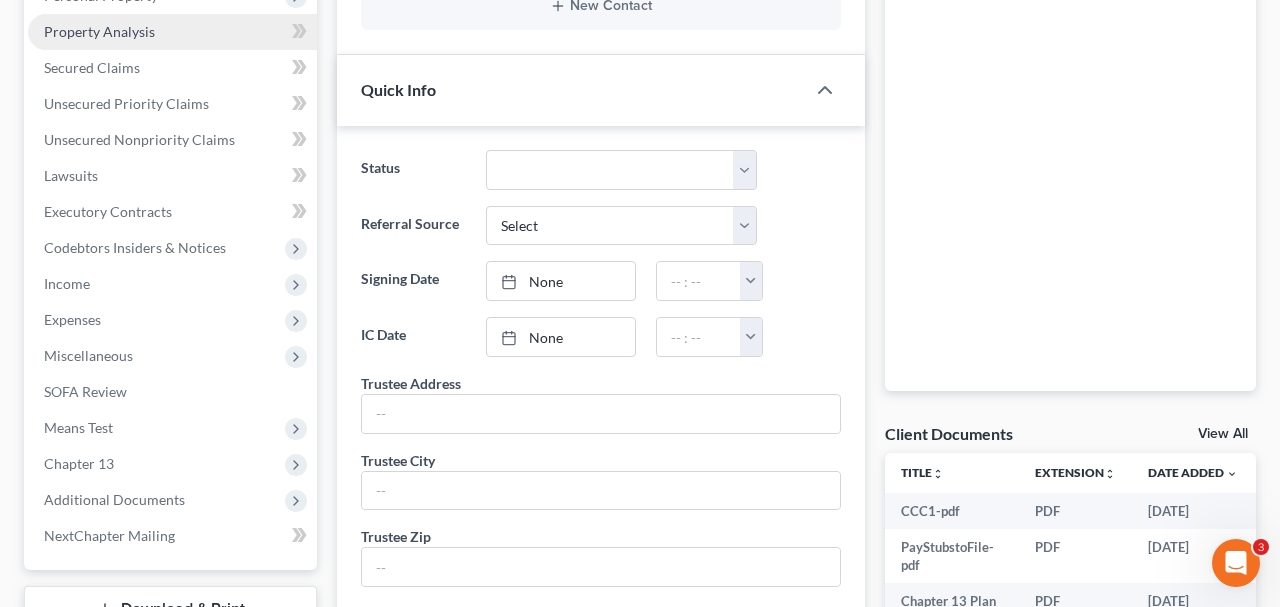 scroll, scrollTop: 558, scrollLeft: 0, axis: vertical 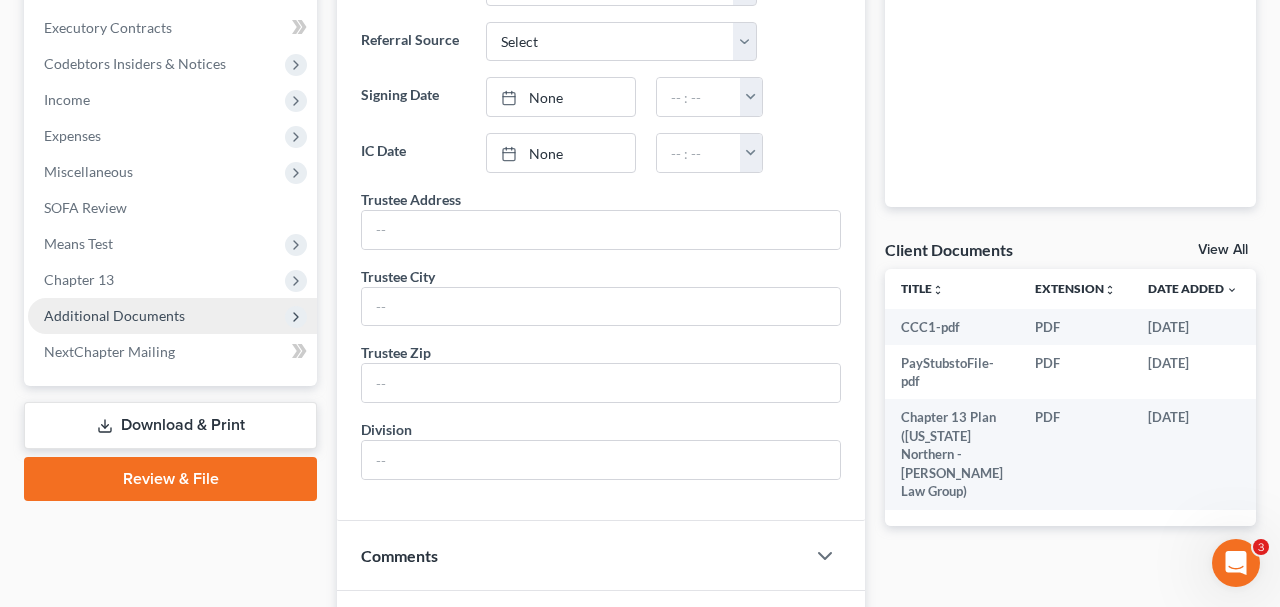 click on "Additional Documents" at bounding box center [114, 315] 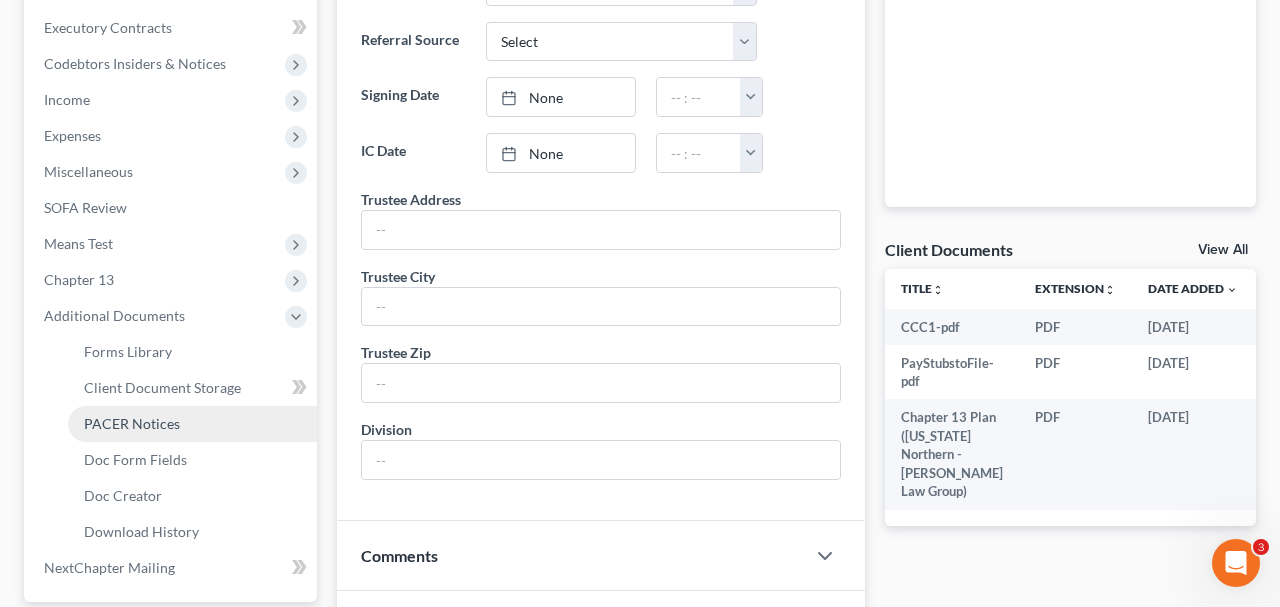 click on "PACER Notices" at bounding box center [192, 424] 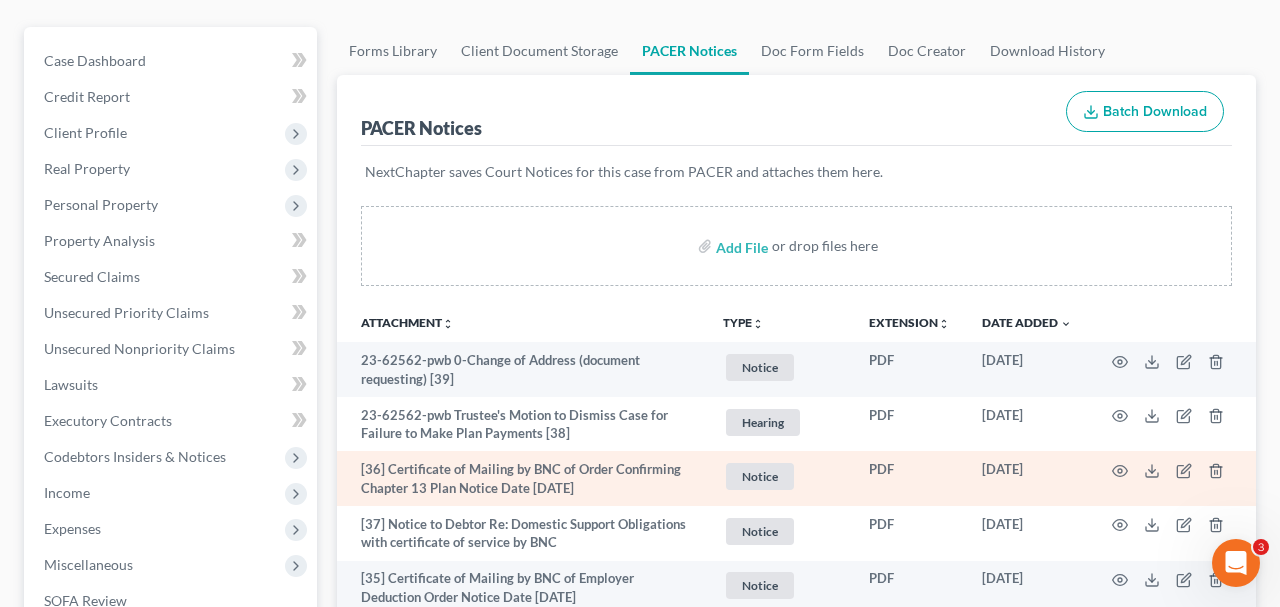 scroll, scrollTop: 152, scrollLeft: 0, axis: vertical 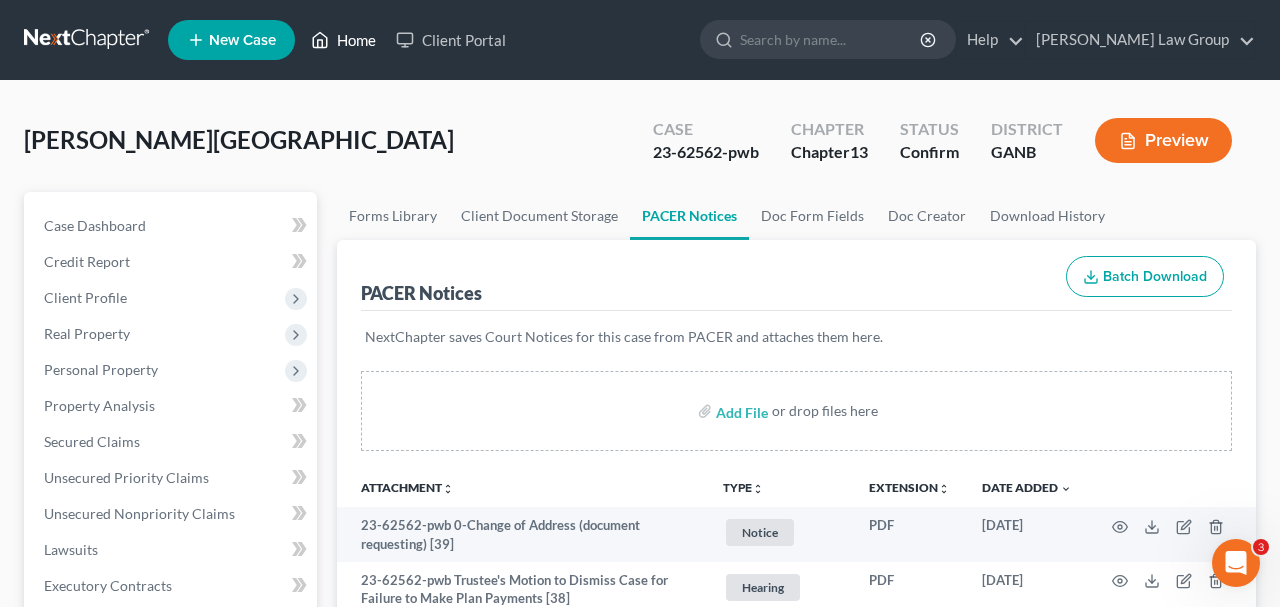 click on "Home" at bounding box center [343, 40] 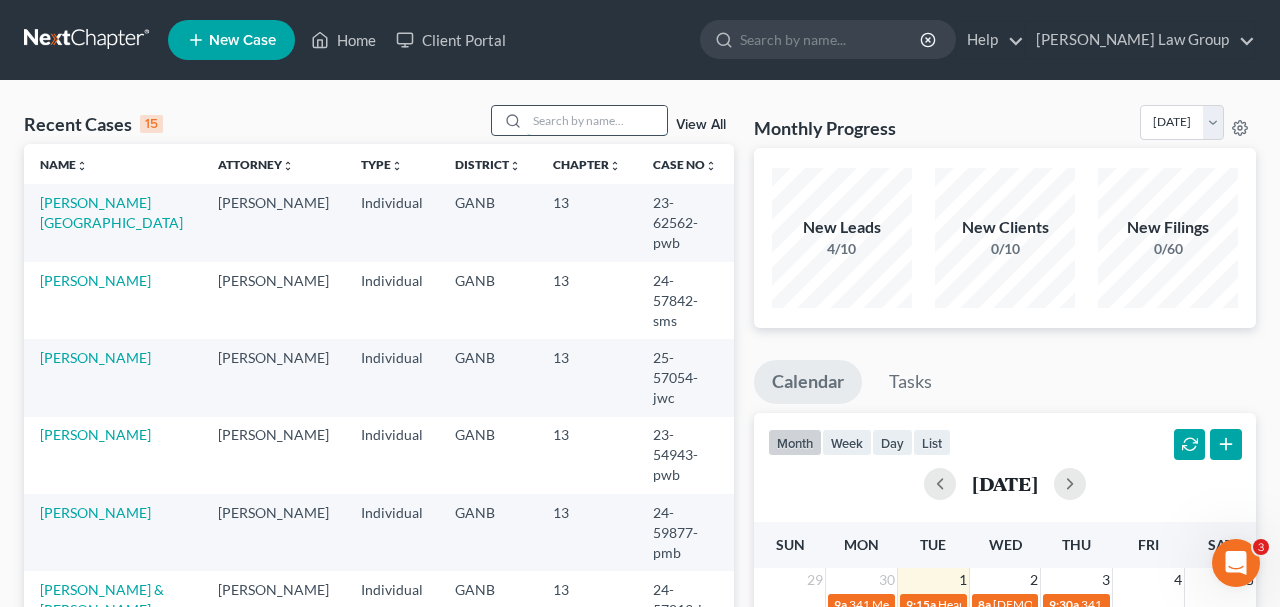 click at bounding box center (597, 120) 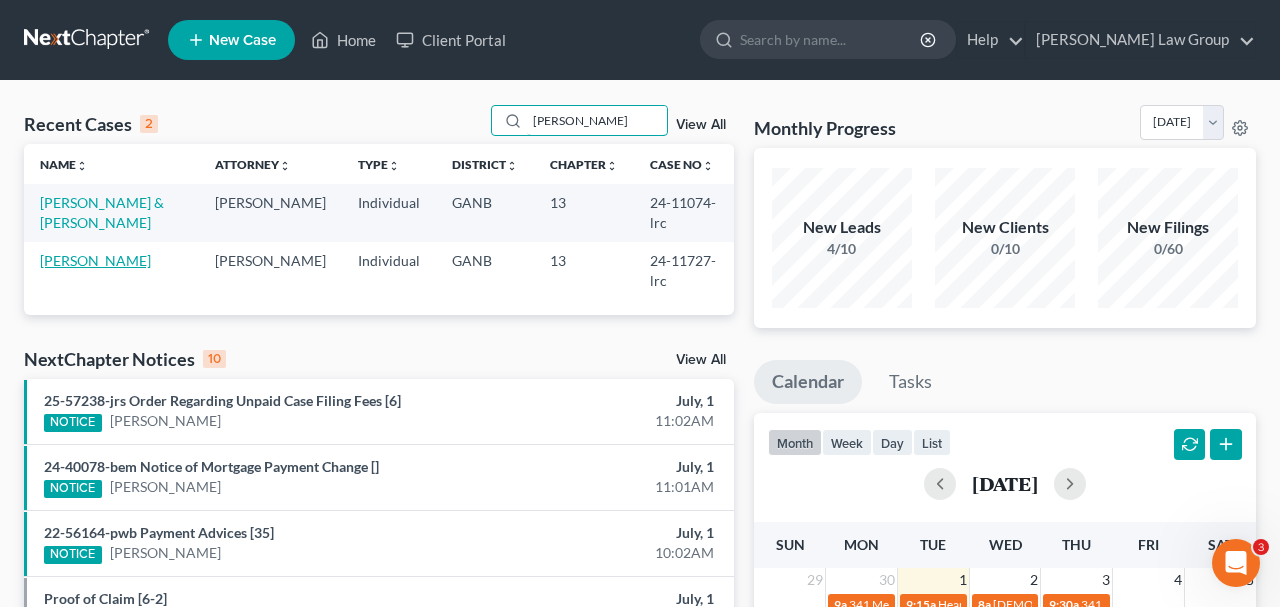 type on "[PERSON_NAME]" 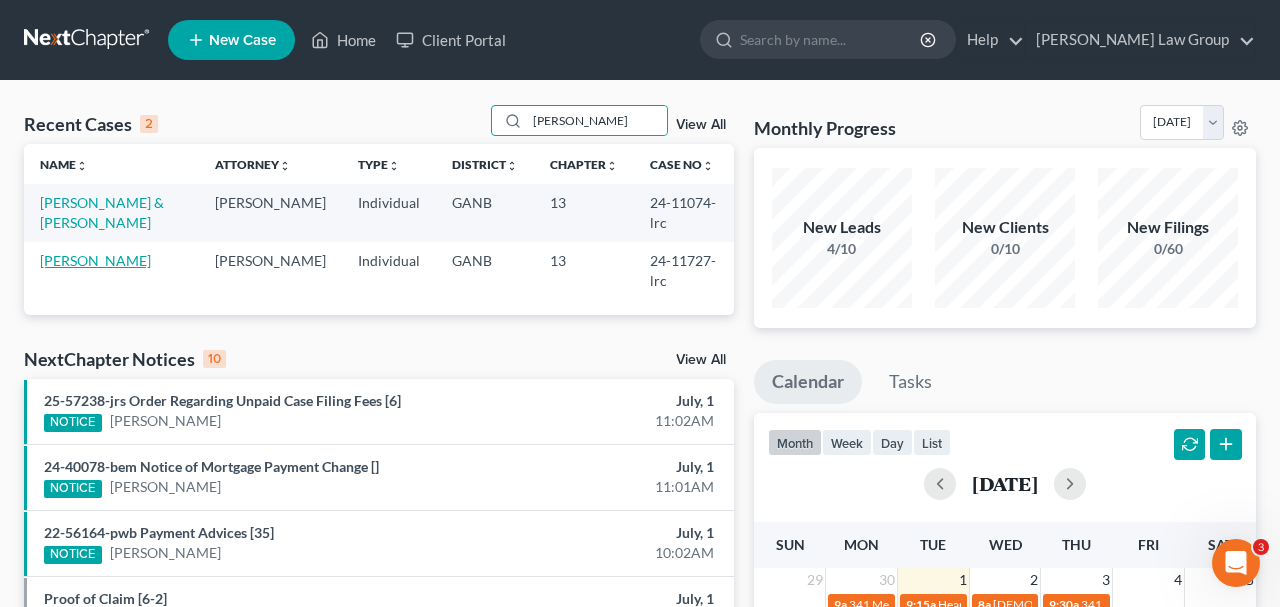 click on "[PERSON_NAME]" at bounding box center [95, 260] 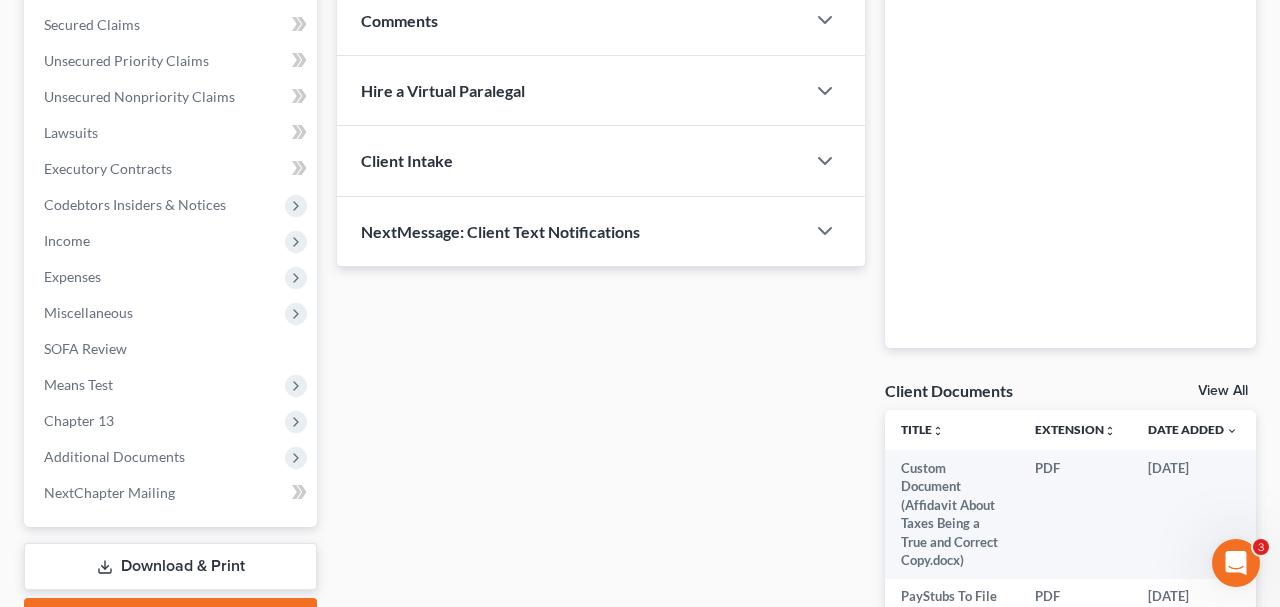 scroll, scrollTop: 526, scrollLeft: 0, axis: vertical 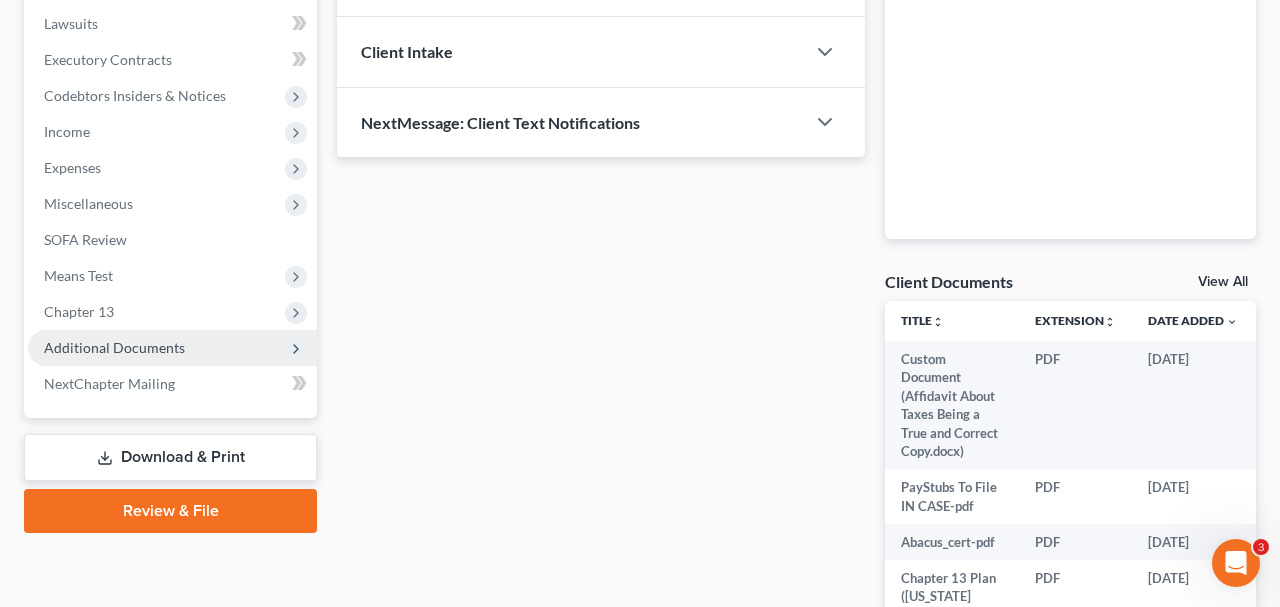click on "Additional Documents" at bounding box center (114, 347) 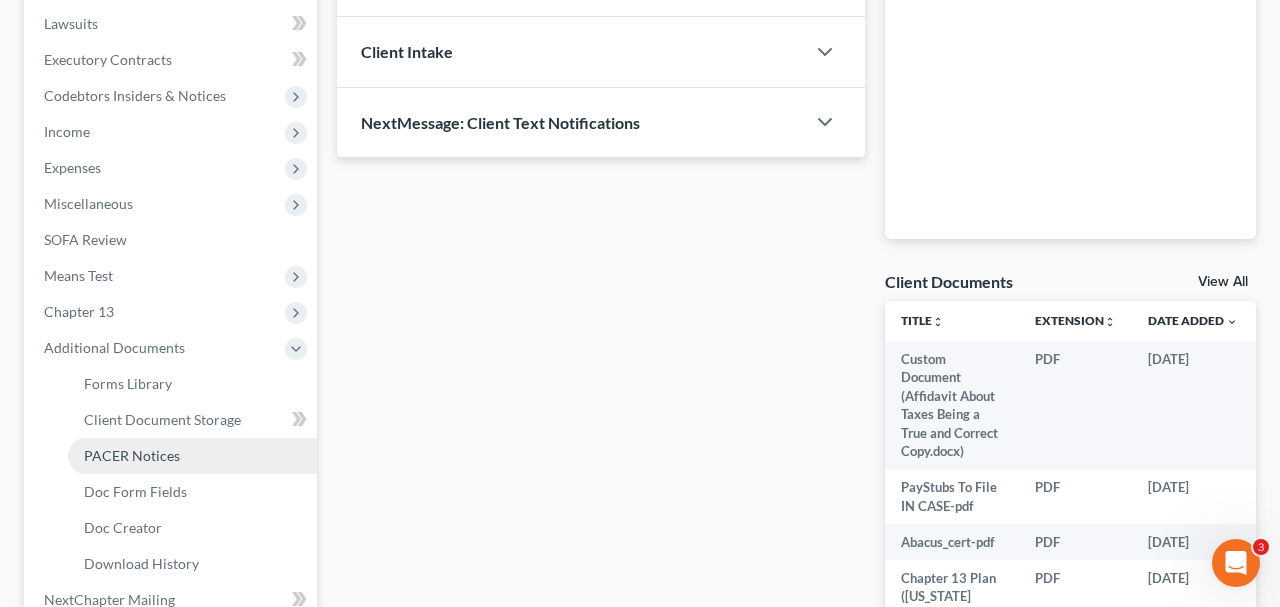 click on "PACER Notices" at bounding box center (132, 455) 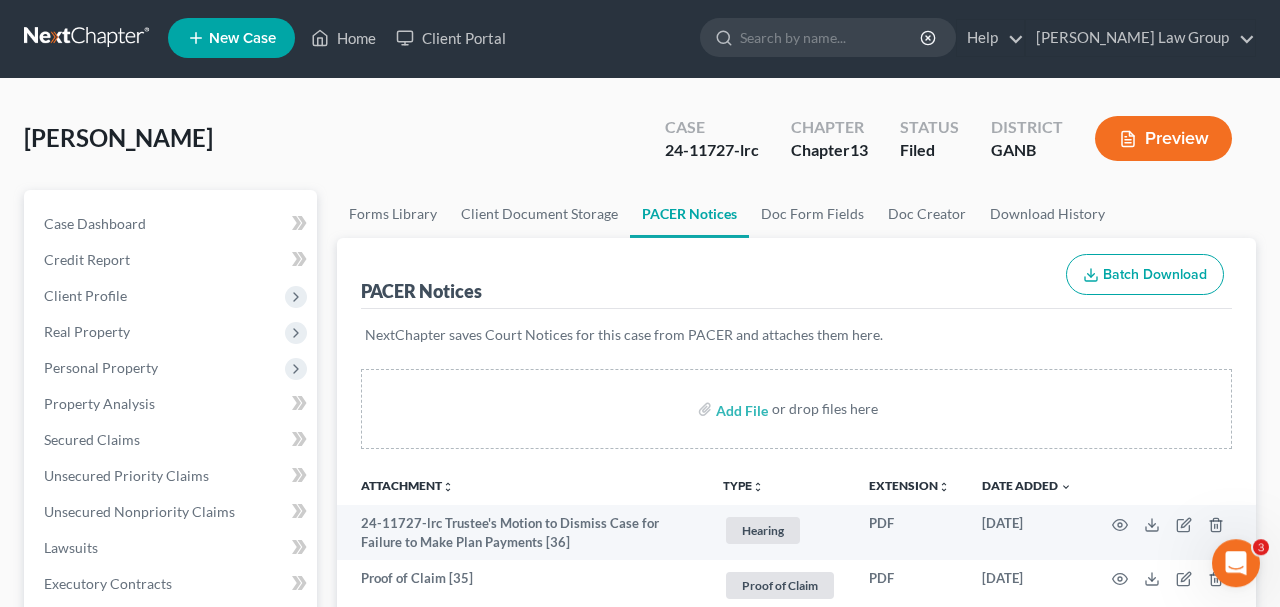 scroll, scrollTop: 0, scrollLeft: 0, axis: both 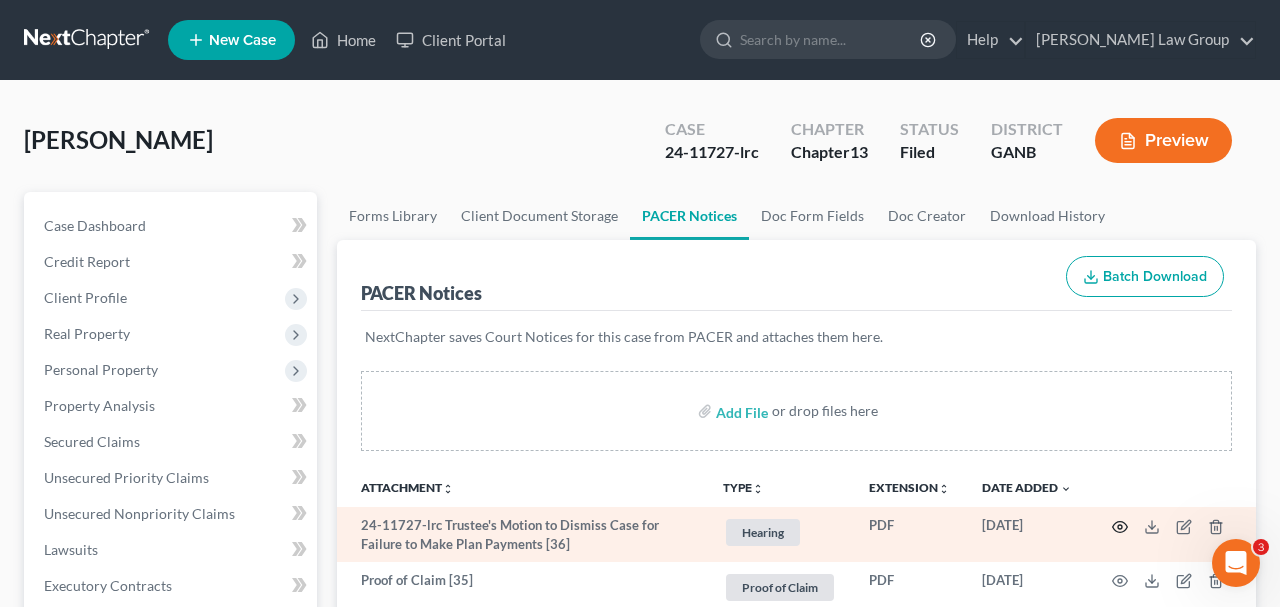 click 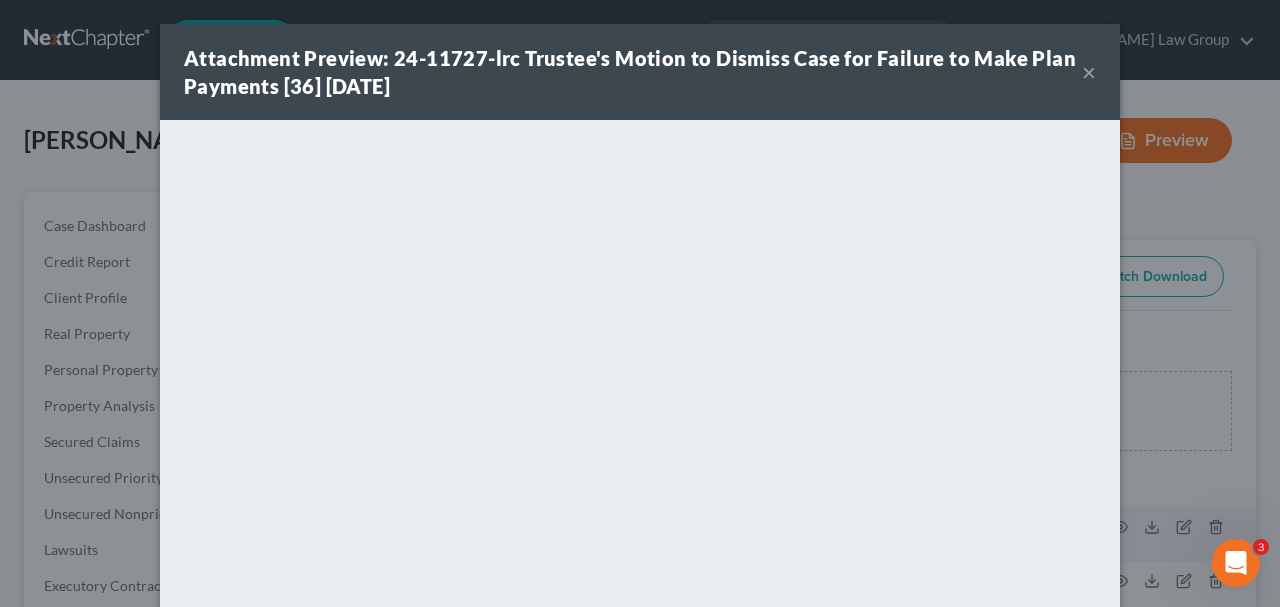 click on "×" at bounding box center [1089, 72] 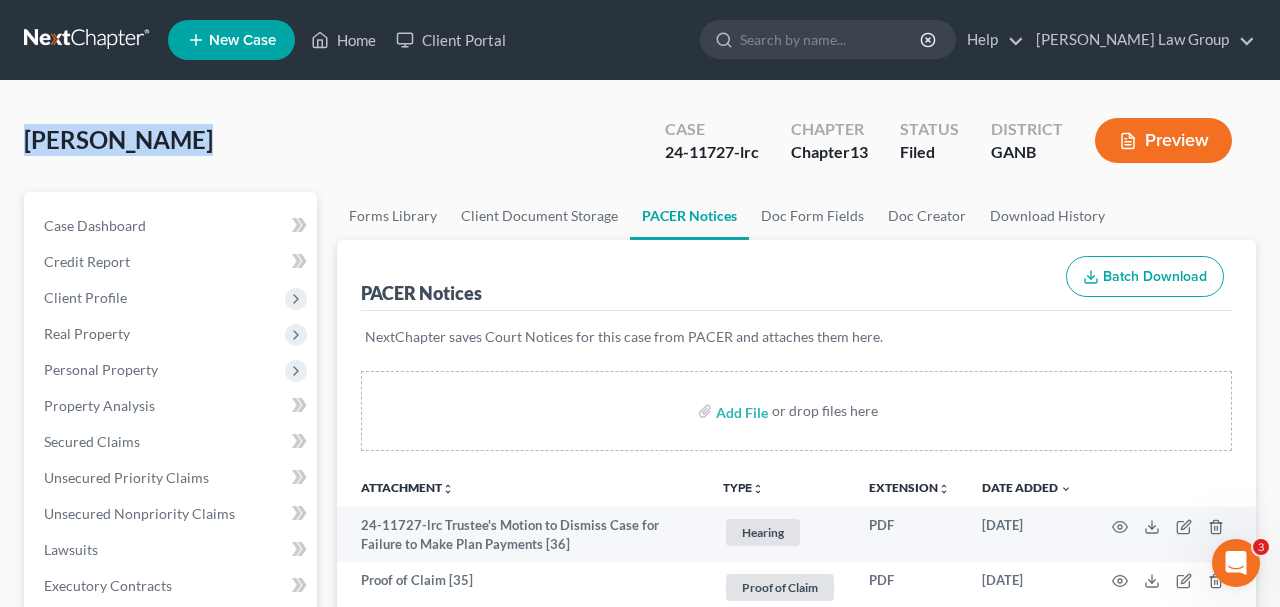 drag, startPoint x: 195, startPoint y: 147, endPoint x: 1, endPoint y: 147, distance: 194 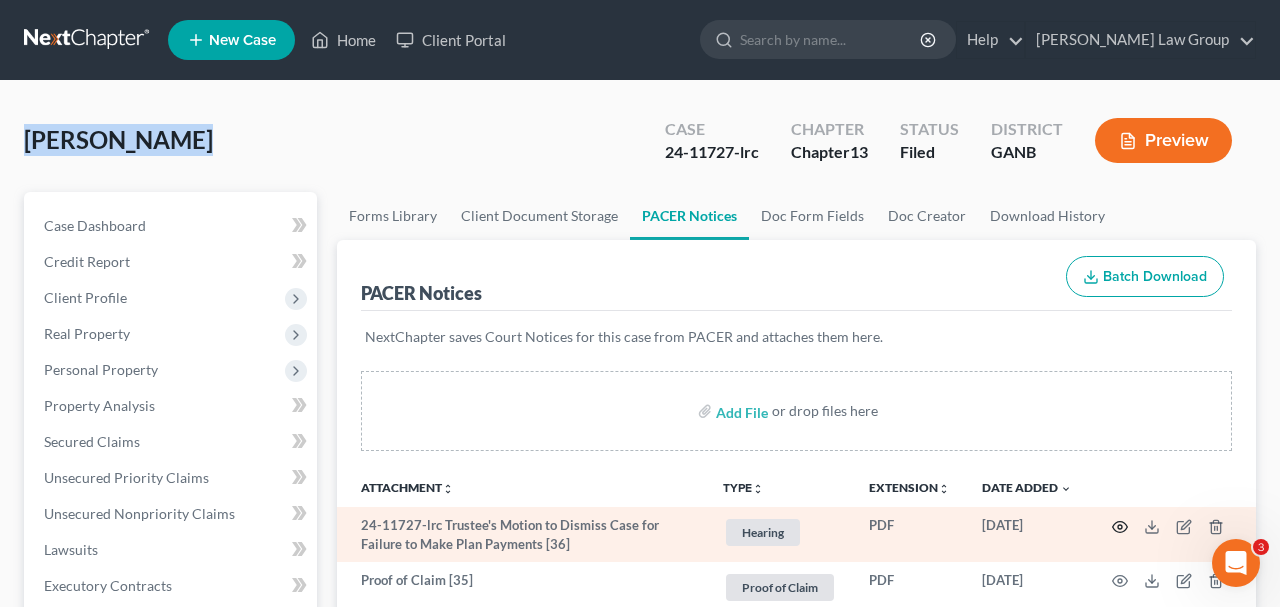 click 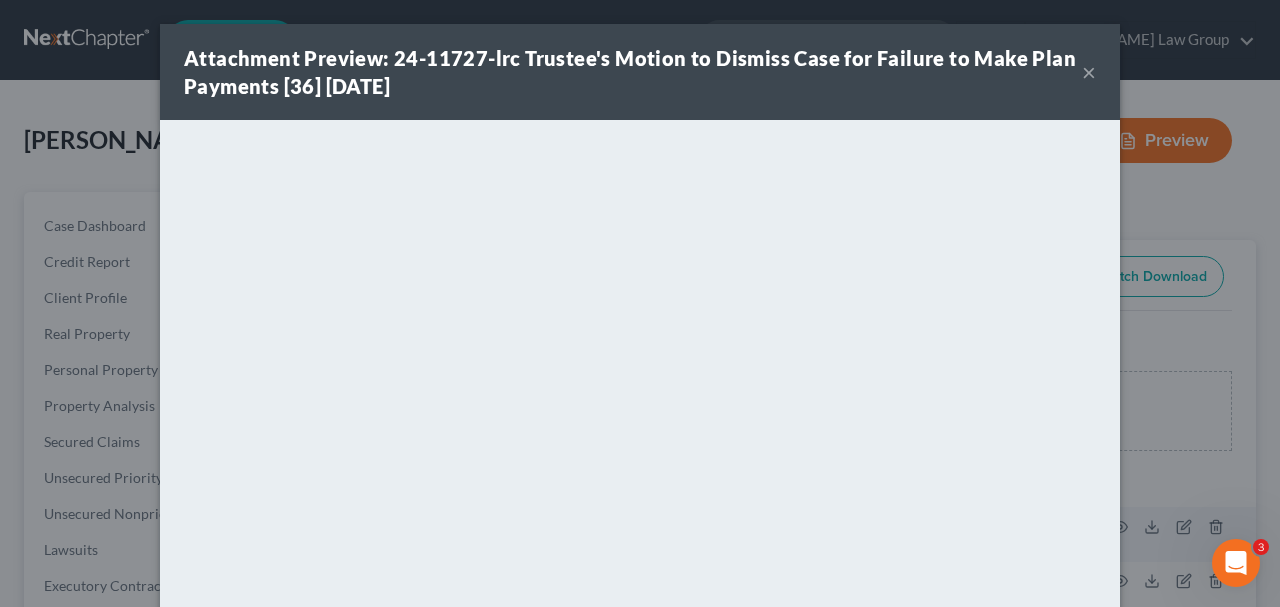 click on "×" at bounding box center (1089, 72) 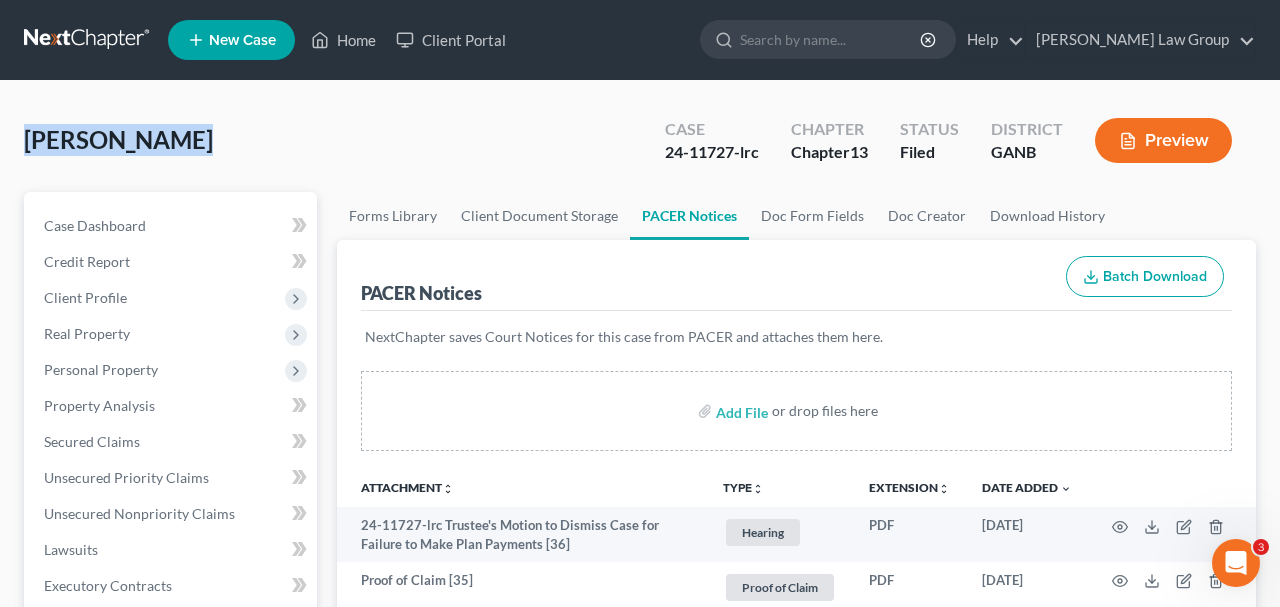 drag, startPoint x: 170, startPoint y: 152, endPoint x: 3, endPoint y: 141, distance: 167.36188 